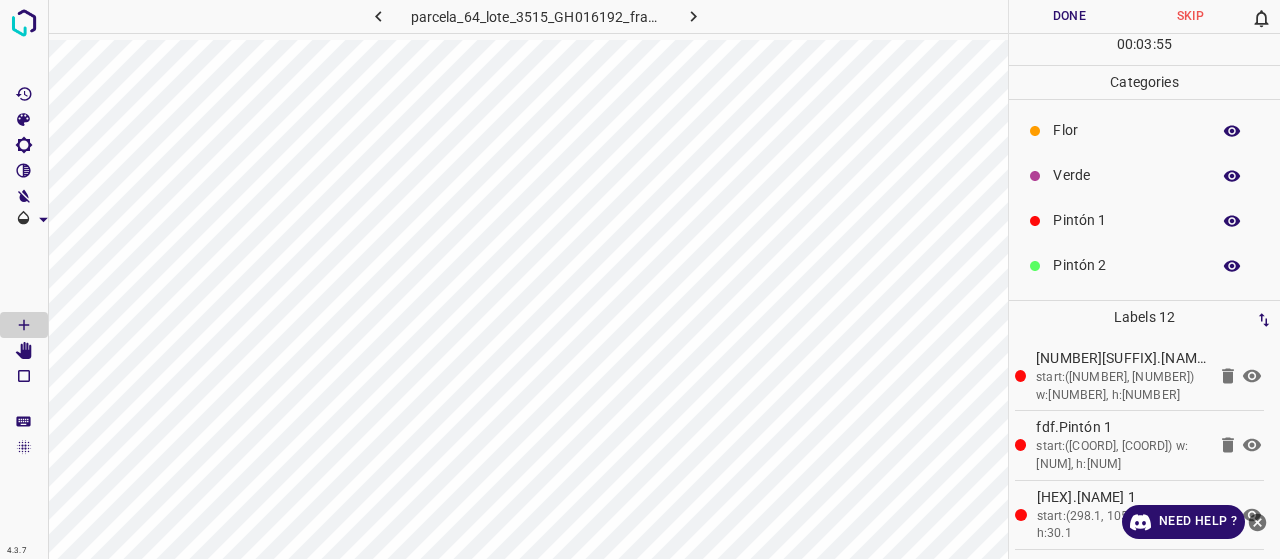 scroll, scrollTop: 0, scrollLeft: 0, axis: both 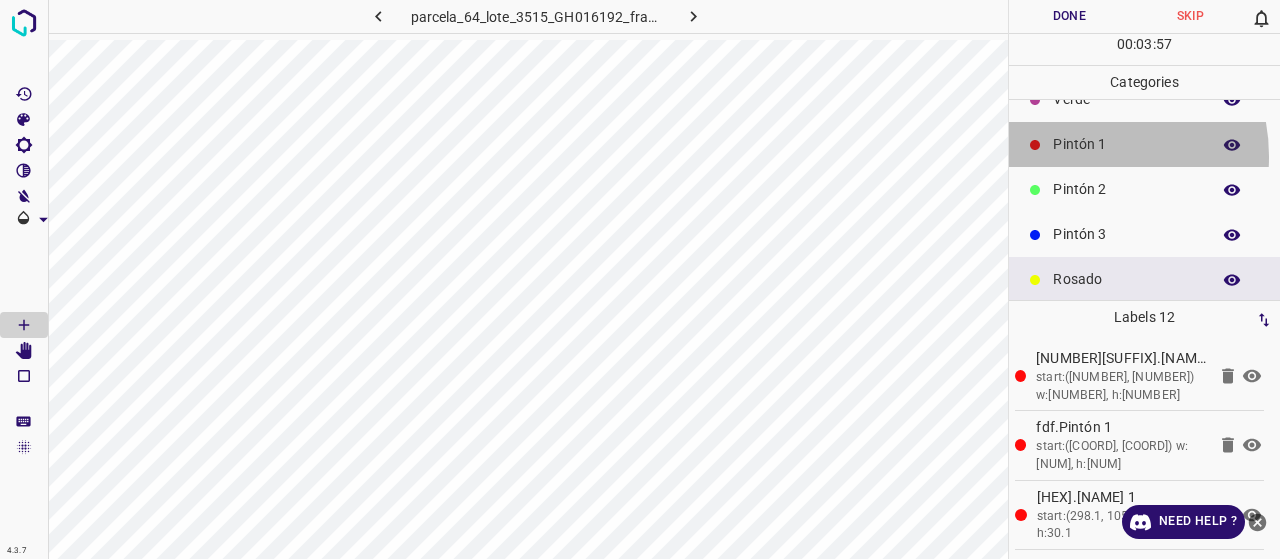click on "Pintón 1" at bounding box center (1144, 144) 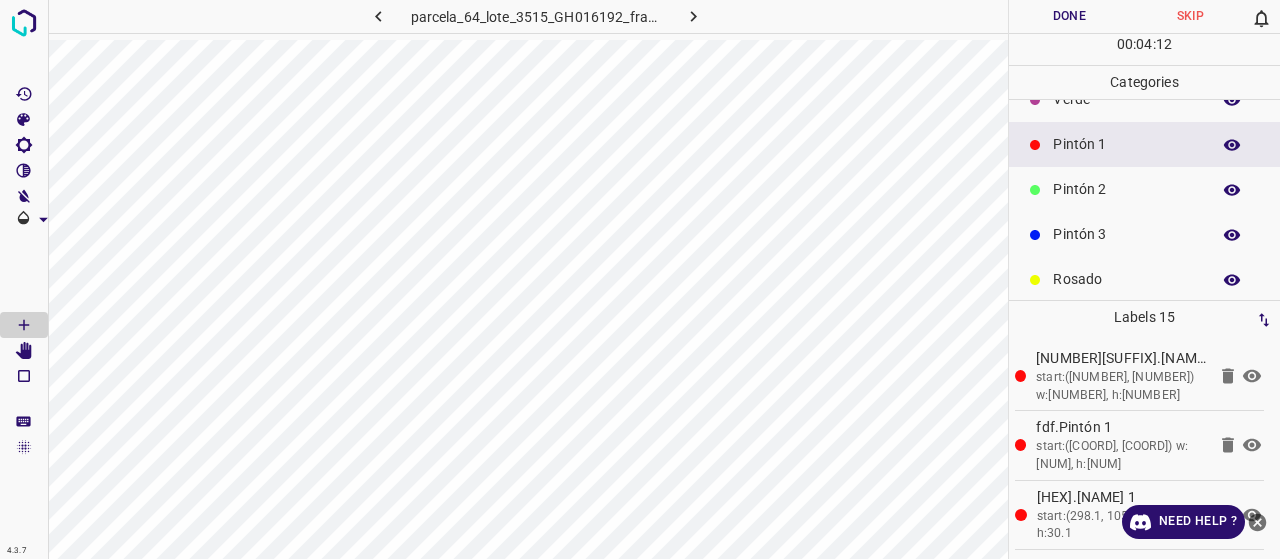 click on "Pintón 3" at bounding box center (1144, 234) 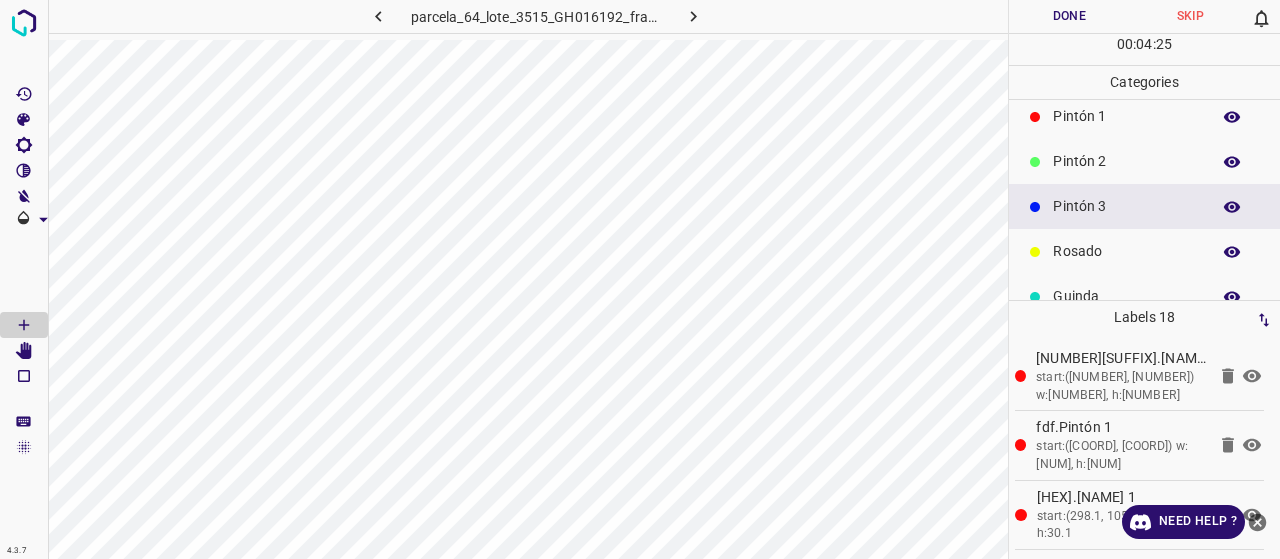 scroll, scrollTop: 176, scrollLeft: 0, axis: vertical 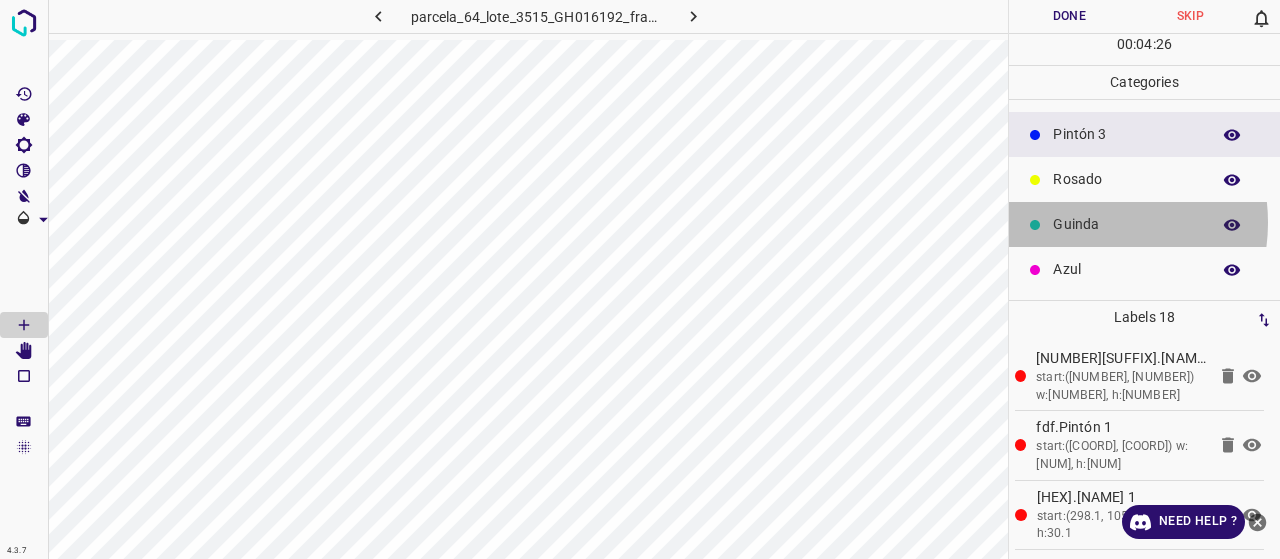 drag, startPoint x: 1078, startPoint y: 221, endPoint x: 1040, endPoint y: 221, distance: 38 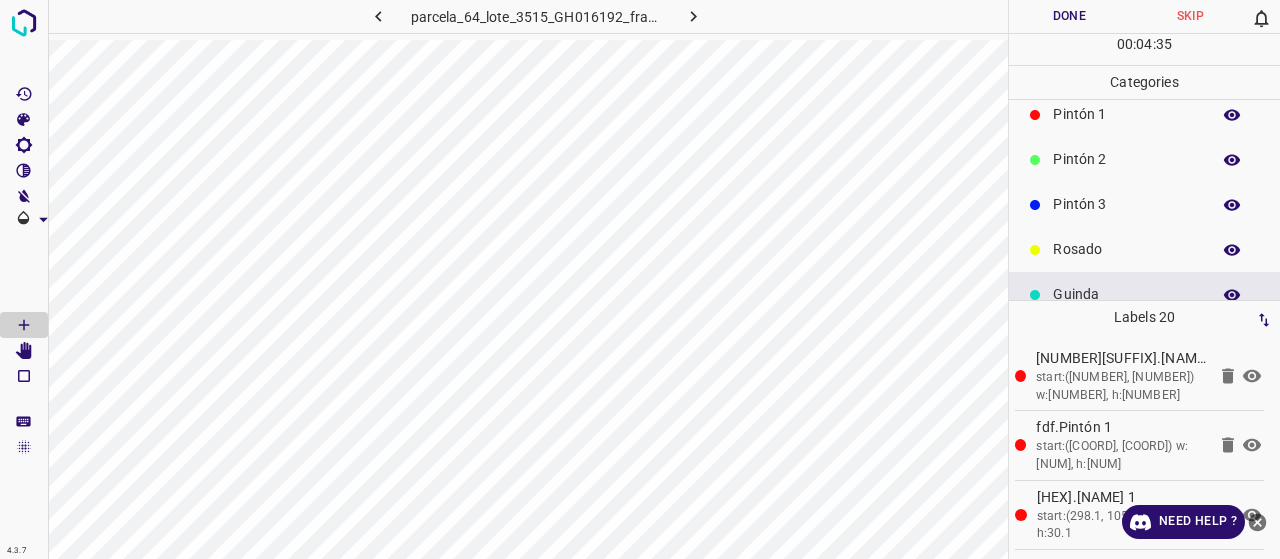 scroll, scrollTop: 76, scrollLeft: 0, axis: vertical 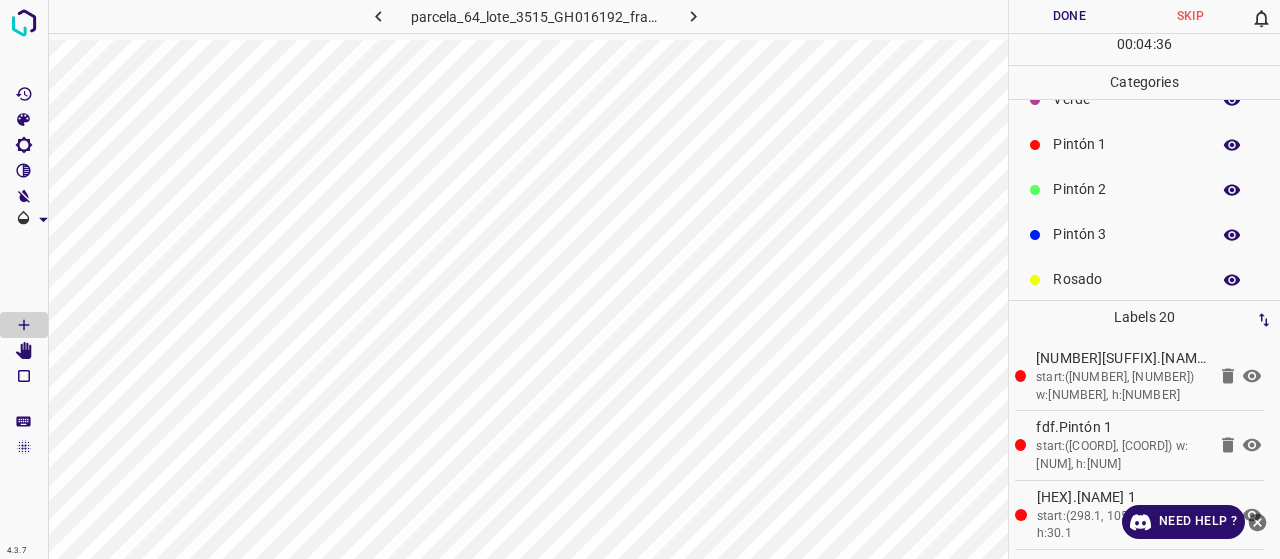 click on "Pintón 1" at bounding box center [1126, 144] 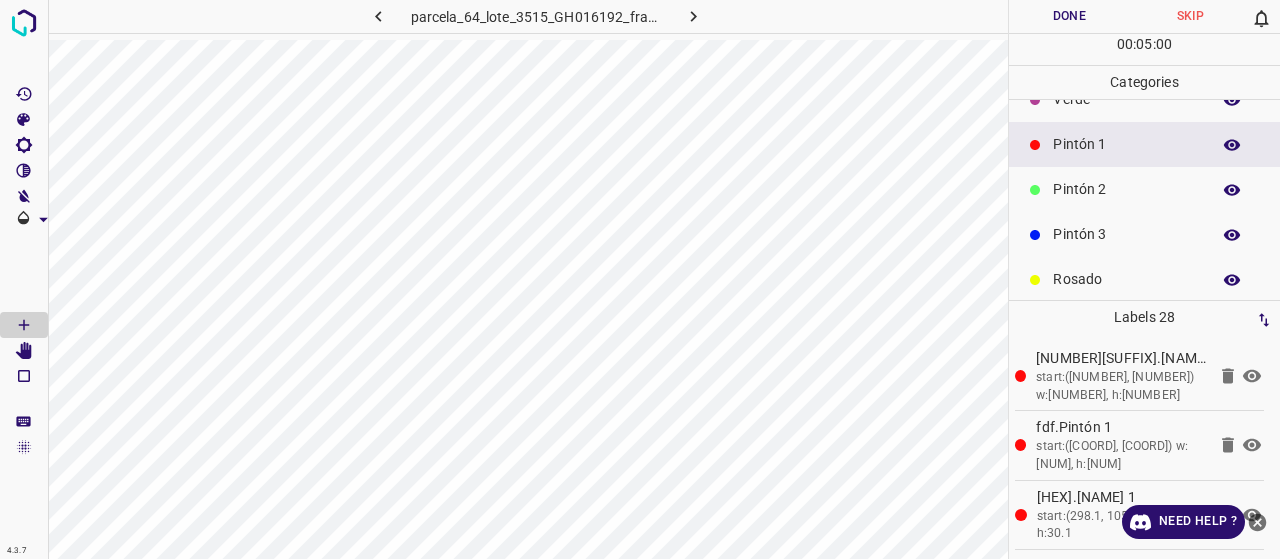 click on "Verde" at bounding box center [1126, 99] 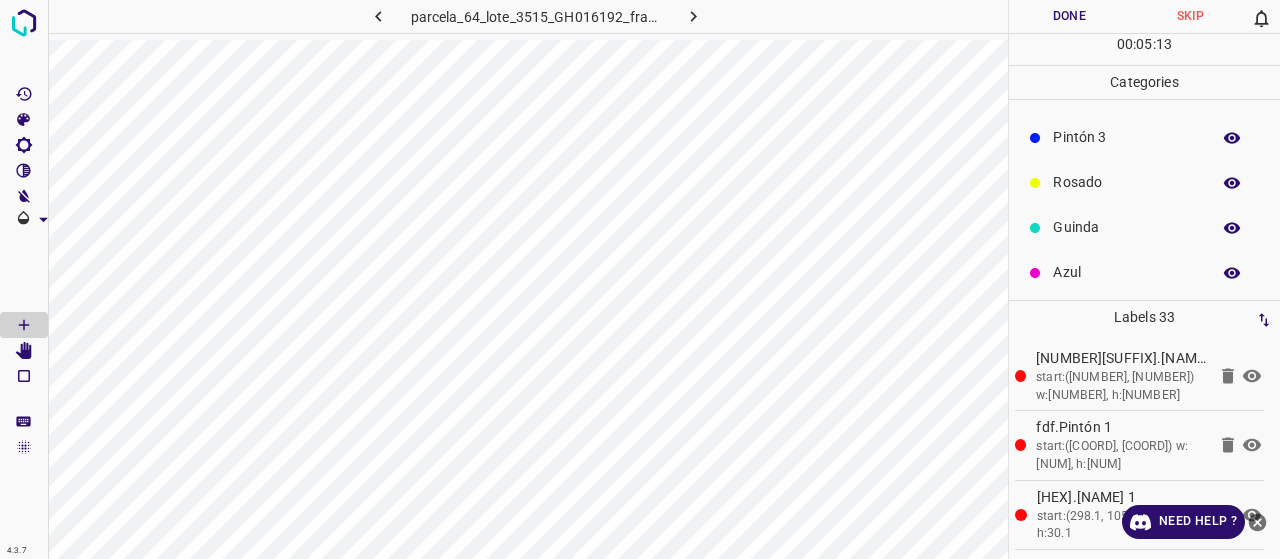scroll, scrollTop: 176, scrollLeft: 0, axis: vertical 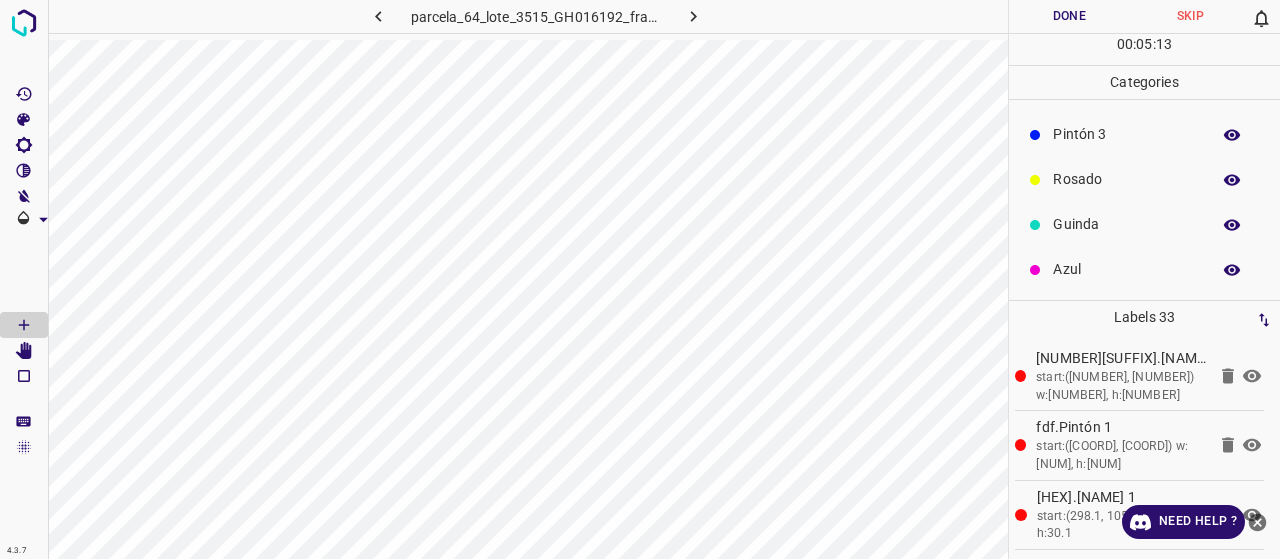 click on "Azul" at bounding box center [1126, 269] 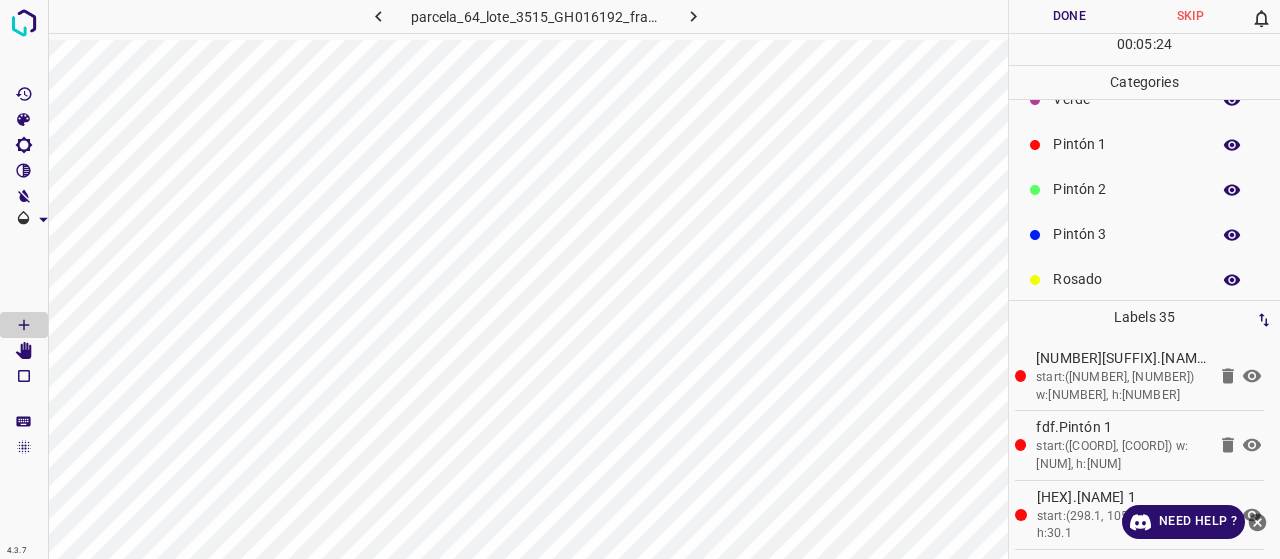 scroll, scrollTop: 0, scrollLeft: 0, axis: both 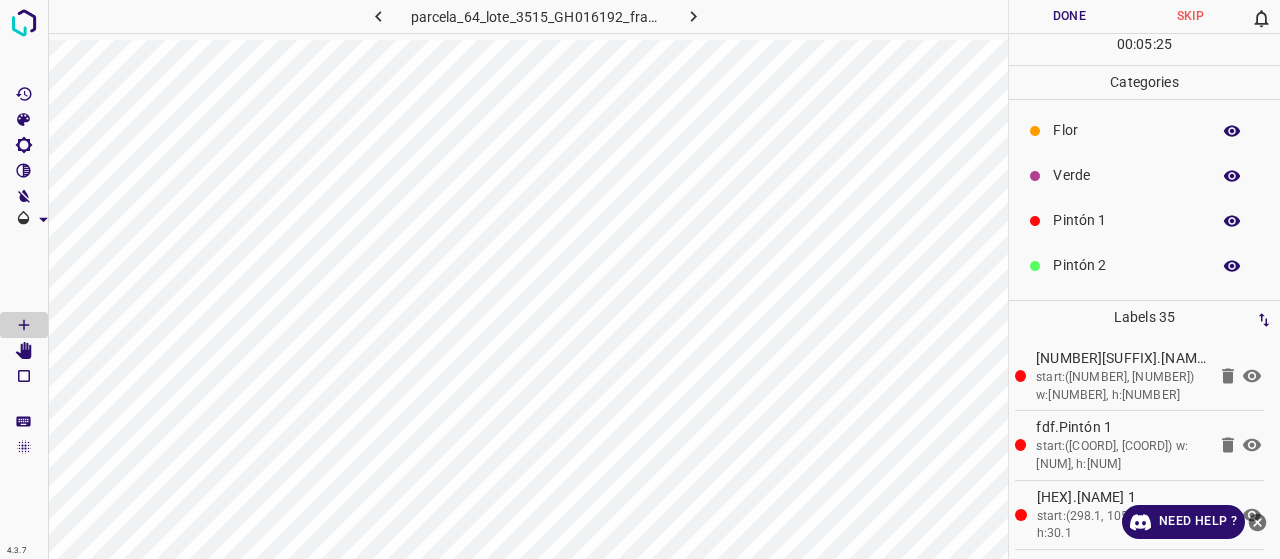 click on "Verde" at bounding box center [1126, 175] 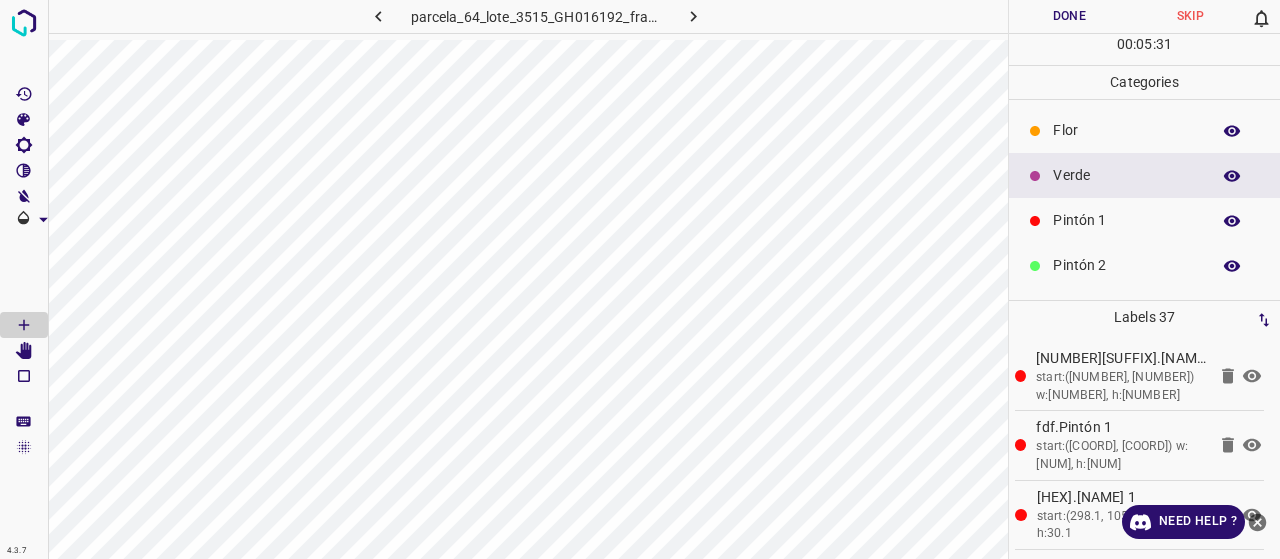 click on "Pintón 1" at bounding box center [1126, 220] 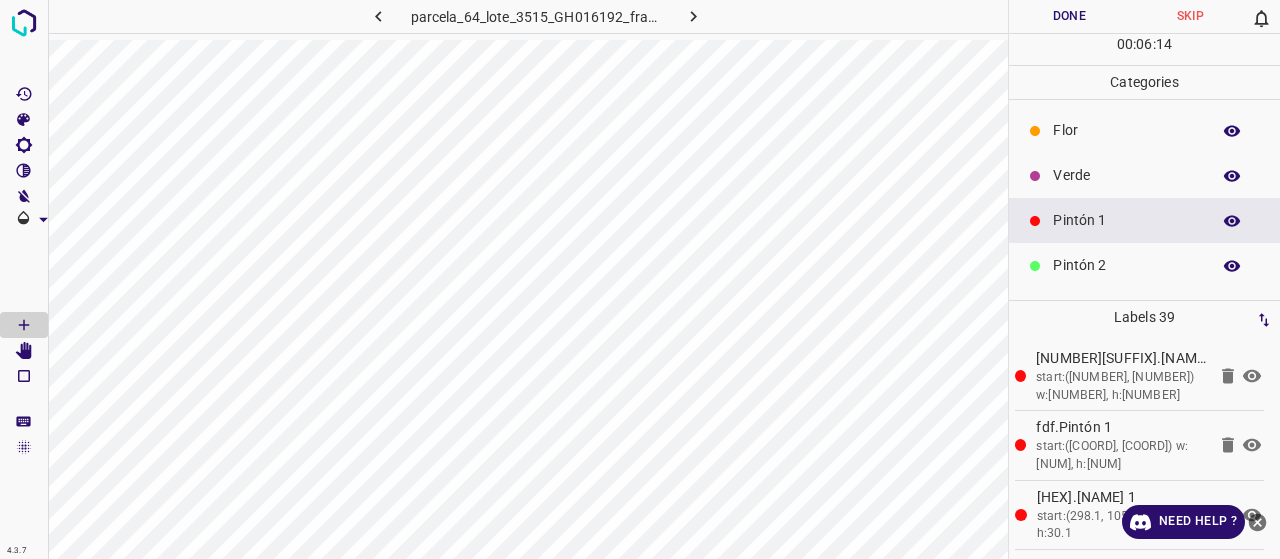 click on "Verde" at bounding box center [1126, 175] 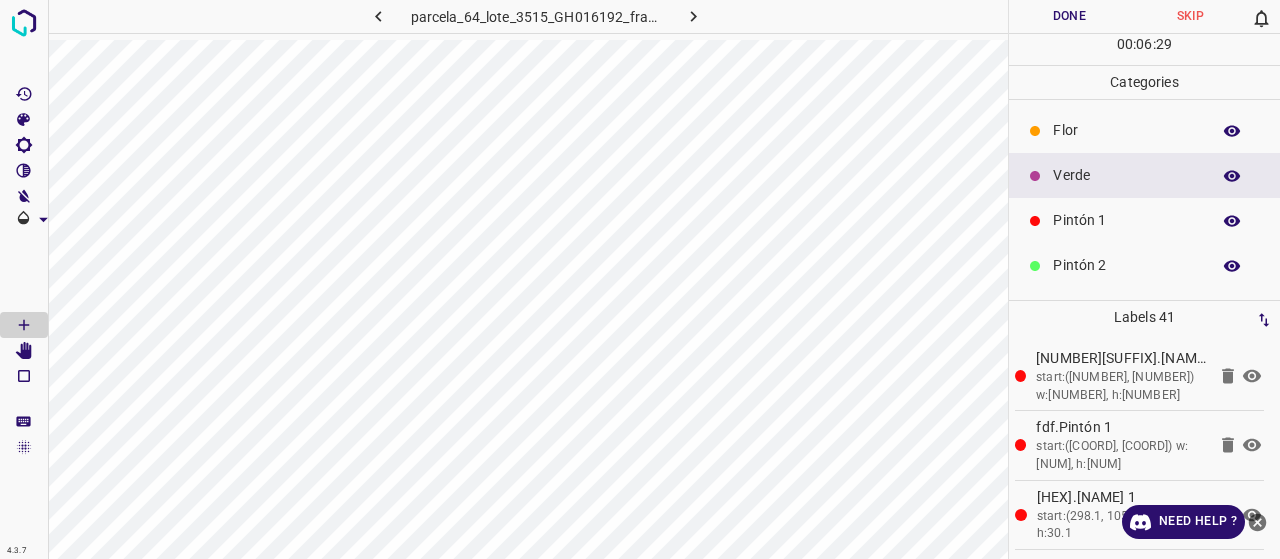 click on "Pintón 1" at bounding box center (1126, 220) 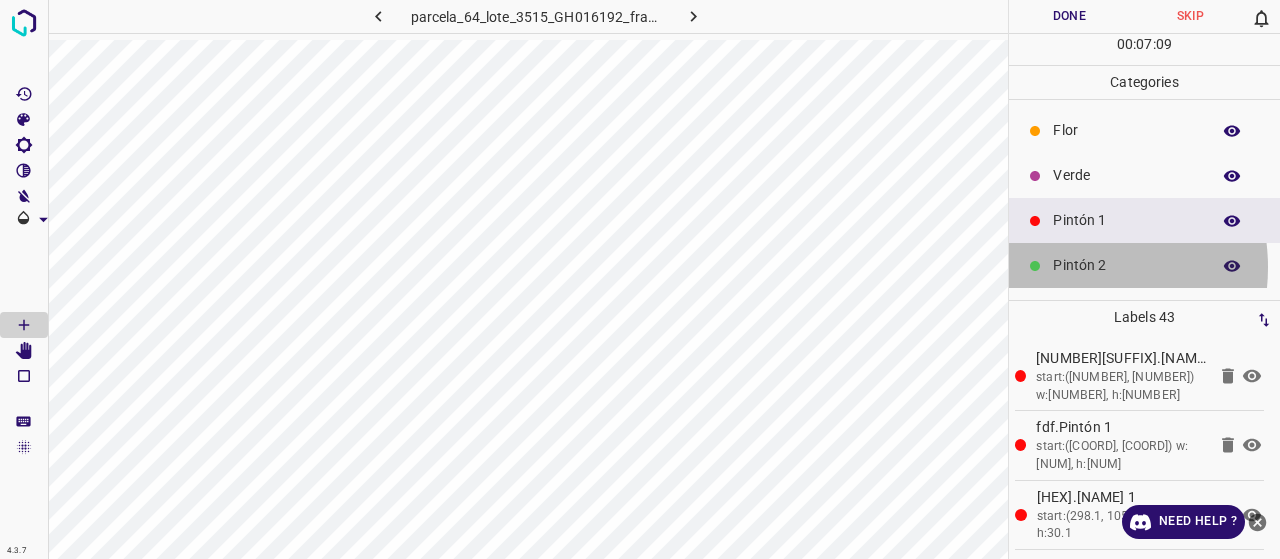click on "Pintón 2" at bounding box center (1126, 265) 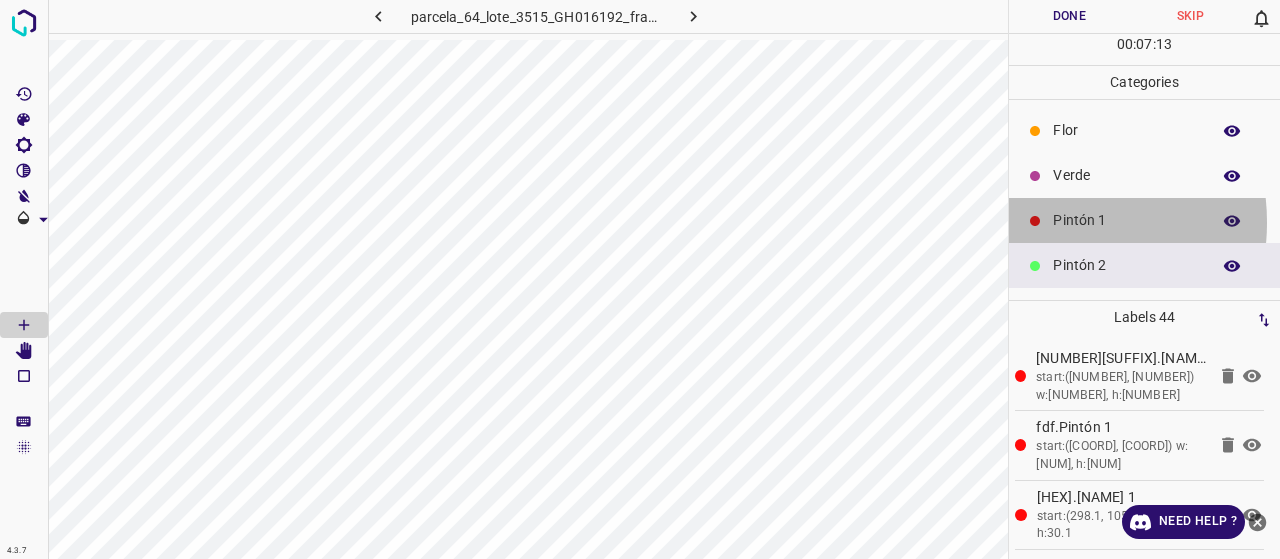 click on "Pintón 1" at bounding box center (1144, 220) 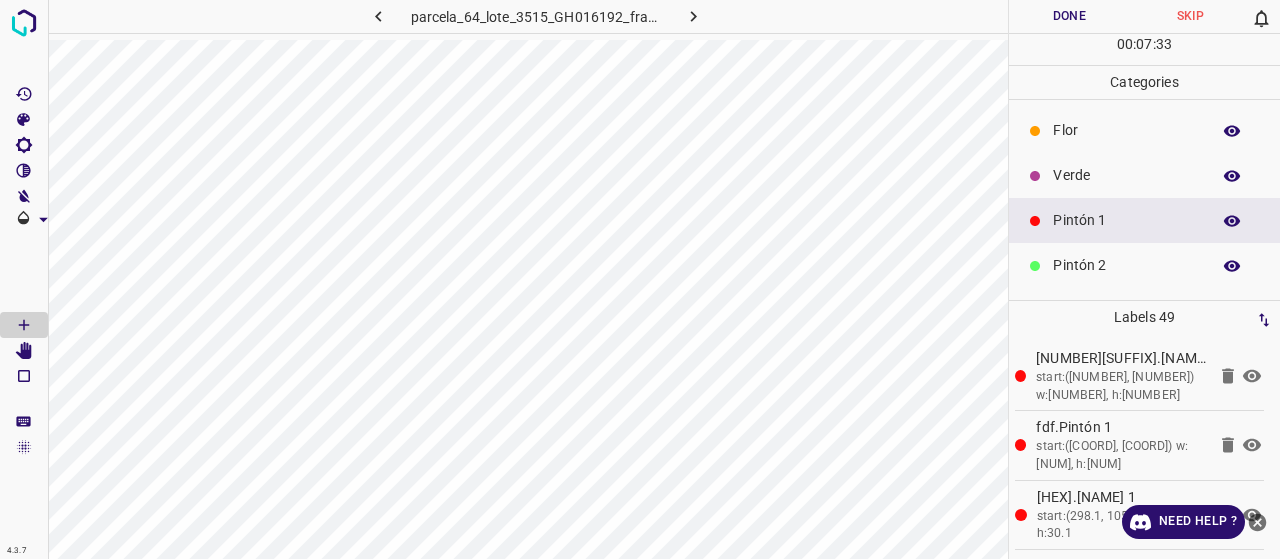 click on "Verde" at bounding box center (1126, 175) 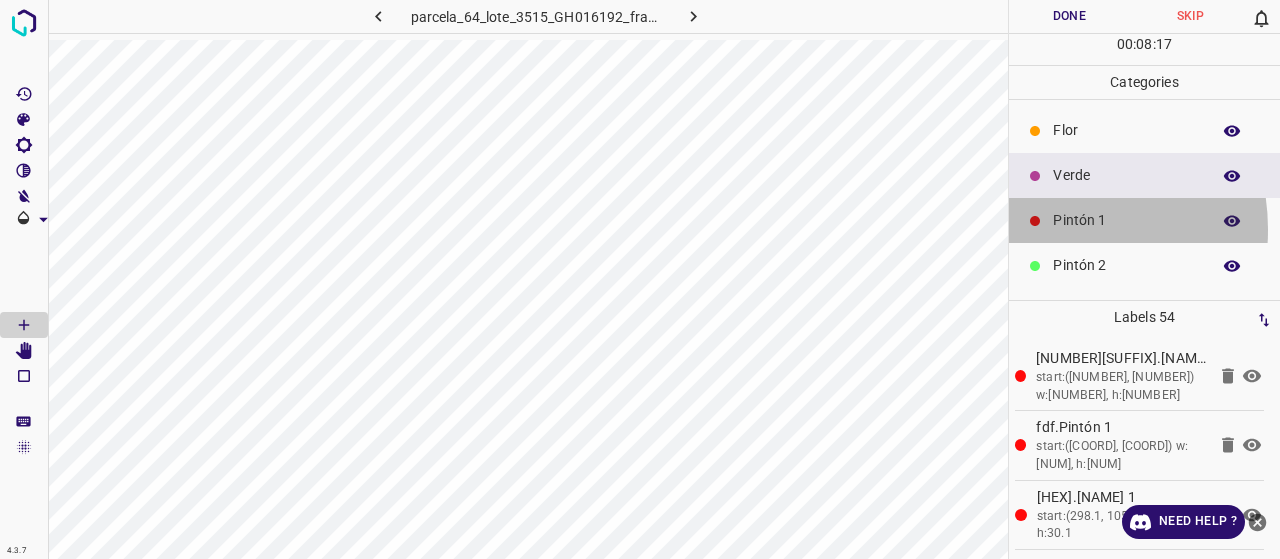 click on "Pintón 1" at bounding box center (1144, 220) 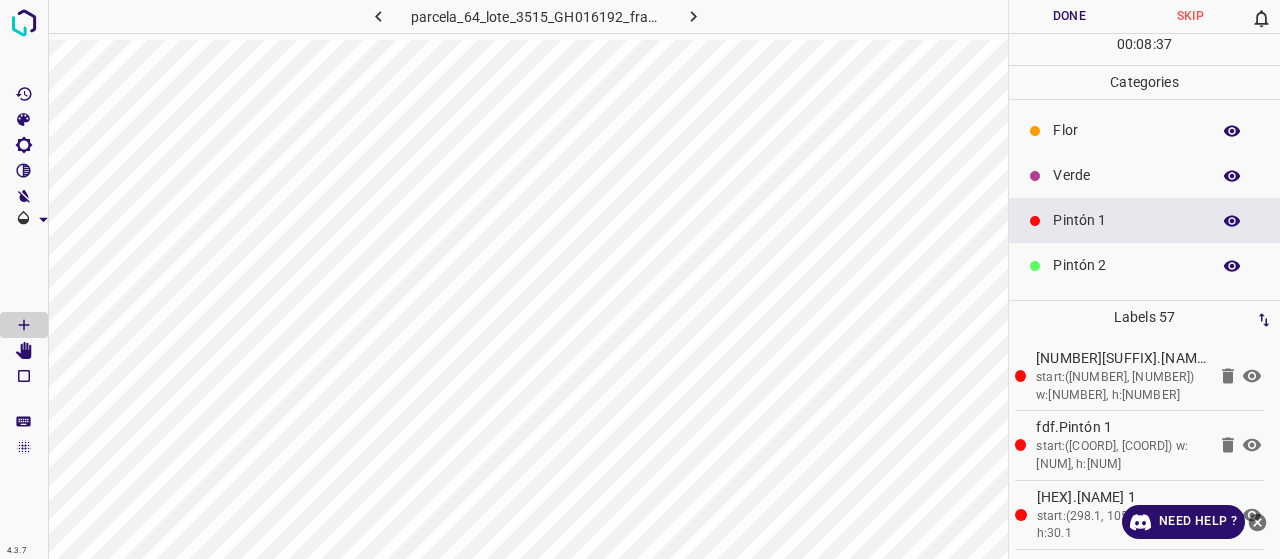 click on "Pintón 2" at bounding box center [1126, 265] 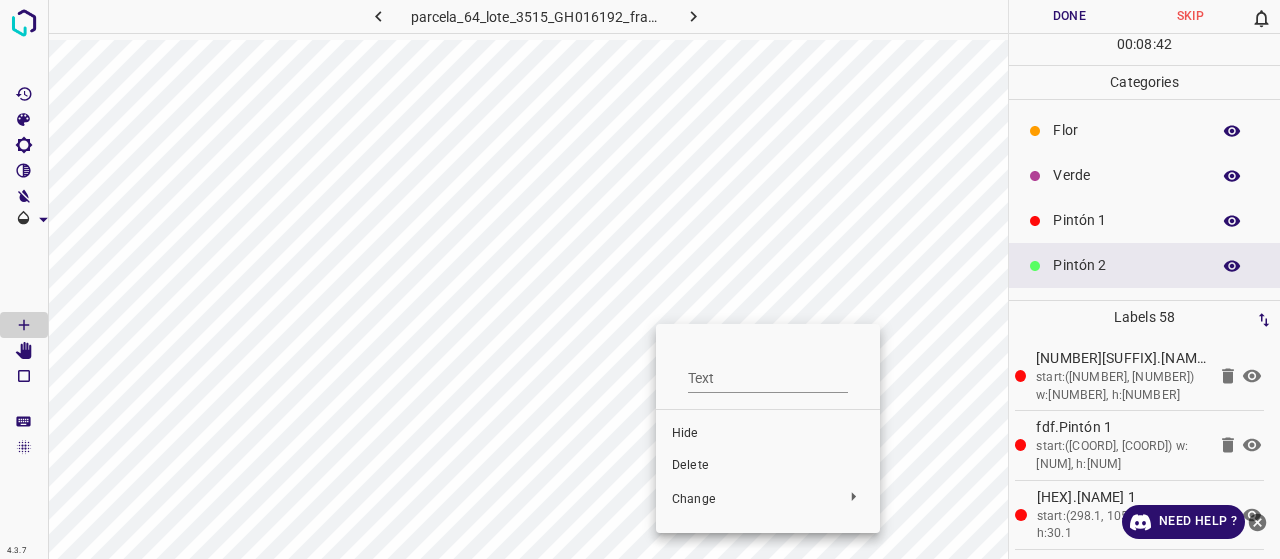 click on "Delete" at bounding box center [768, 466] 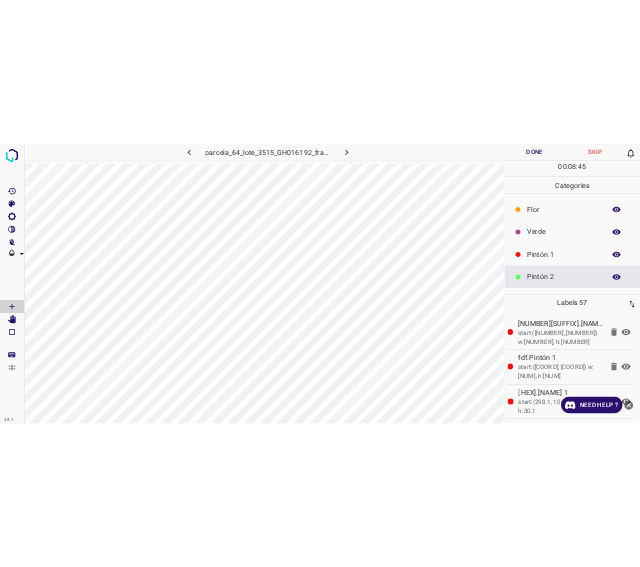scroll, scrollTop: 176, scrollLeft: 0, axis: vertical 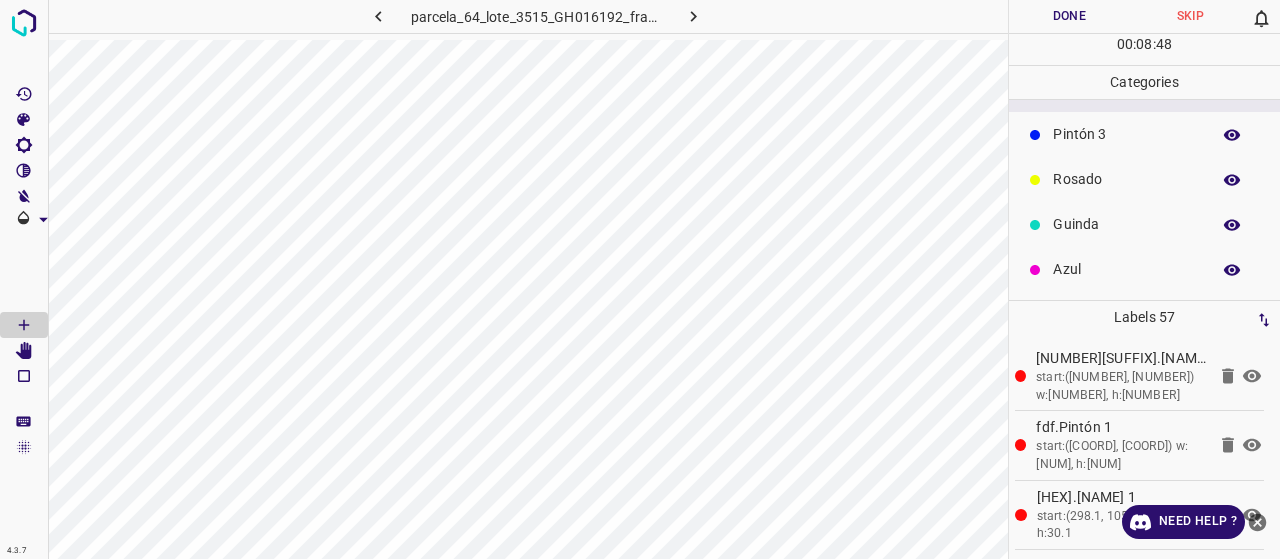 click on "Guinda" at bounding box center [1126, 224] 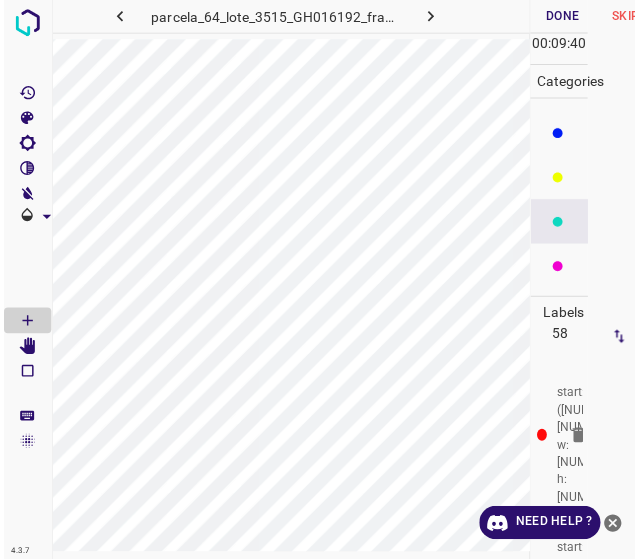 scroll, scrollTop: 0, scrollLeft: 46, axis: horizontal 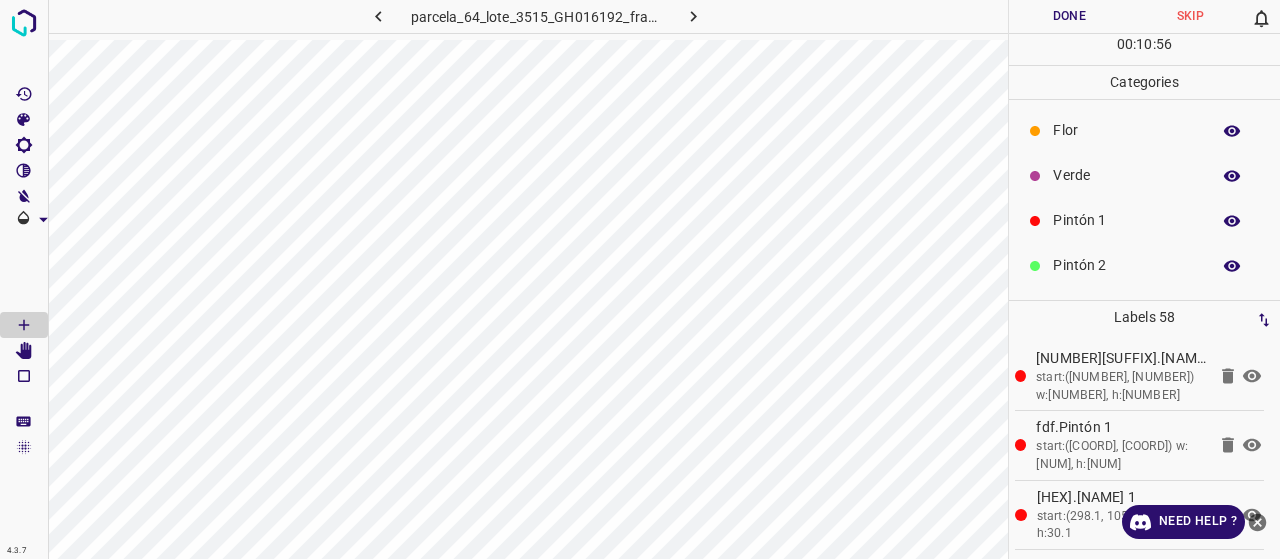 click on "Pintón 1" at bounding box center [1144, 220] 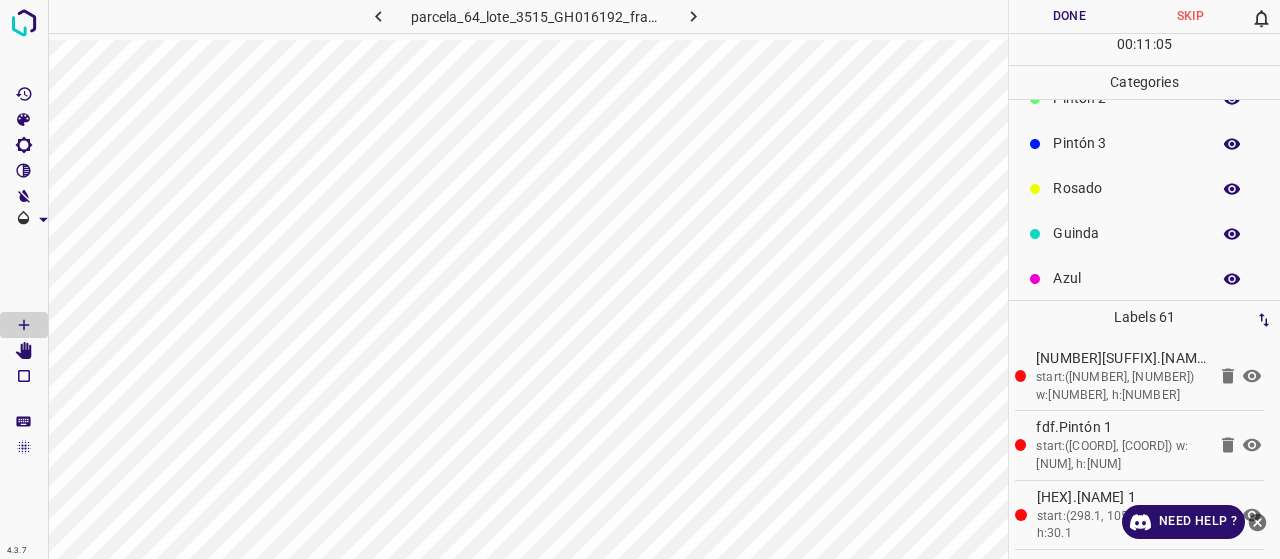 scroll, scrollTop: 176, scrollLeft: 0, axis: vertical 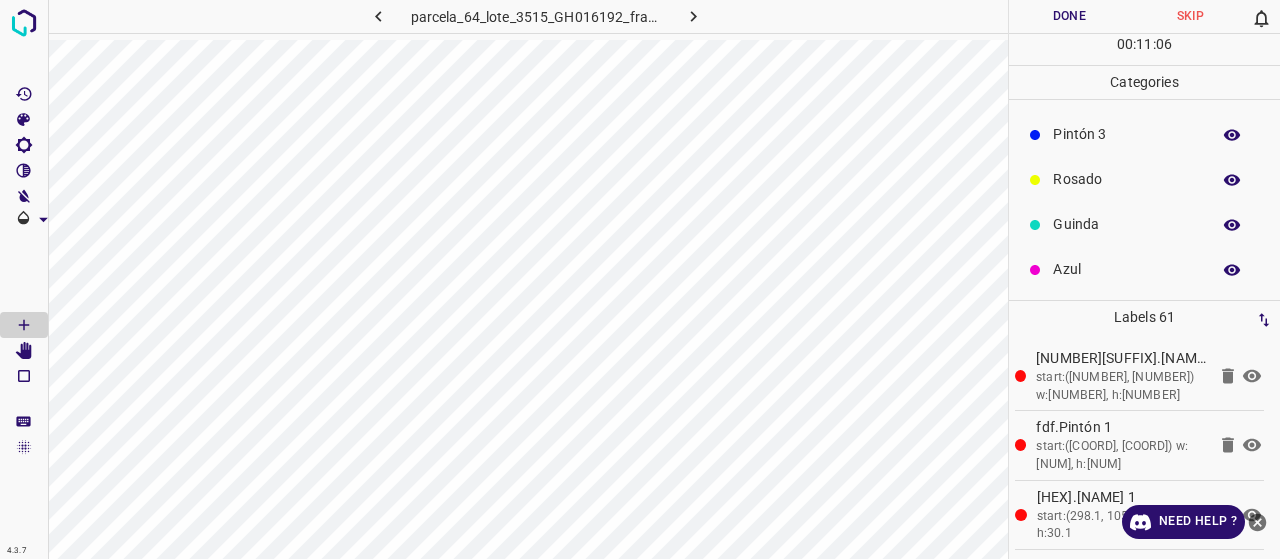 click on "Pintón 3" at bounding box center (1126, 134) 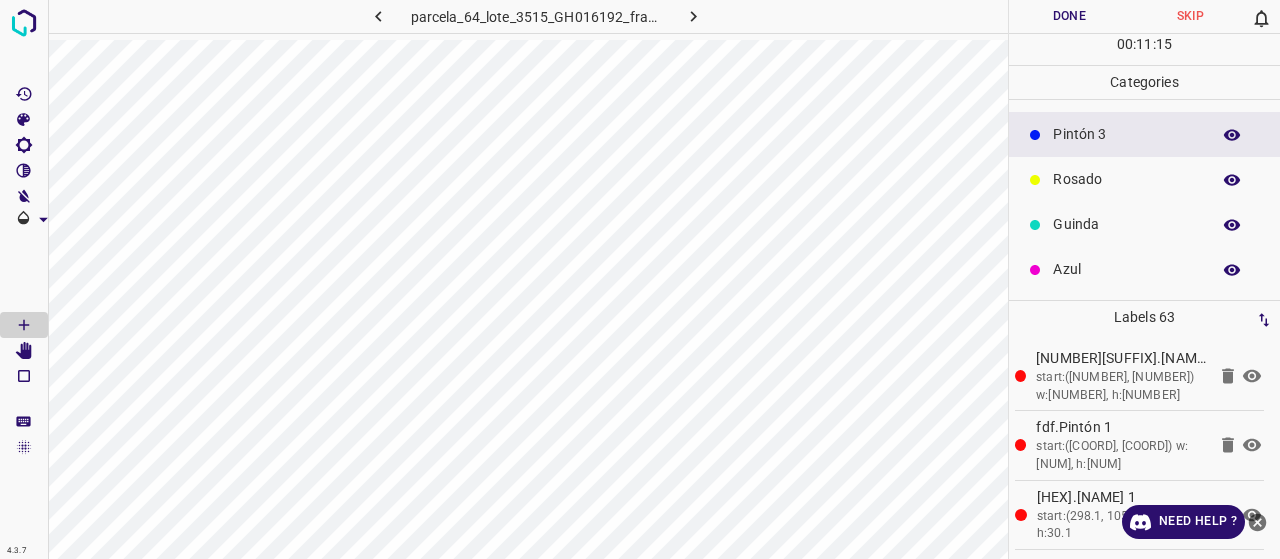 click on "Azul" at bounding box center [1126, 269] 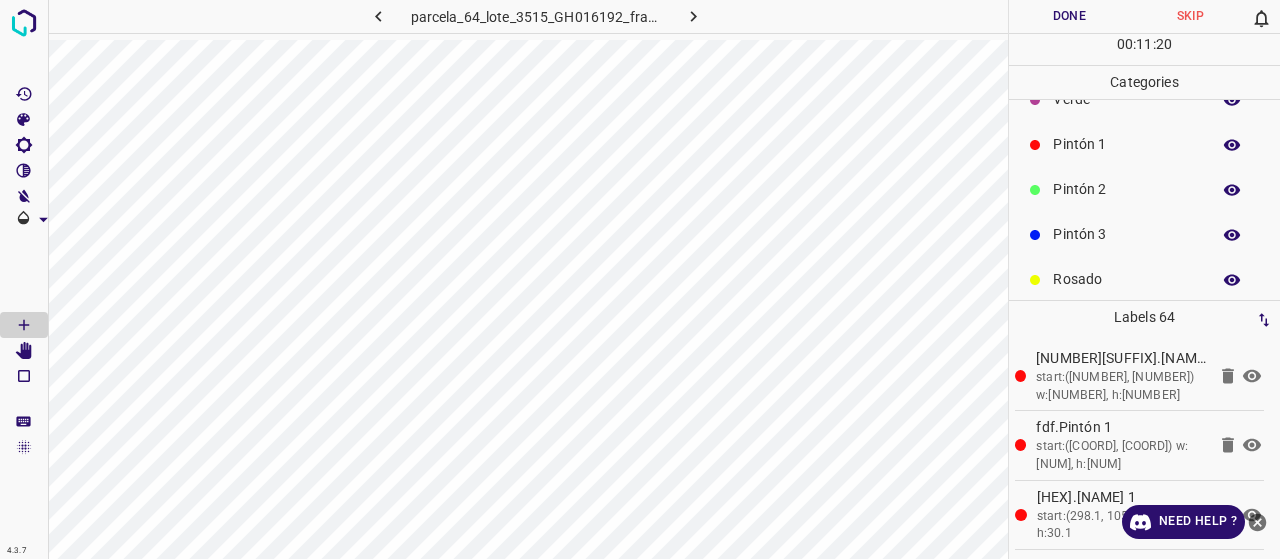 scroll, scrollTop: 0, scrollLeft: 0, axis: both 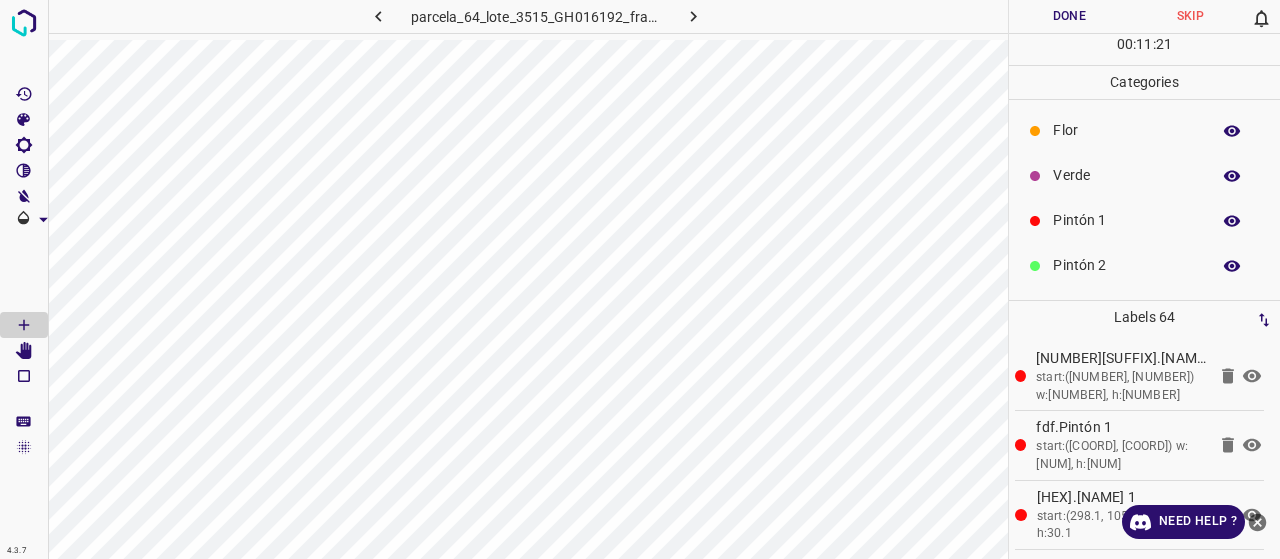 click on "Pintón 1" at bounding box center [1126, 220] 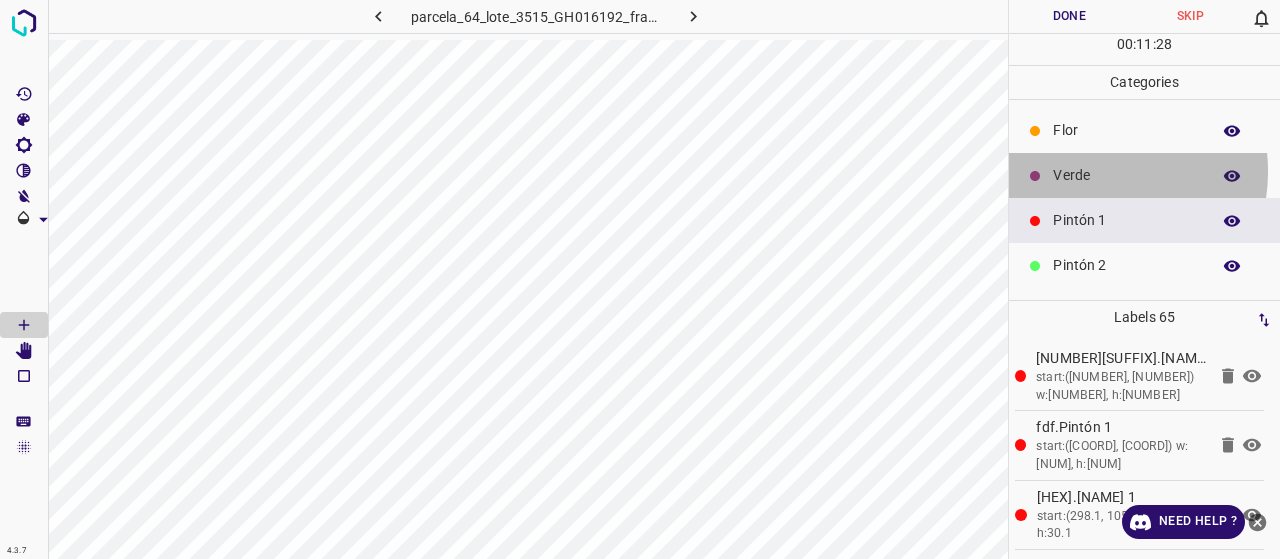 click on "Verde" at bounding box center [1126, 175] 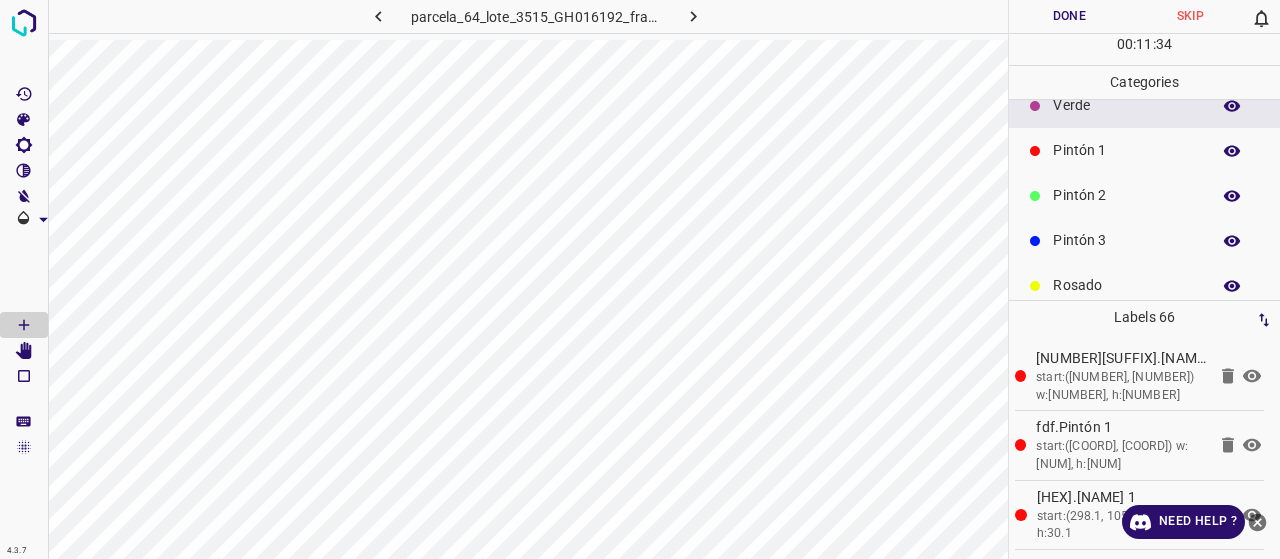 scroll, scrollTop: 176, scrollLeft: 0, axis: vertical 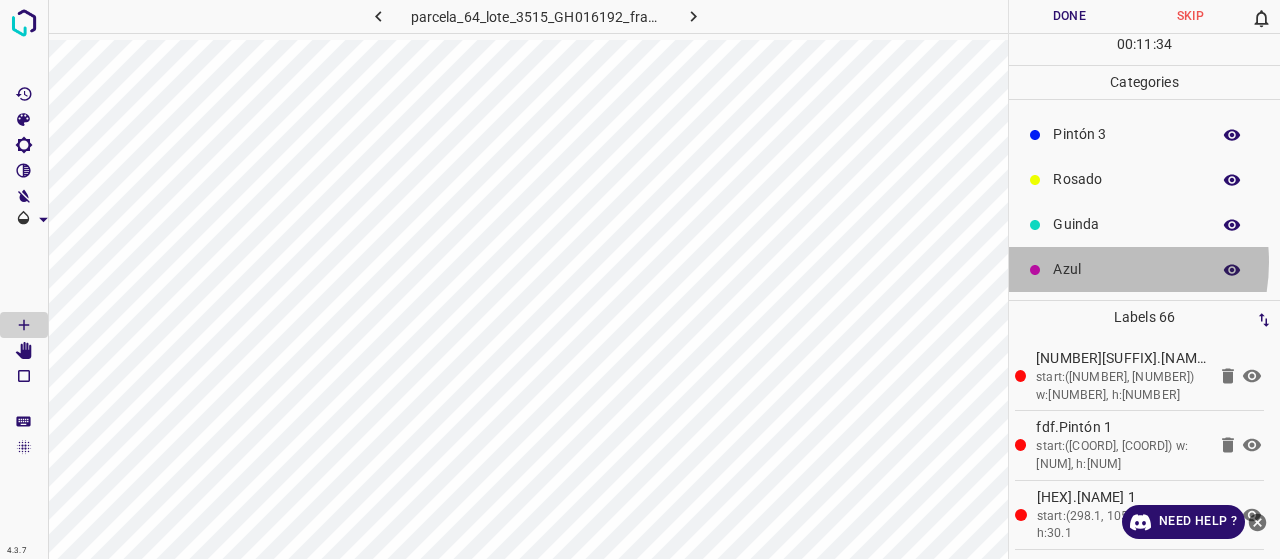 click on "Azul" at bounding box center (1126, 269) 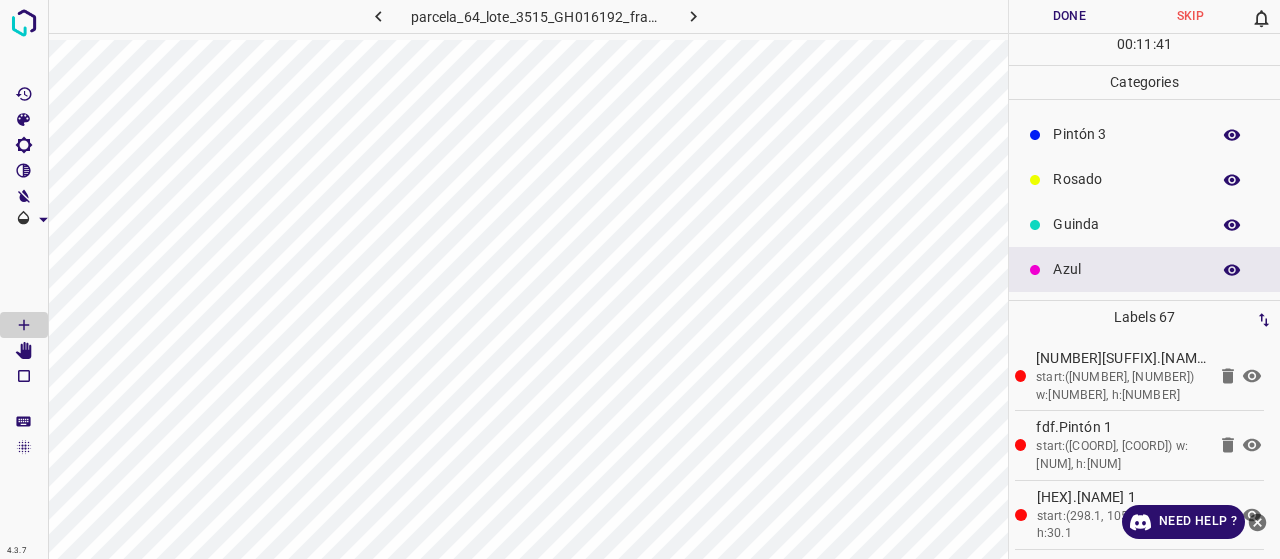 click on "Pintón 3" at bounding box center (1126, 134) 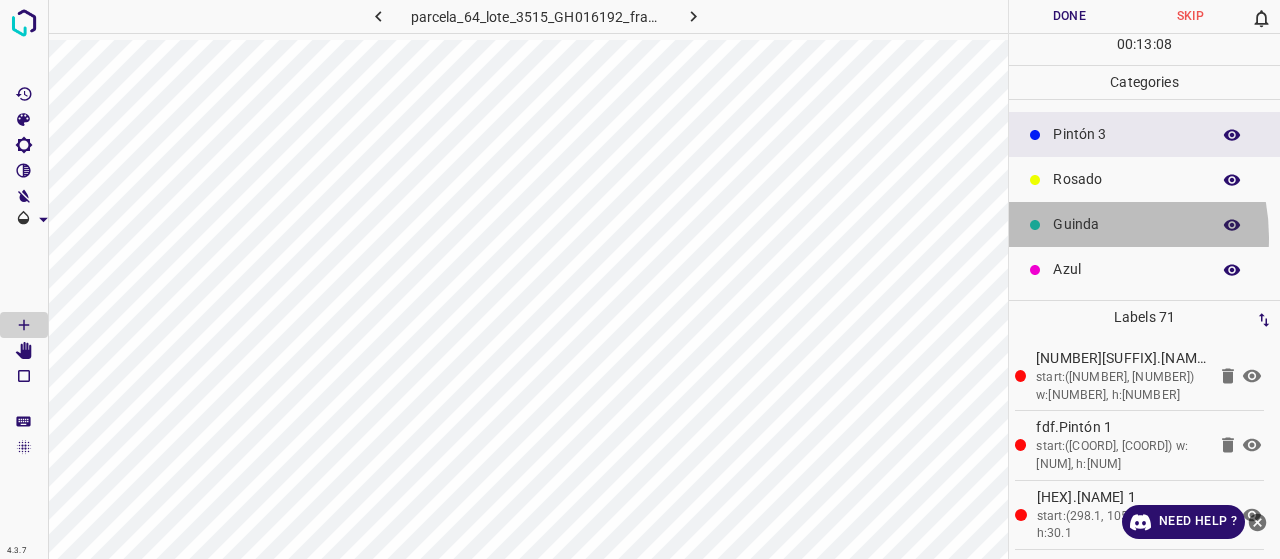 click on "Guinda" at bounding box center [1144, 224] 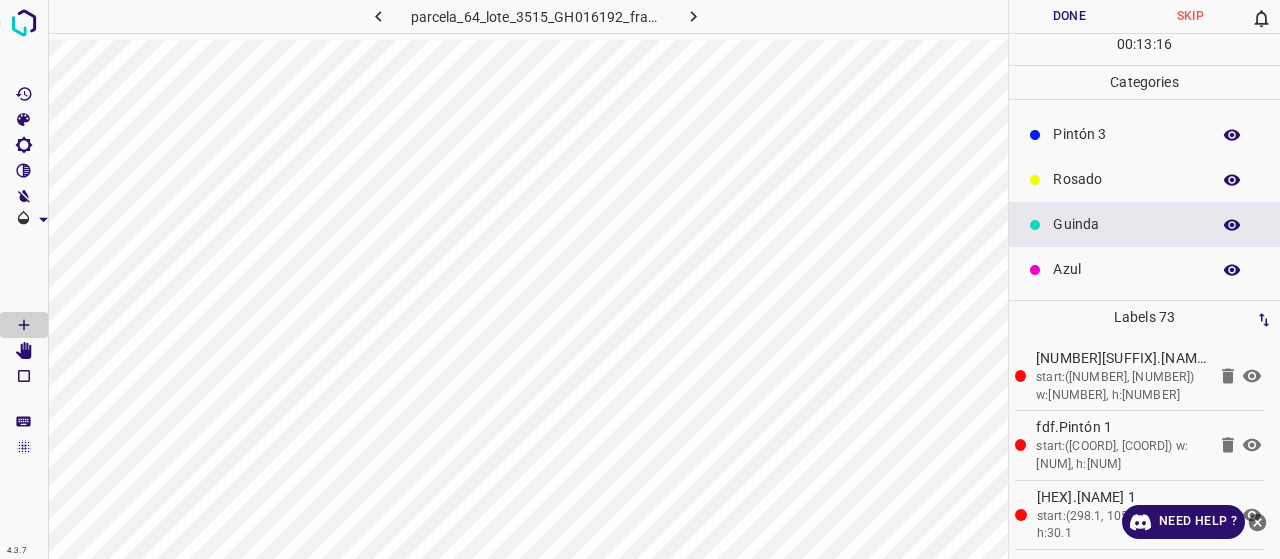 click on "Azul" at bounding box center (1126, 269) 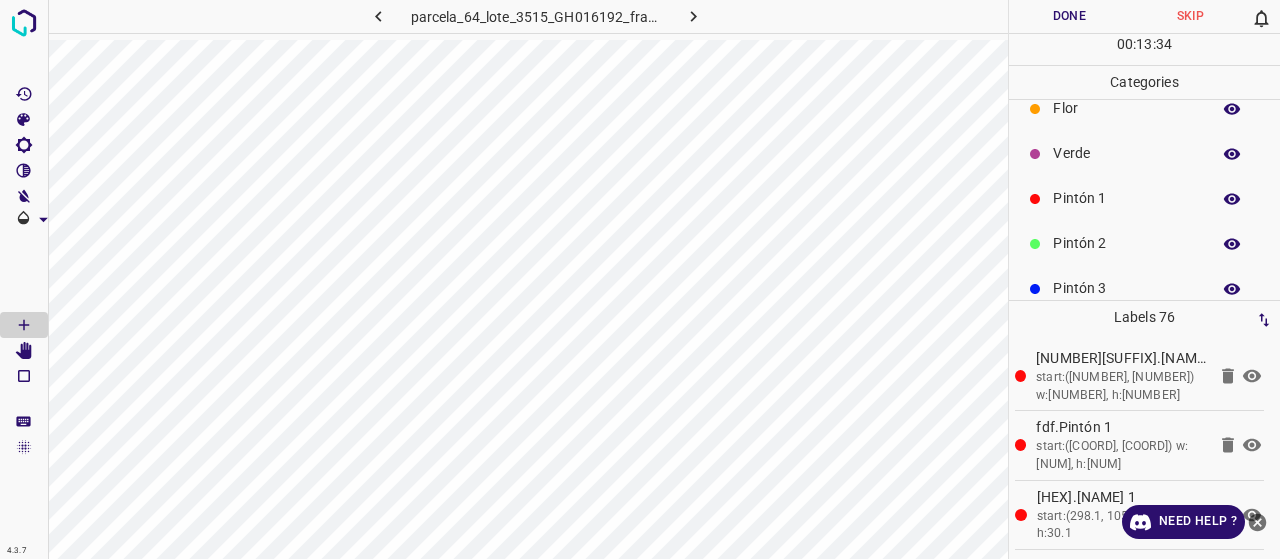 scroll, scrollTop: 0, scrollLeft: 0, axis: both 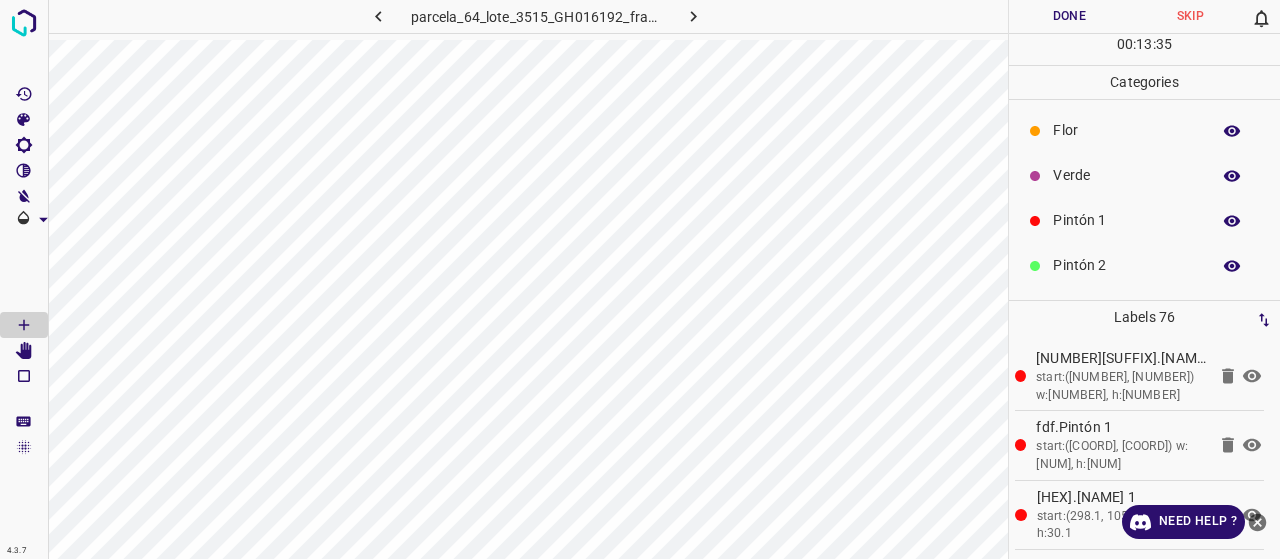 click on "Verde" at bounding box center [1126, 175] 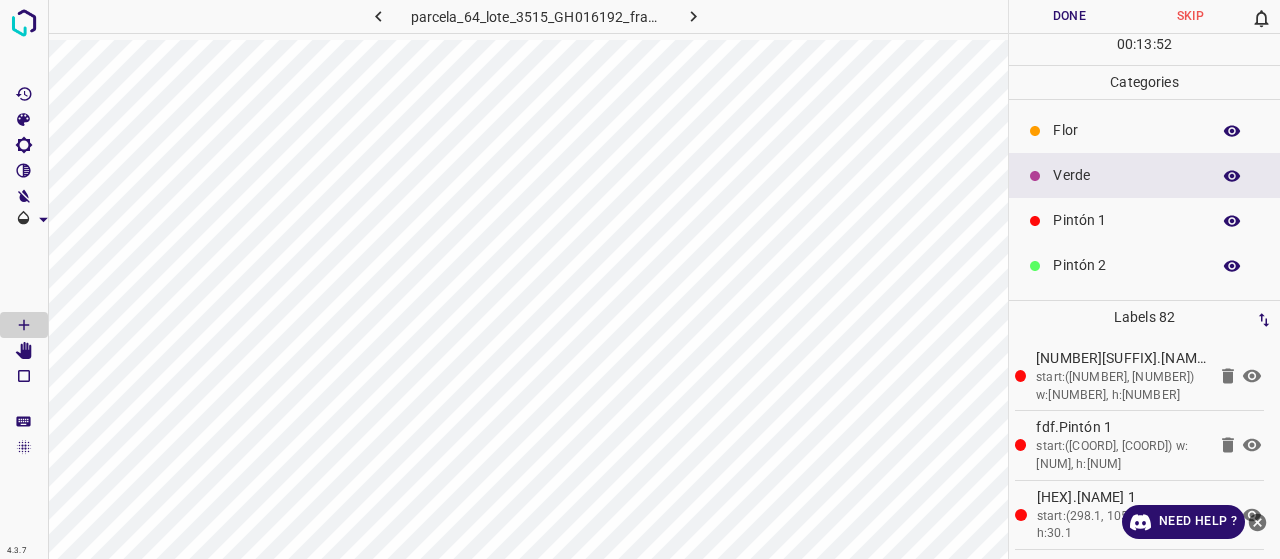 click on "Pintón 1" at bounding box center (1126, 220) 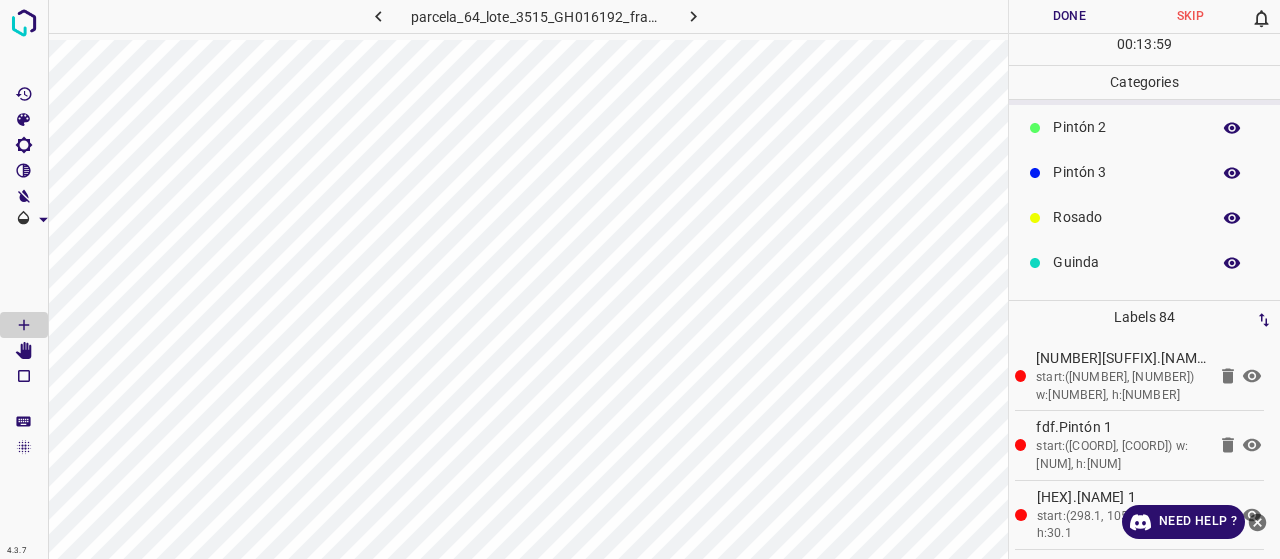 scroll, scrollTop: 176, scrollLeft: 0, axis: vertical 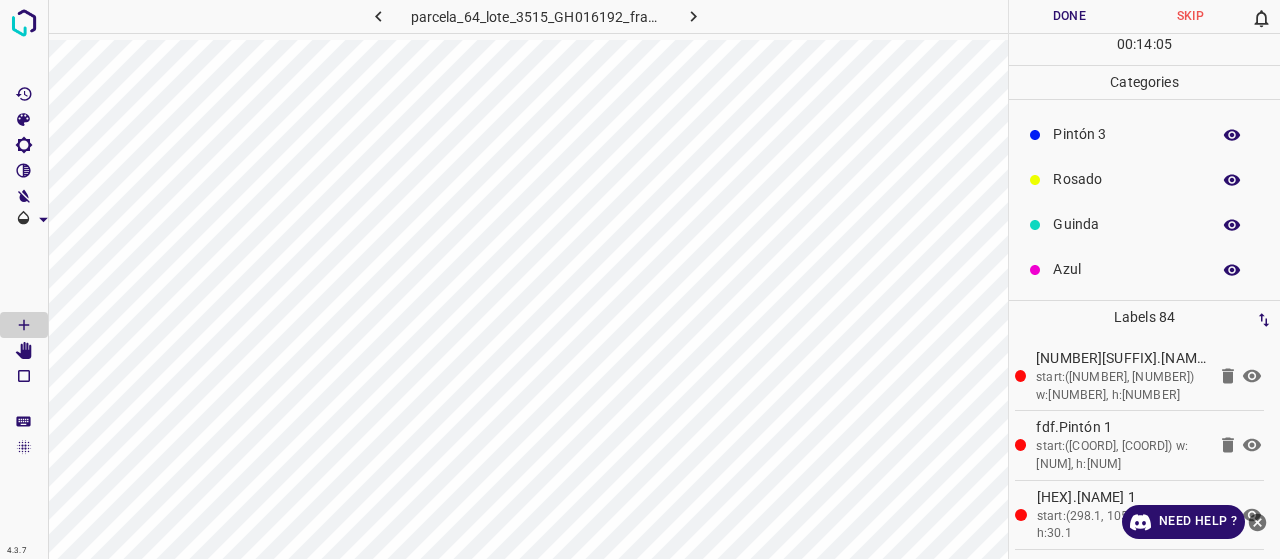 click on "Pintón 3" at bounding box center (1126, 134) 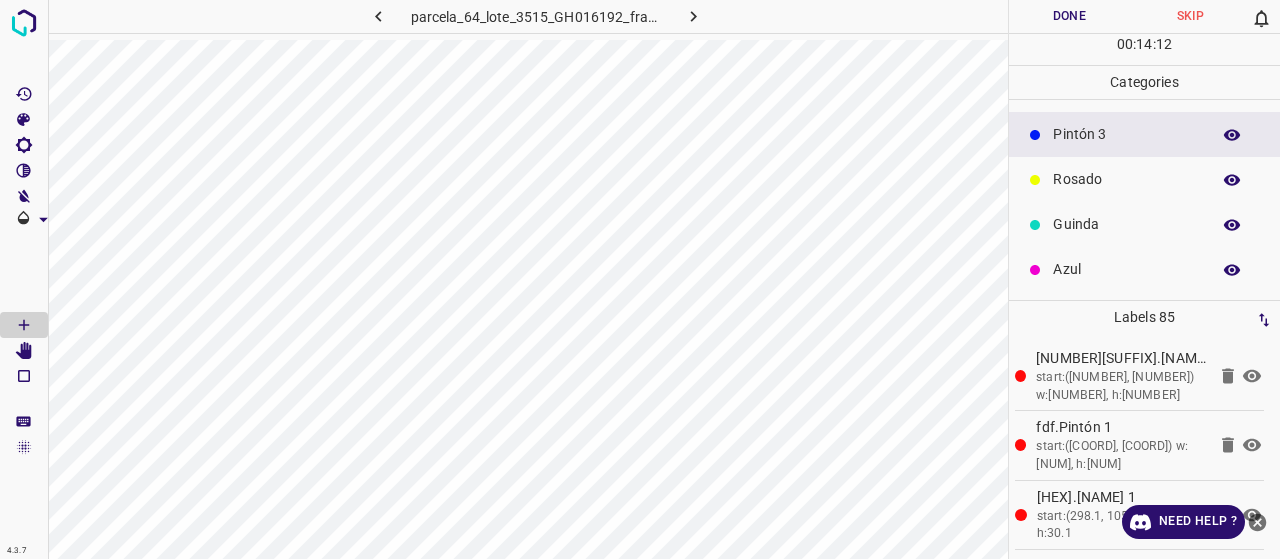 scroll, scrollTop: 76, scrollLeft: 0, axis: vertical 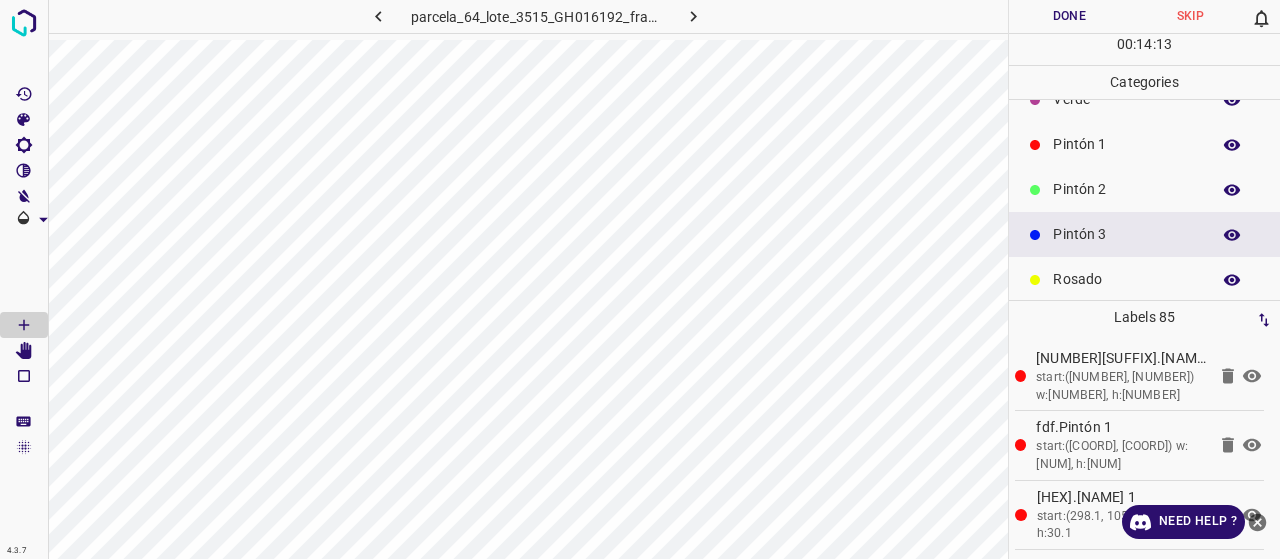 click on "Pintón 2" at bounding box center [1126, 189] 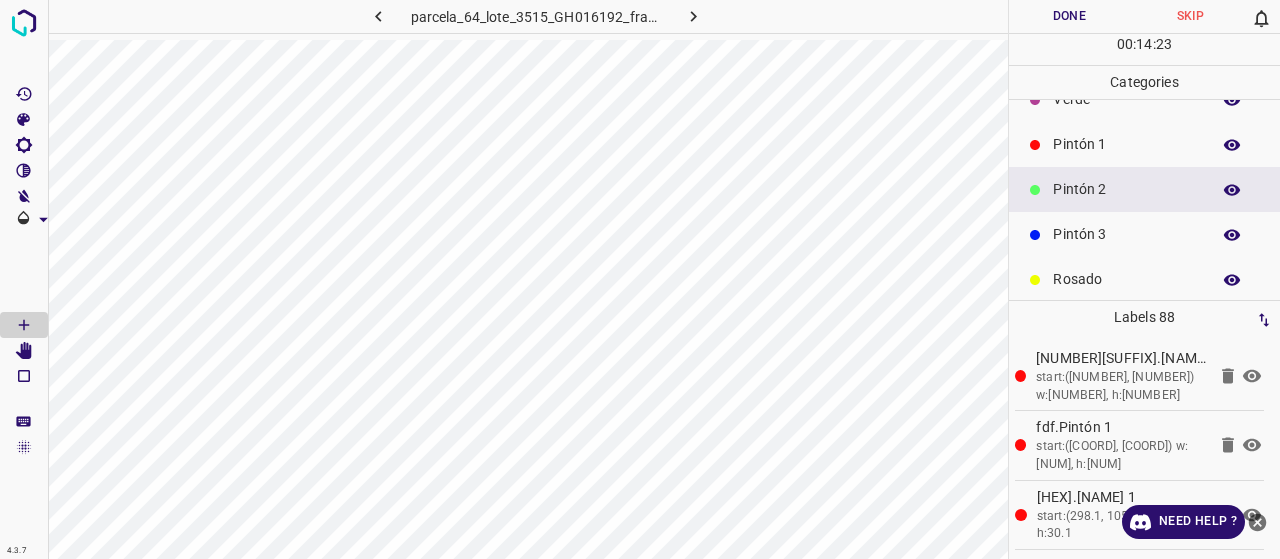 click on "Pintón 1" at bounding box center (1126, 144) 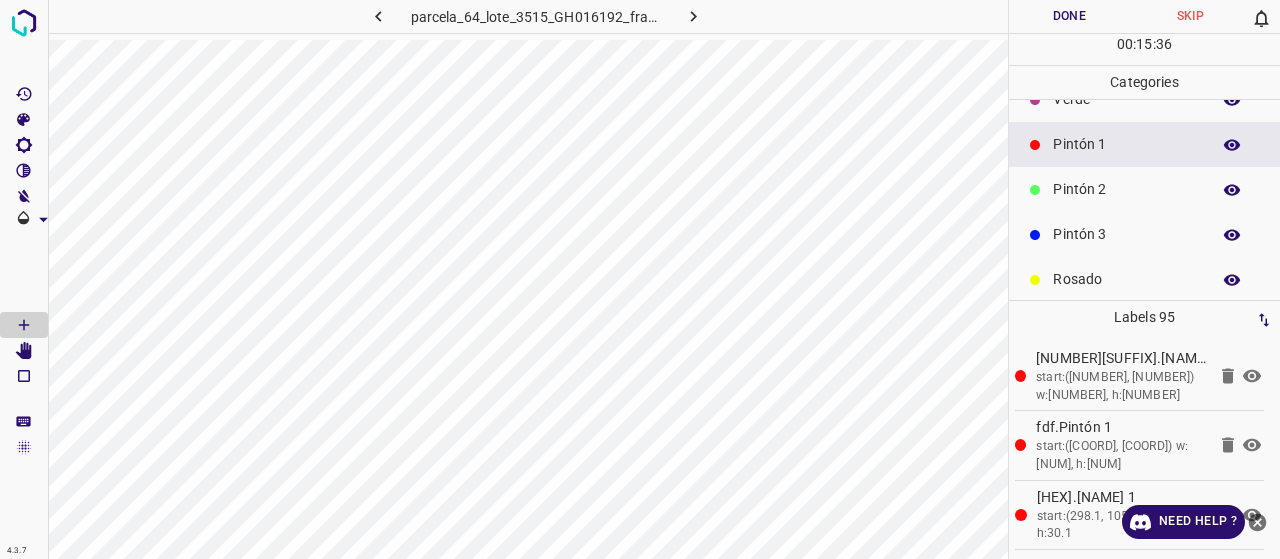 scroll, scrollTop: 0, scrollLeft: 0, axis: both 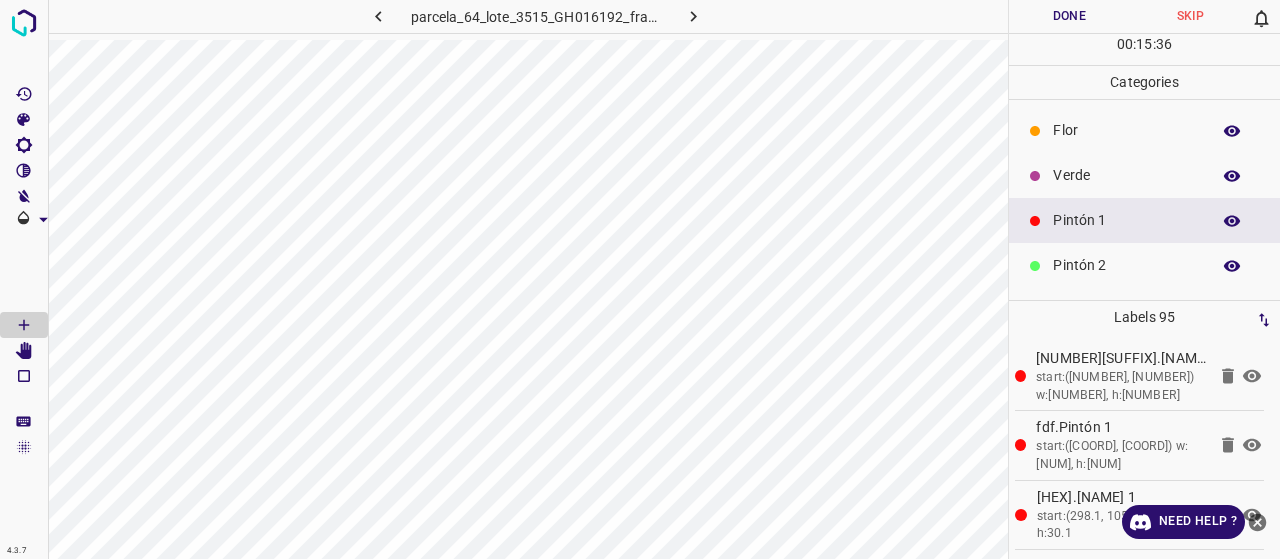drag, startPoint x: 1069, startPoint y: 165, endPoint x: 1049, endPoint y: 174, distance: 21.931713 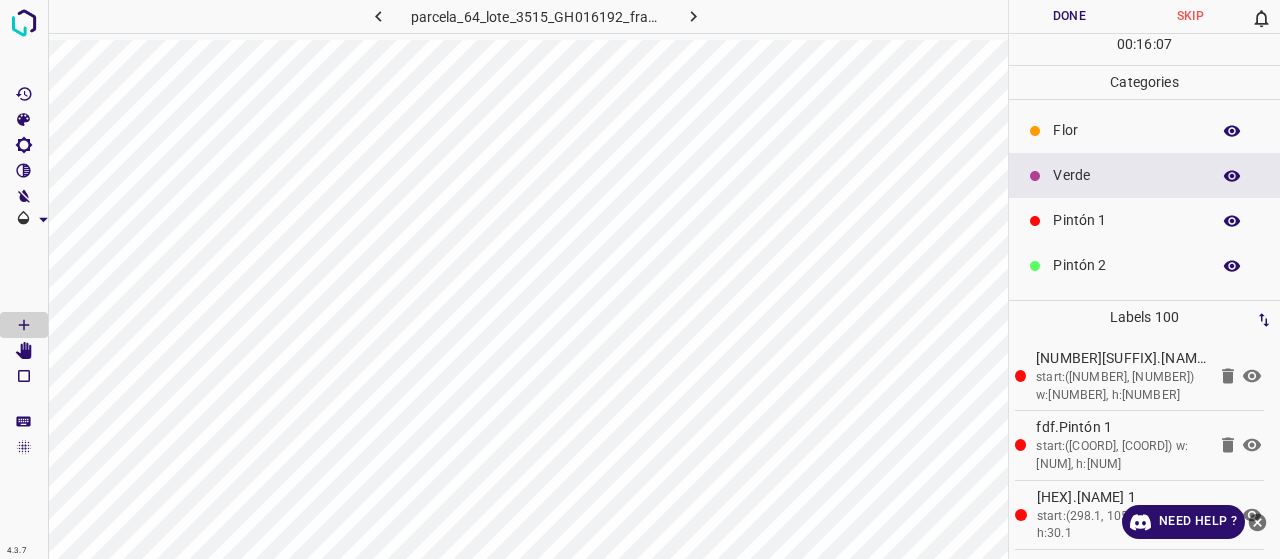 click 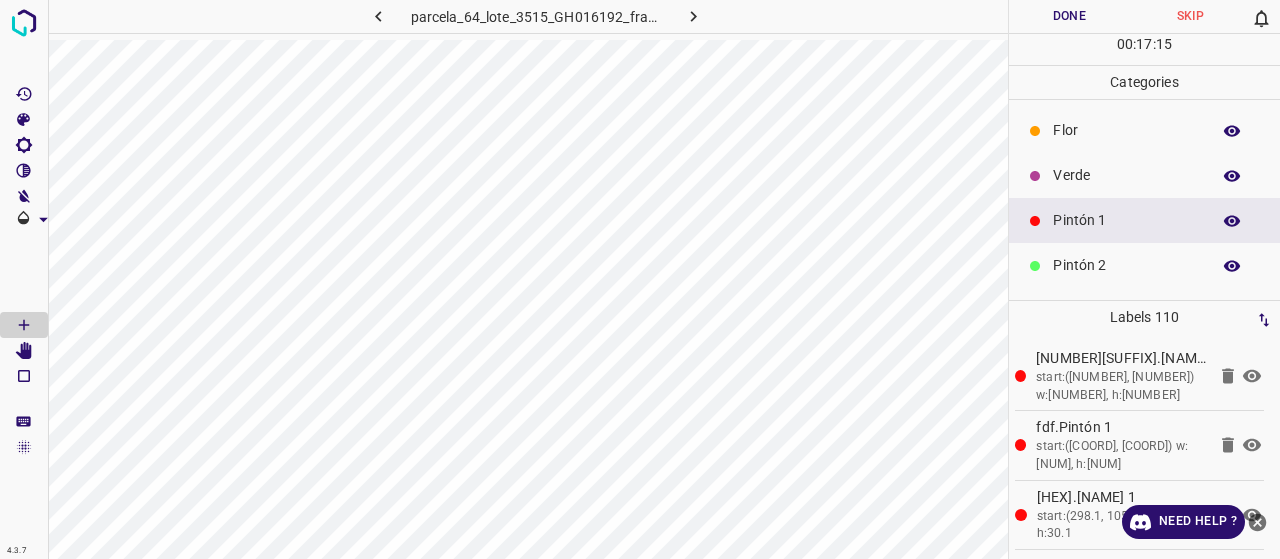 click on "Verde" at bounding box center (1144, 175) 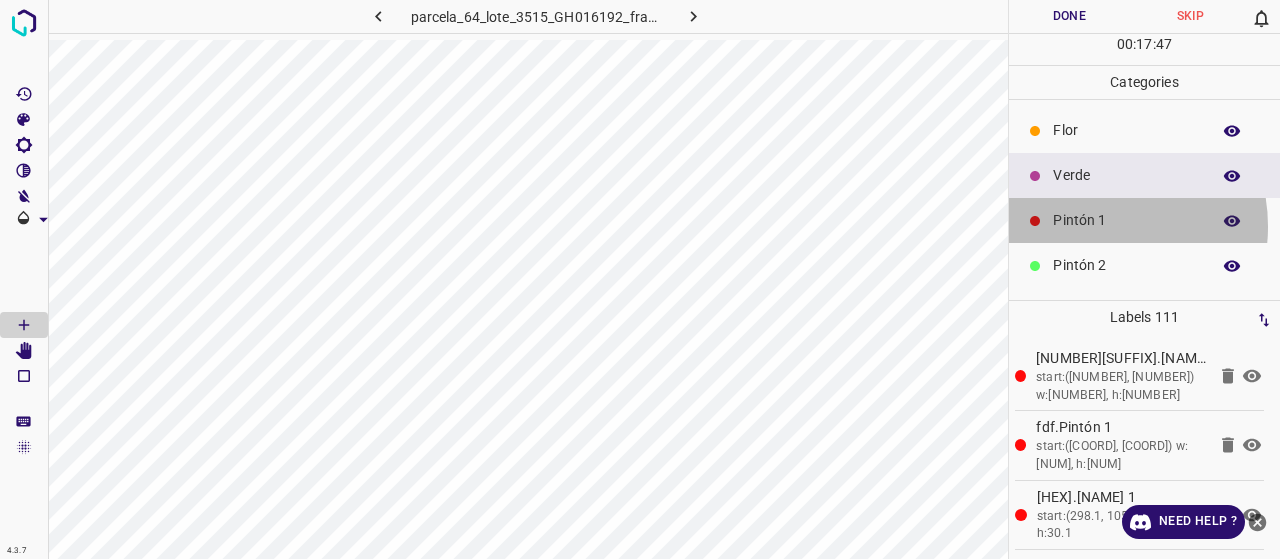 click on "Pintón 1" at bounding box center (1126, 220) 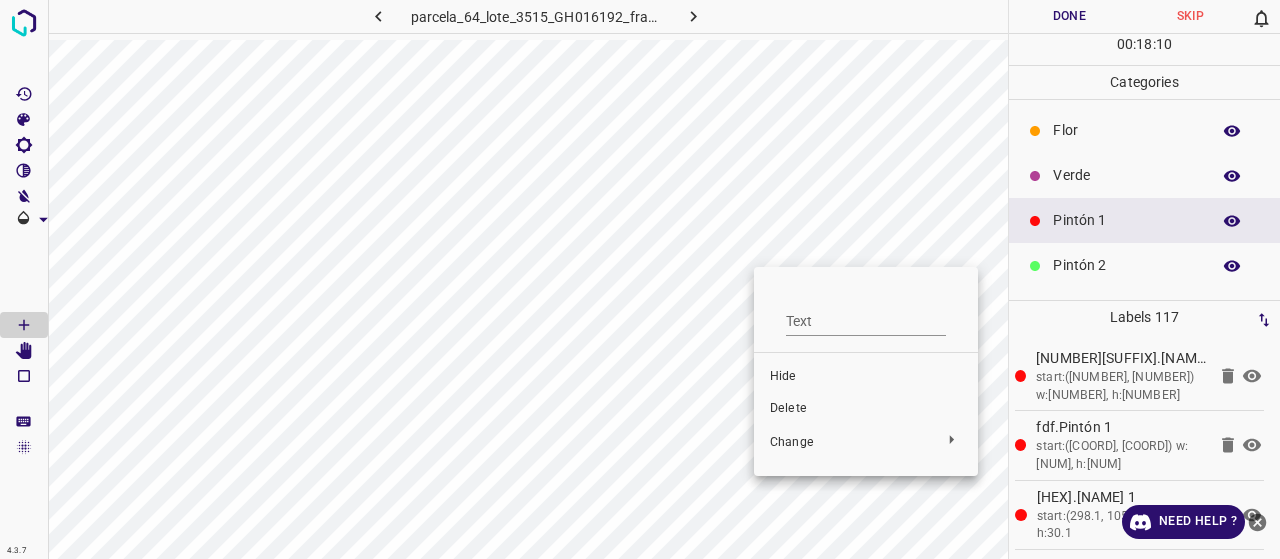 click on "Delete" at bounding box center (866, 409) 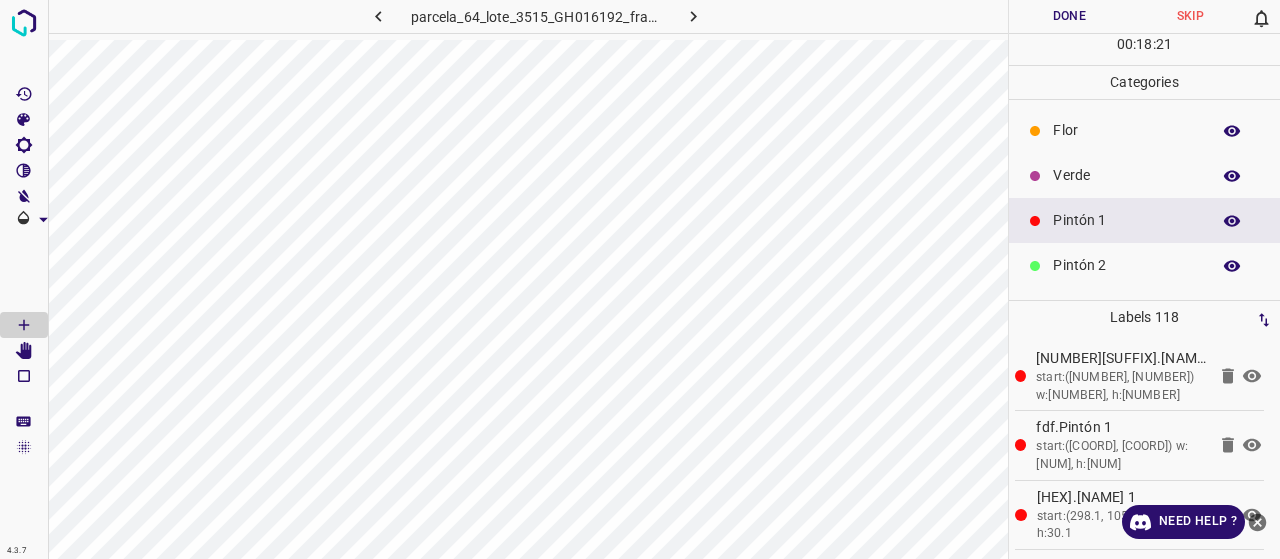 click on "Pintón 2" at bounding box center (1144, 265) 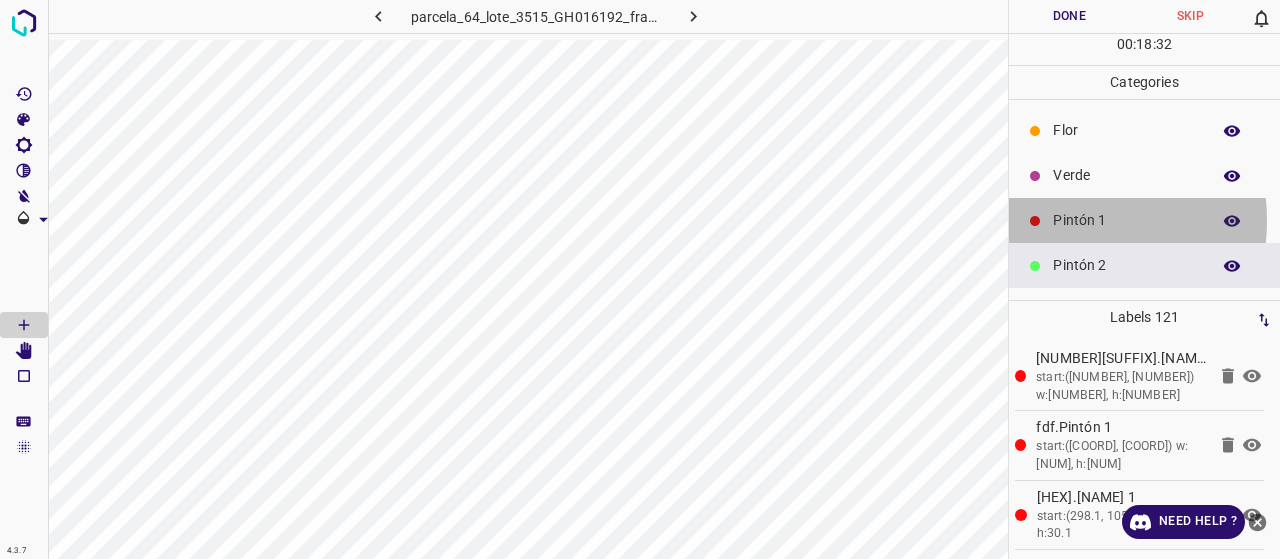 click on "Pintón 1" at bounding box center (1126, 220) 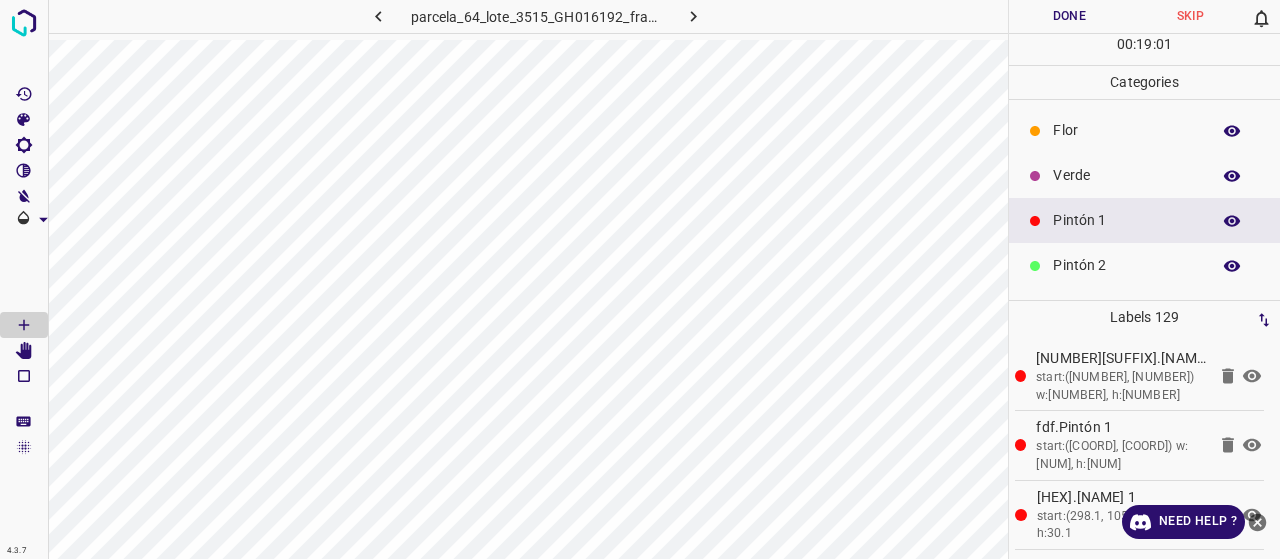 click on "Verde" at bounding box center (1126, 175) 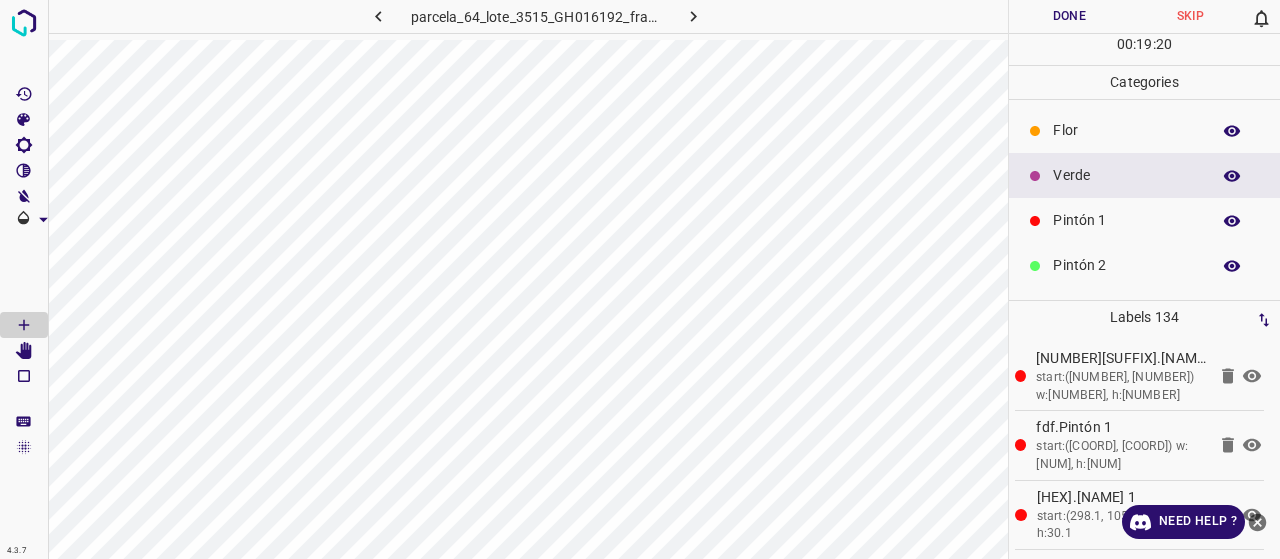 click on "Pintón 1" at bounding box center [1126, 220] 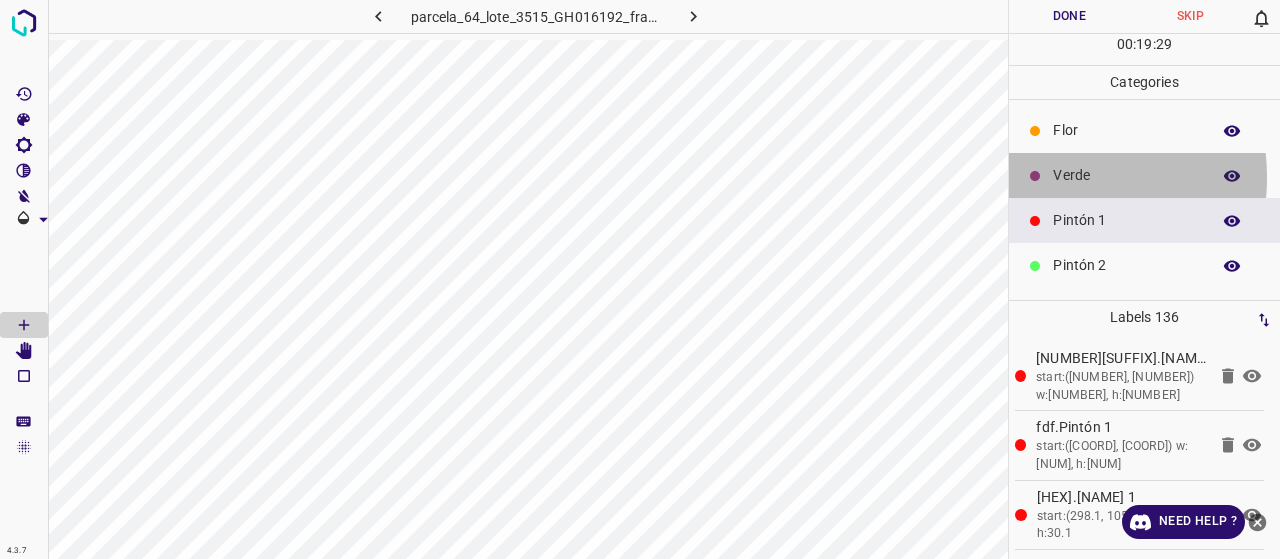 click on "Verde" at bounding box center [1144, 175] 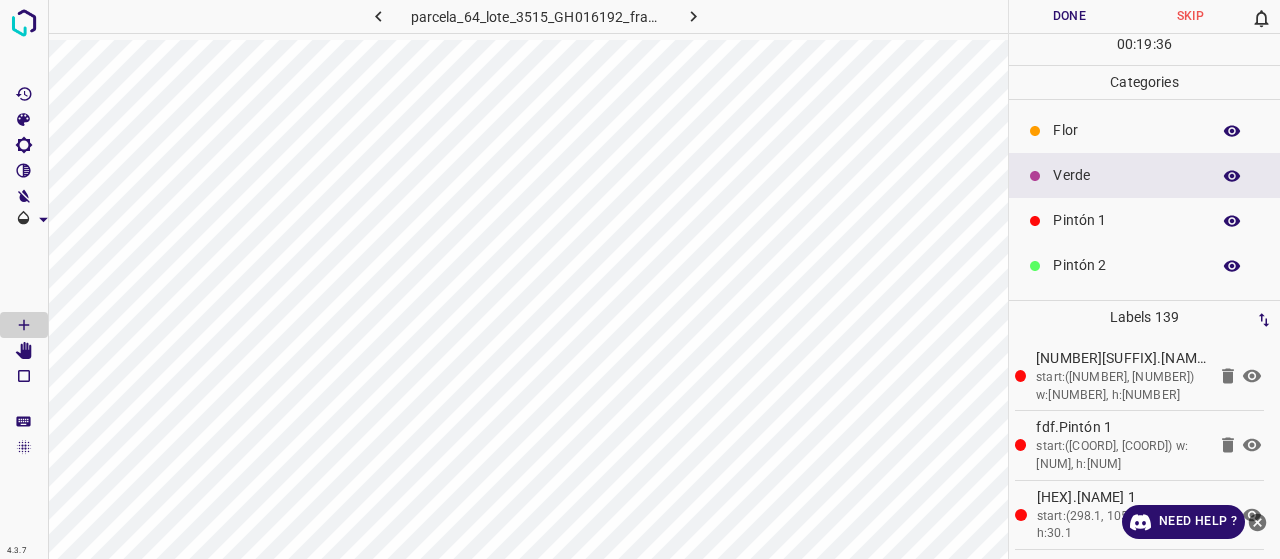 click on "Pintón 1" at bounding box center (1126, 220) 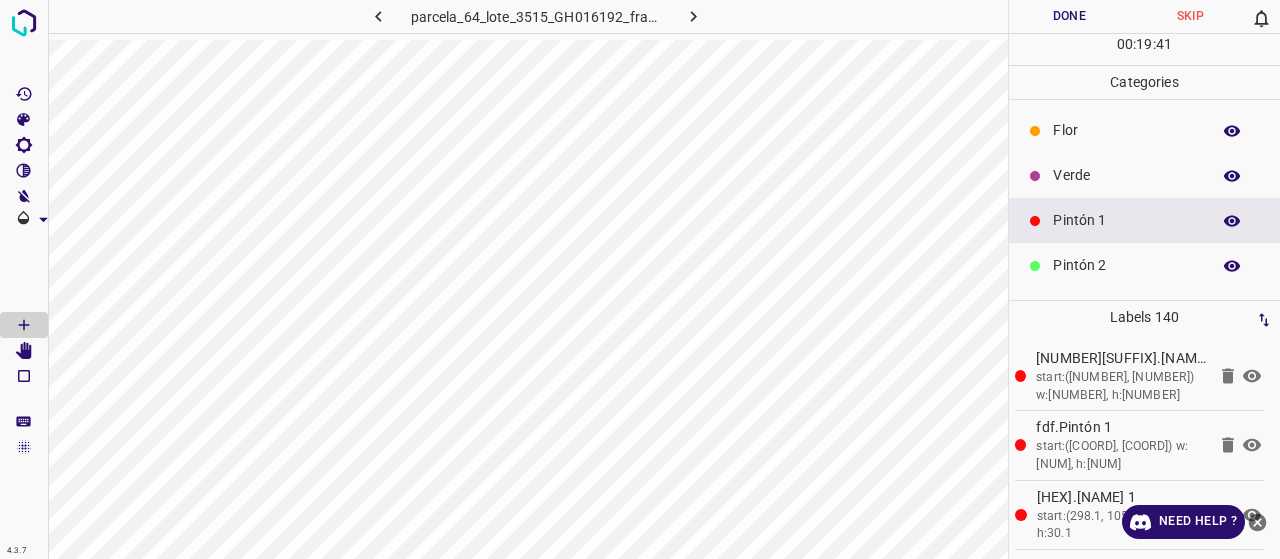 click on "Verde" at bounding box center (1126, 175) 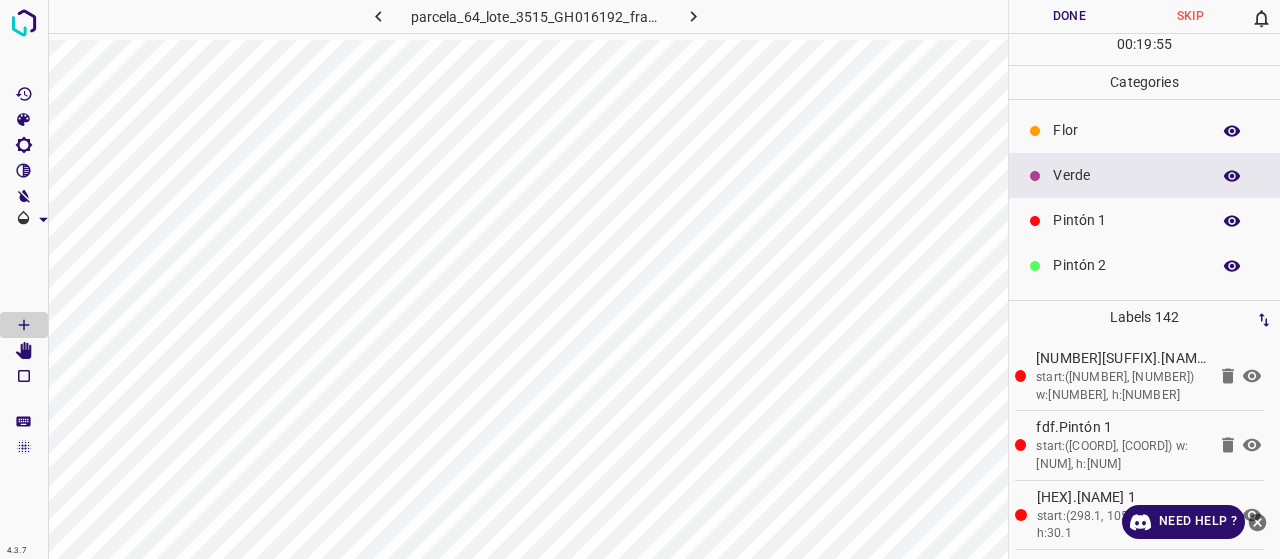 click on "Pintón 1" at bounding box center [1126, 220] 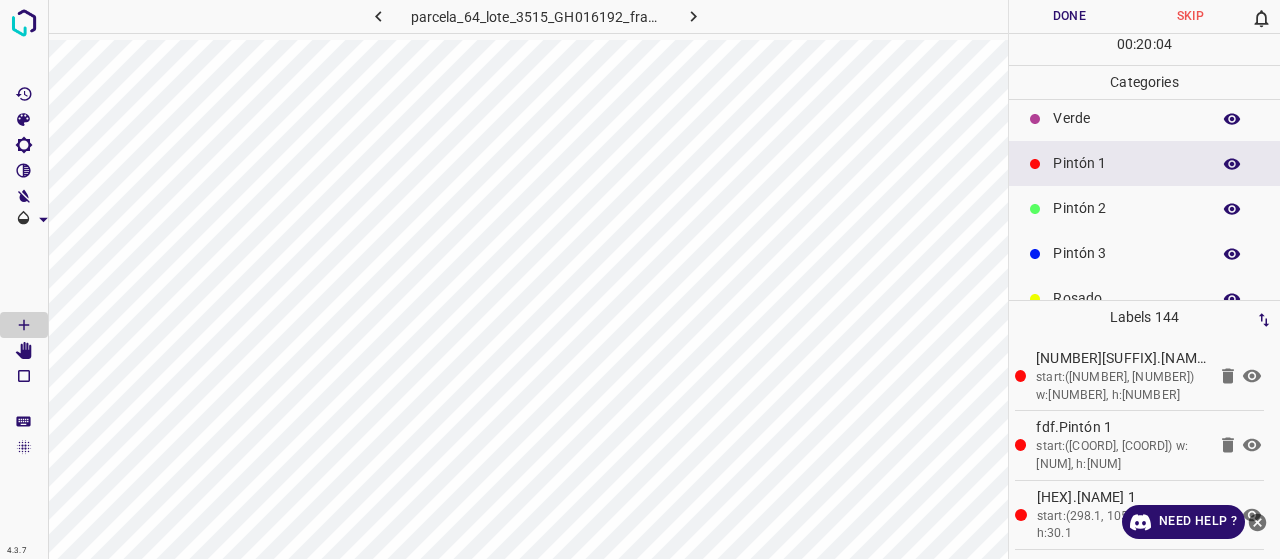 scroll, scrollTop: 100, scrollLeft: 0, axis: vertical 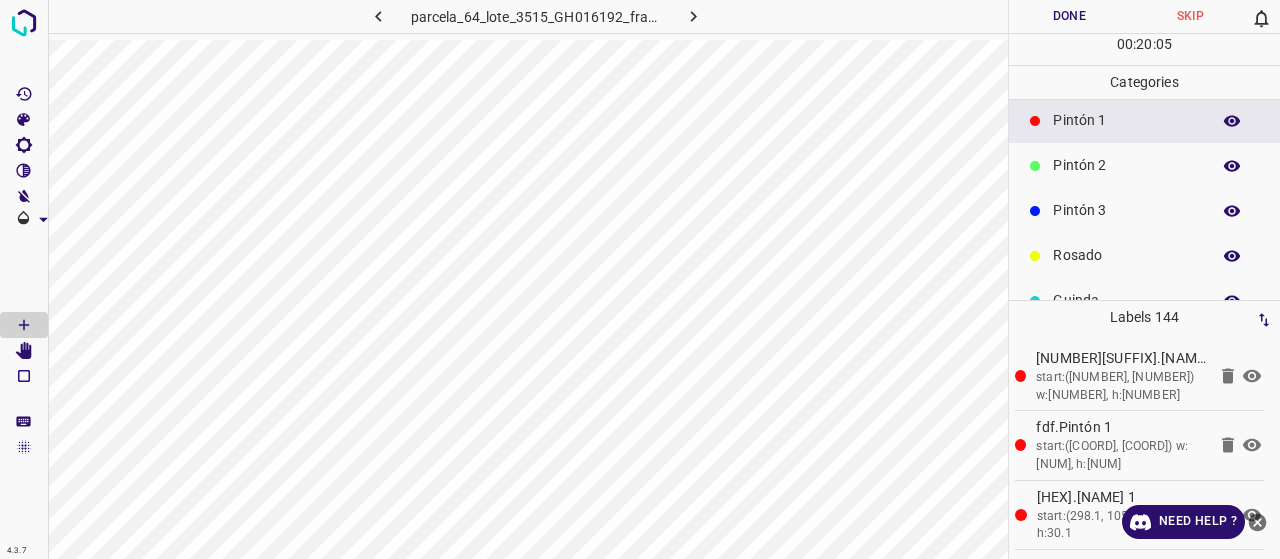 click on "Pintón 3" at bounding box center [1126, 210] 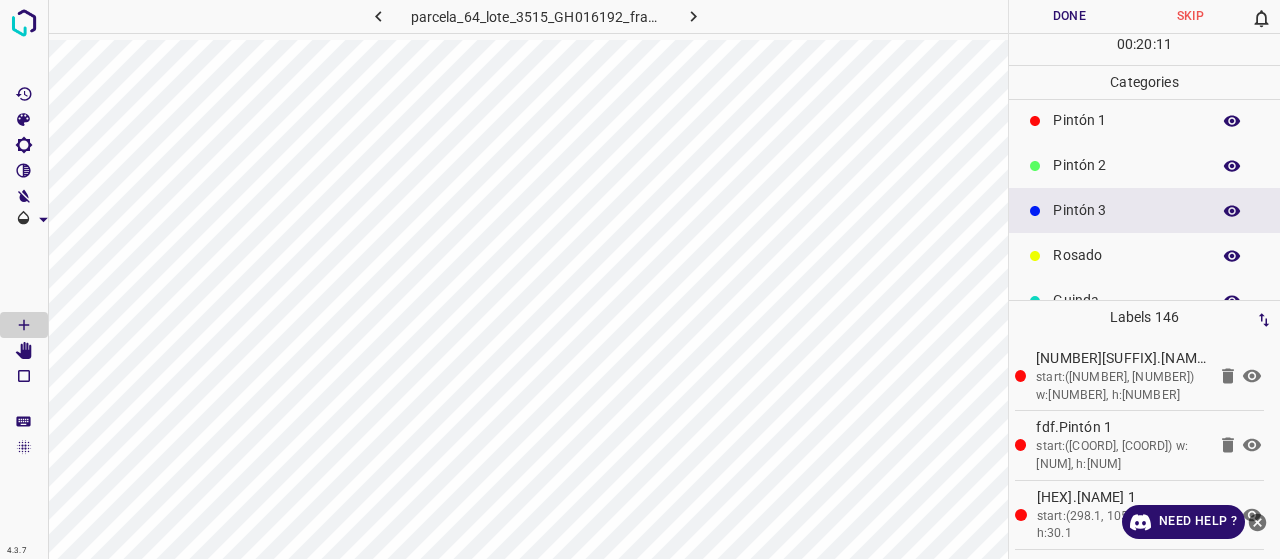 scroll, scrollTop: 0, scrollLeft: 0, axis: both 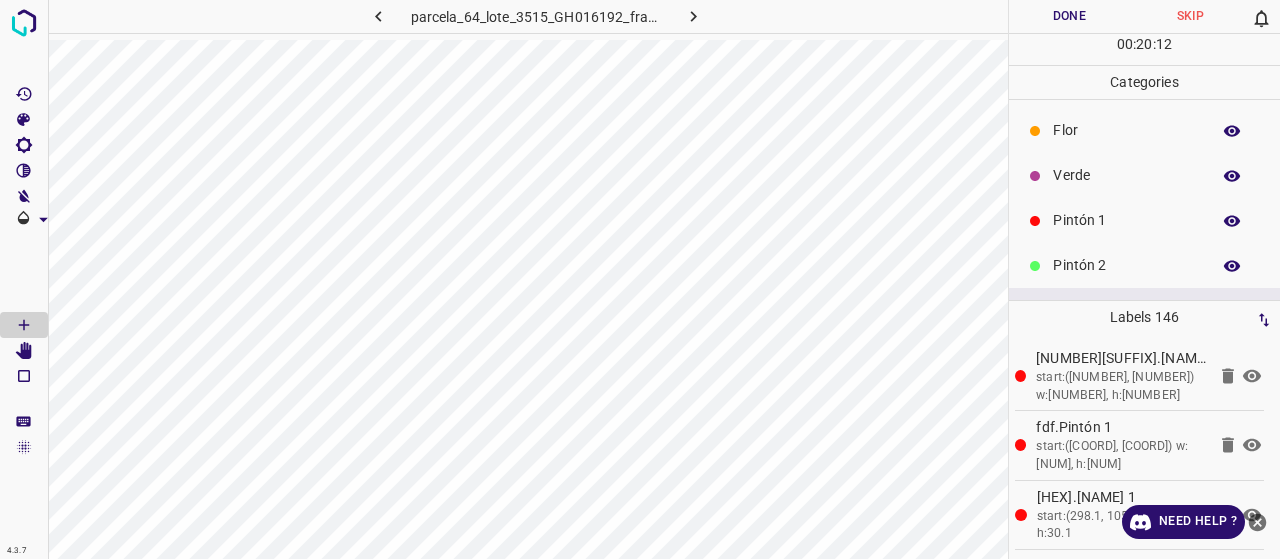 click on "Verde" at bounding box center (1126, 175) 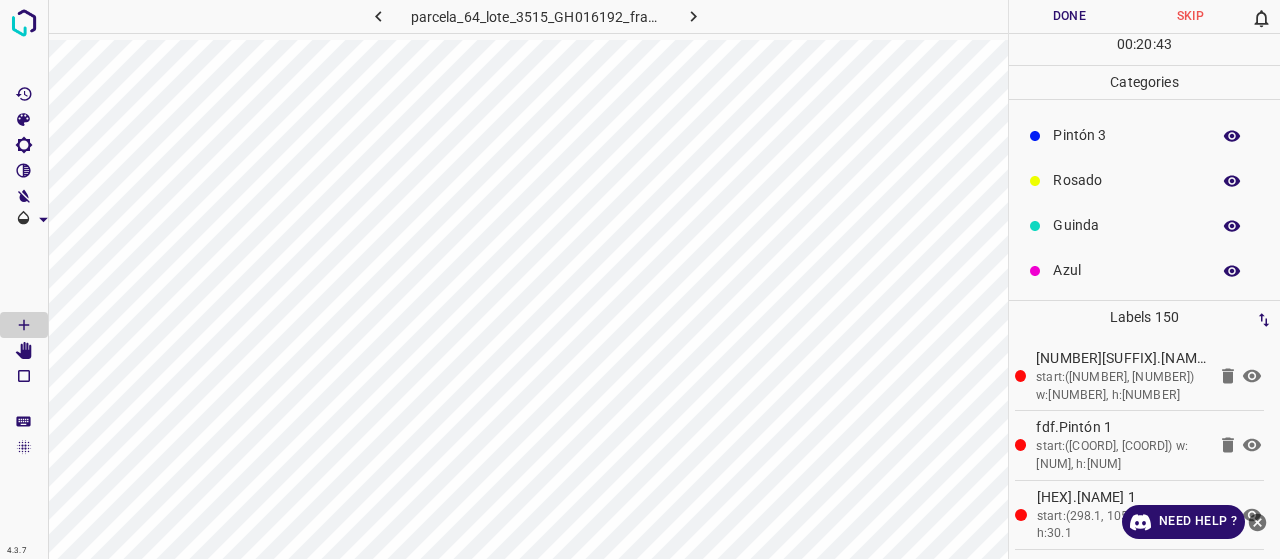 scroll, scrollTop: 176, scrollLeft: 0, axis: vertical 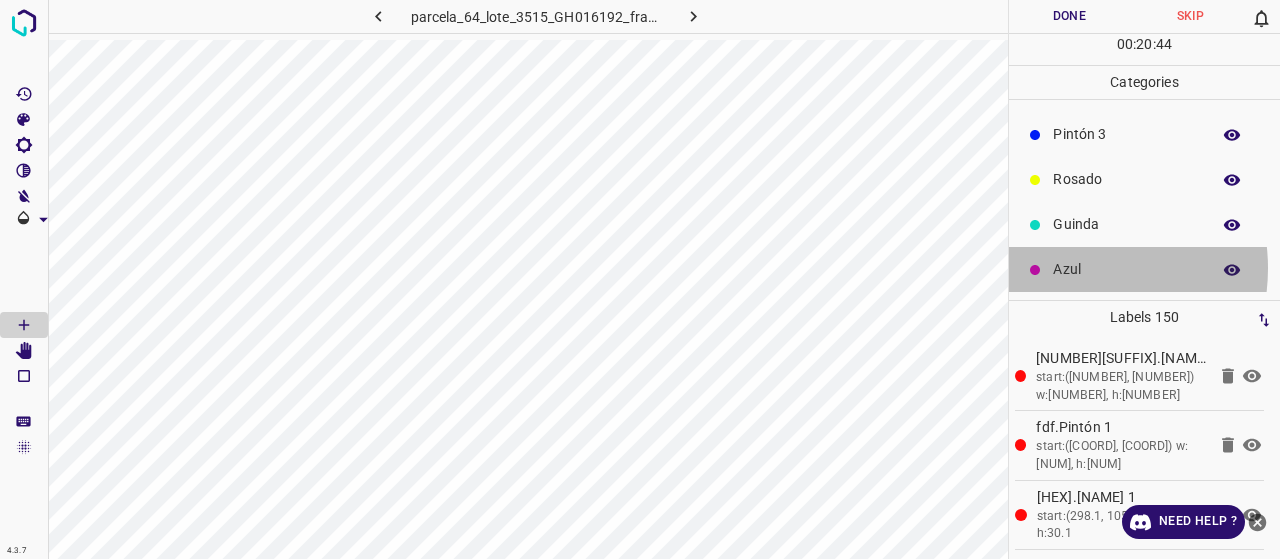 click on "Azul" at bounding box center (1126, 269) 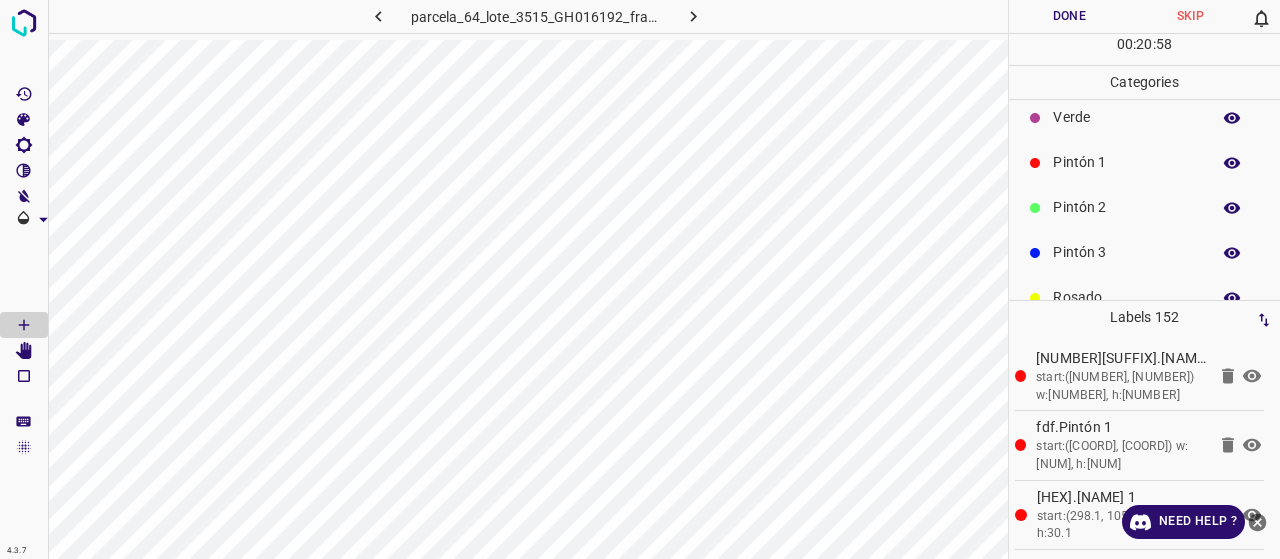 scroll, scrollTop: 0, scrollLeft: 0, axis: both 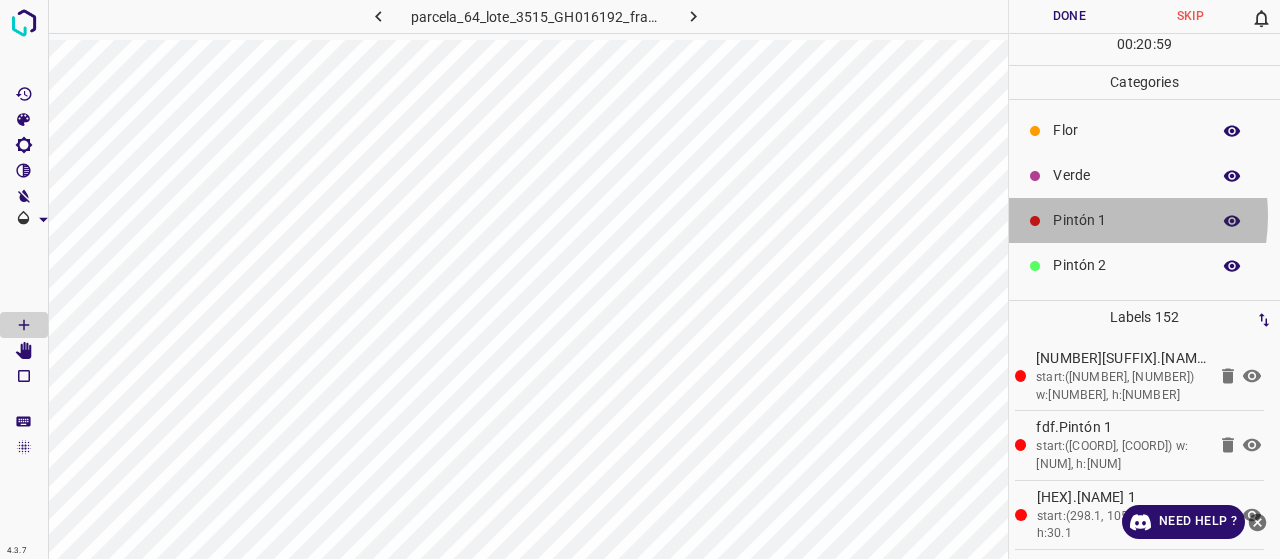 click on "Pintón 1" at bounding box center [1126, 220] 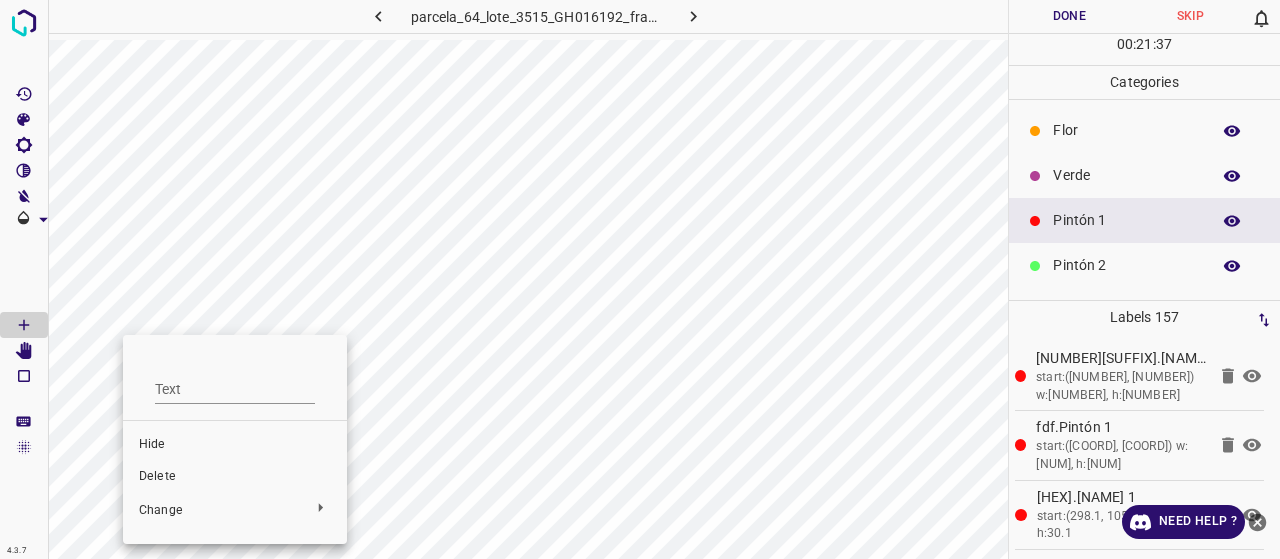 click on "Delete" at bounding box center [235, 477] 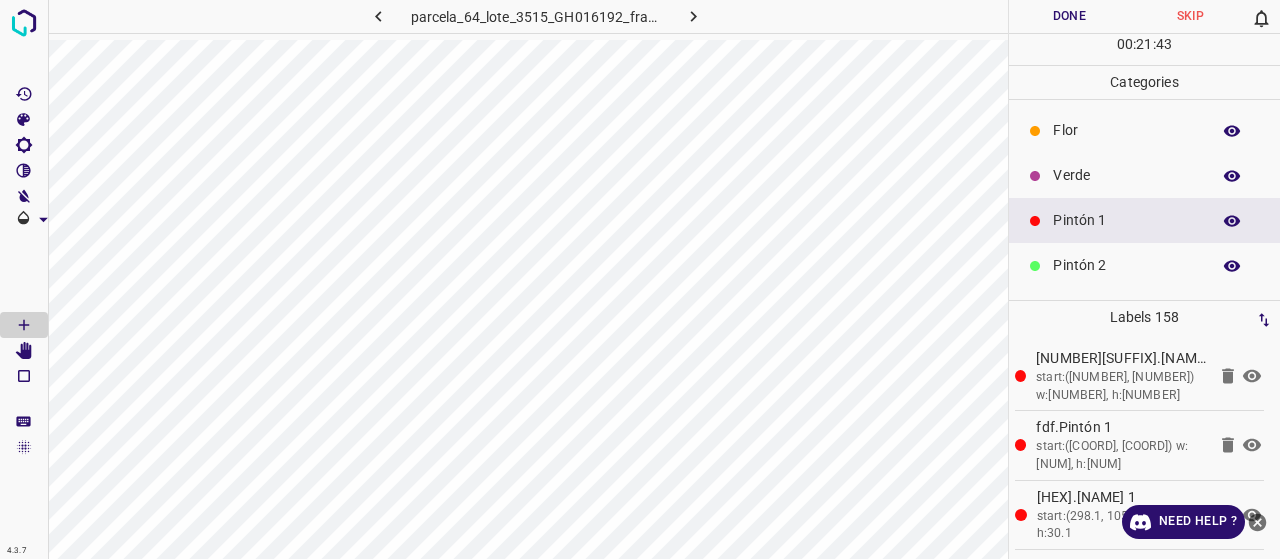 click on "Verde" at bounding box center [1126, 175] 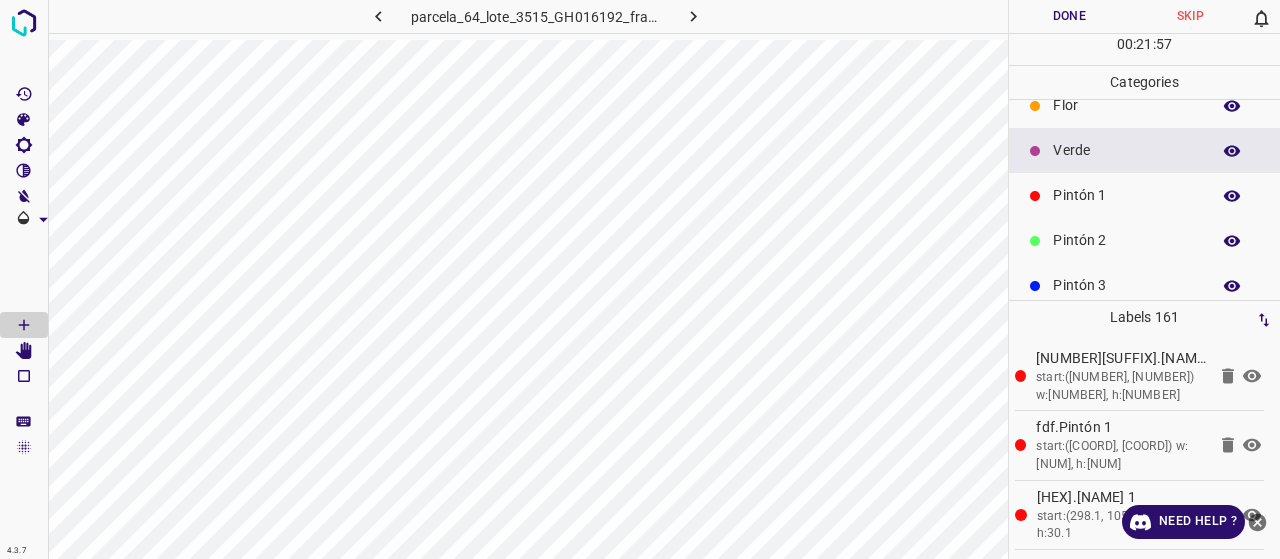 scroll, scrollTop: 100, scrollLeft: 0, axis: vertical 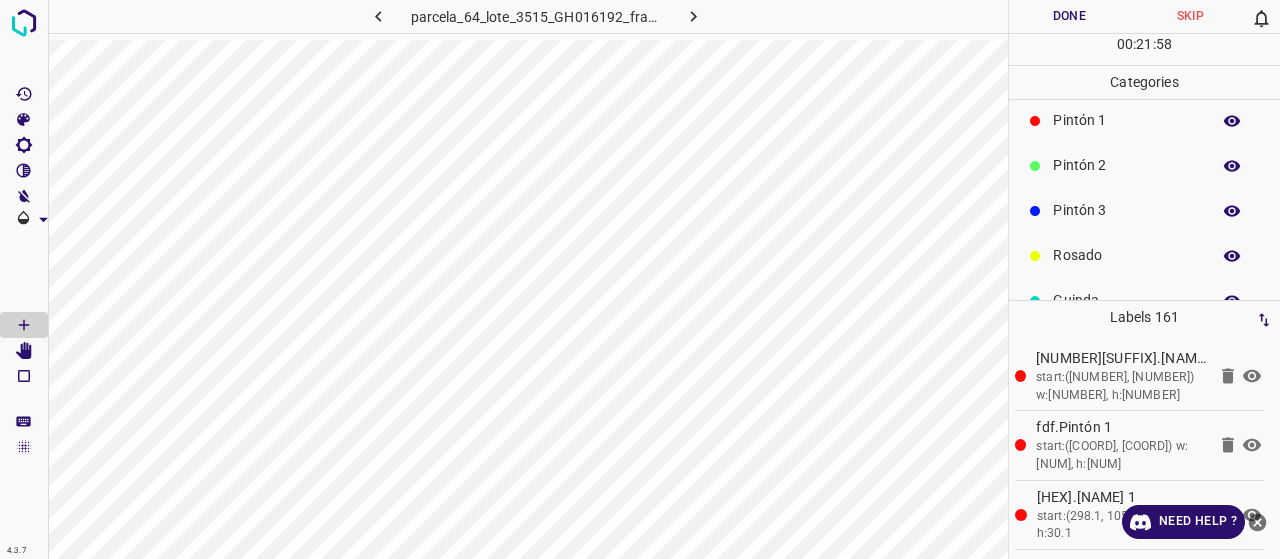 click on "Pintón 3" at bounding box center (1144, 210) 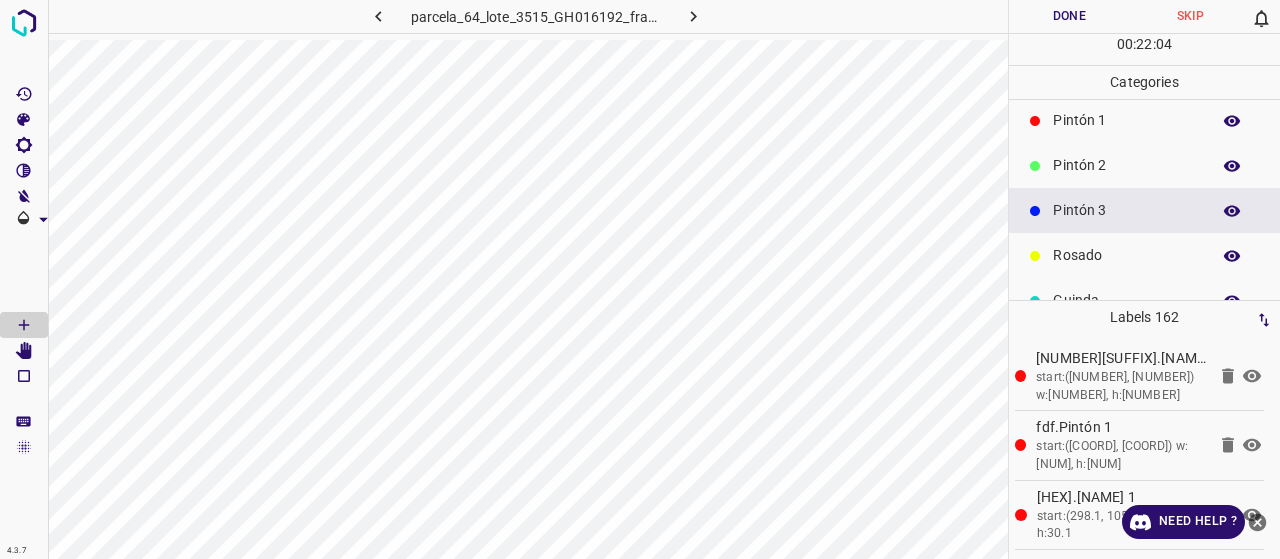 click on "Pintón 2" at bounding box center (1126, 165) 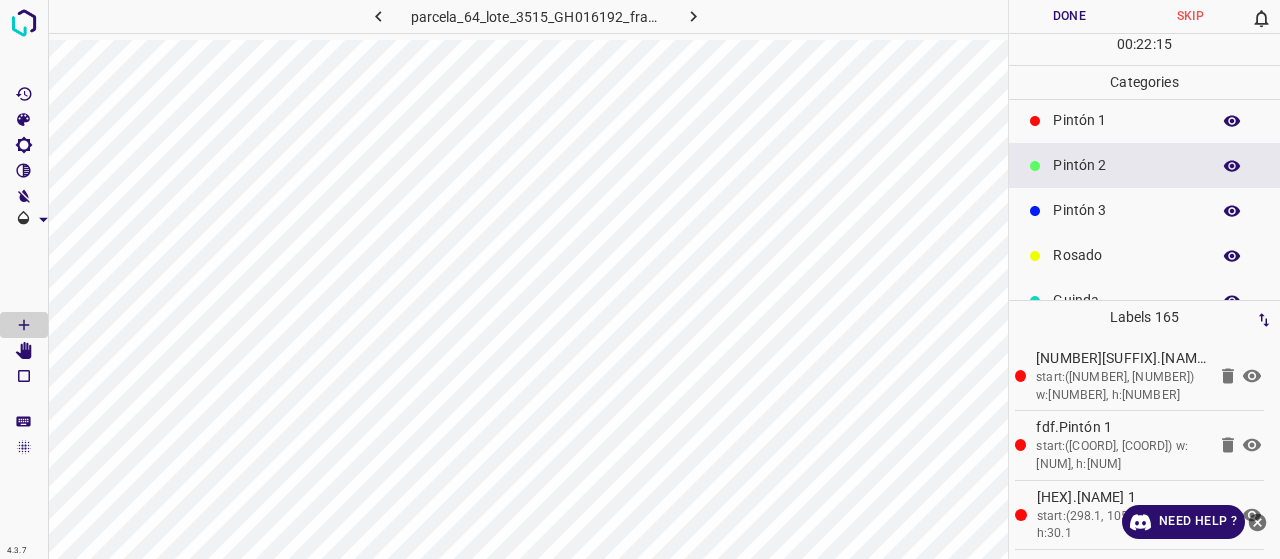 drag, startPoint x: 1095, startPoint y: 125, endPoint x: 1030, endPoint y: 135, distance: 65.76473 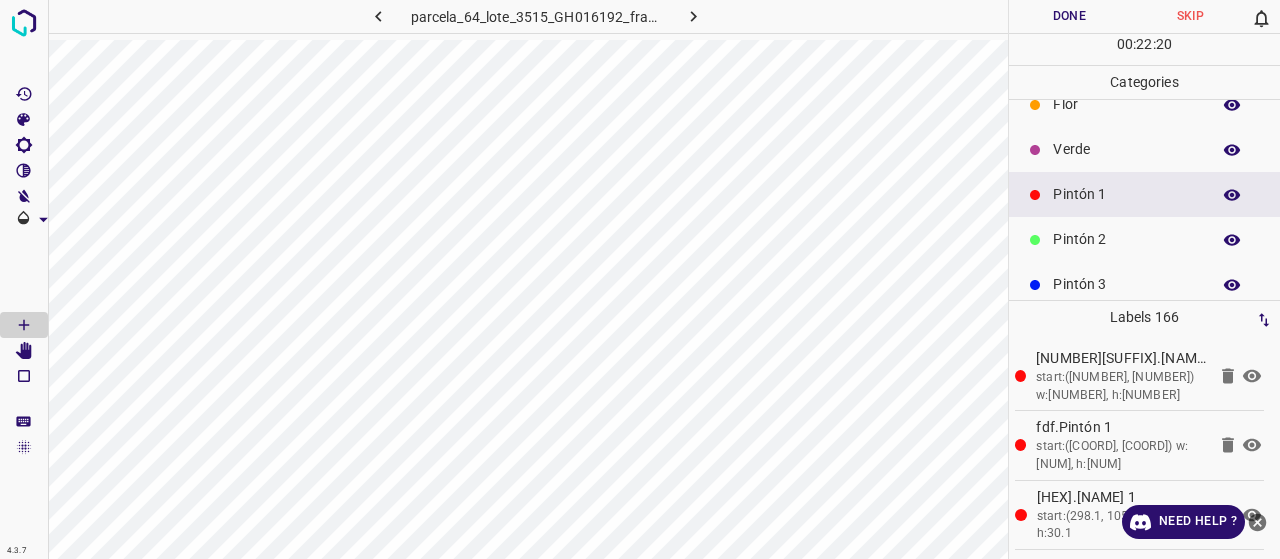 scroll, scrollTop: 0, scrollLeft: 0, axis: both 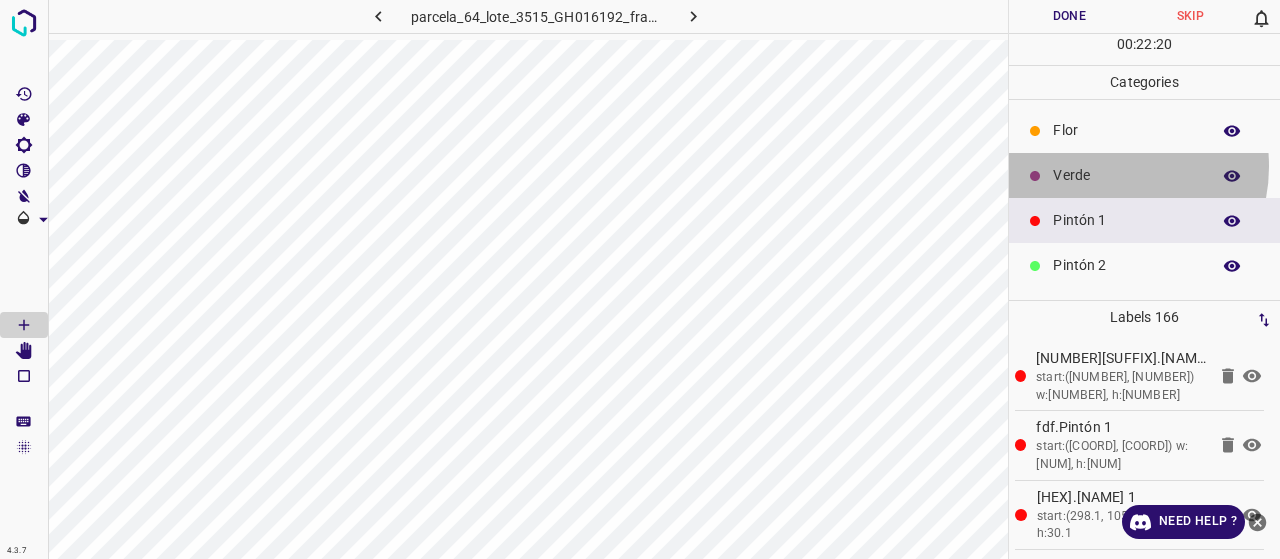 click on "Verde" at bounding box center [1126, 175] 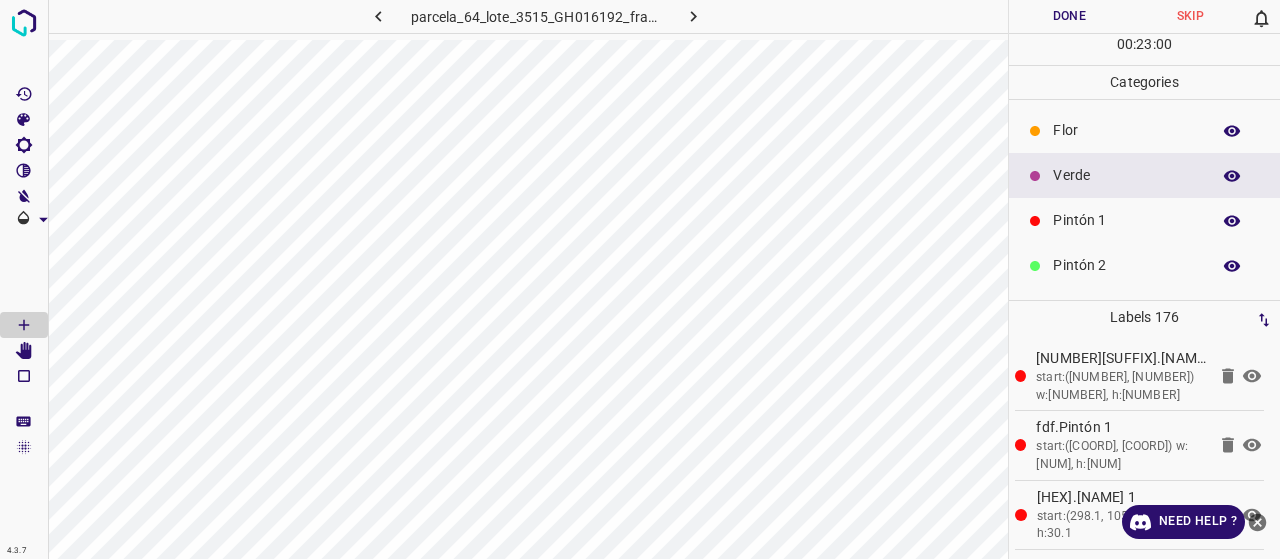 click on "Pintón 1" at bounding box center [1126, 220] 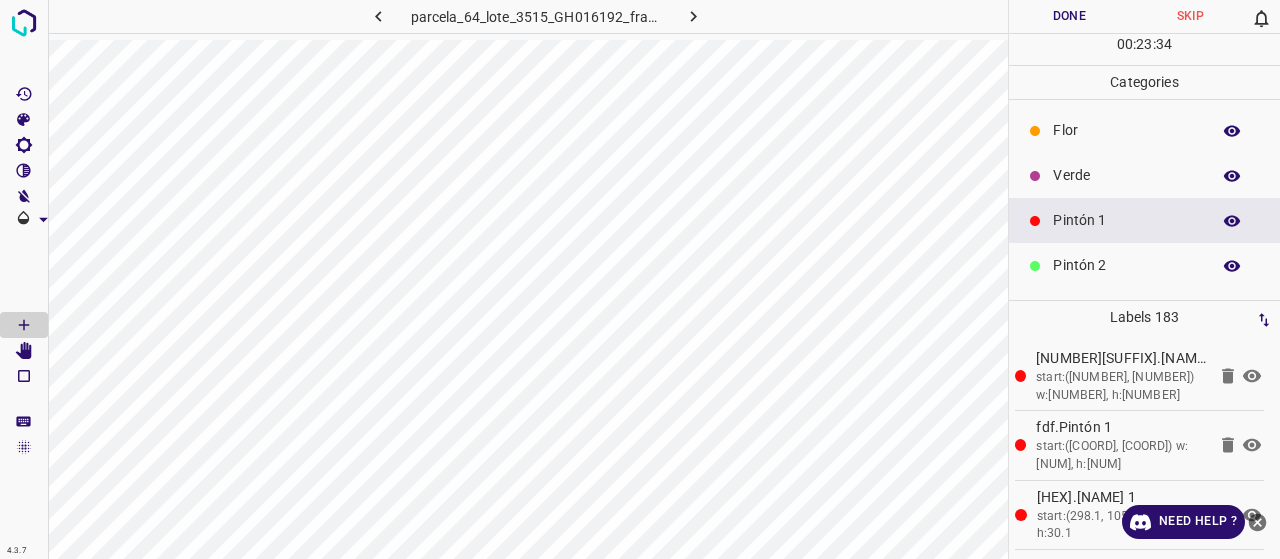 click 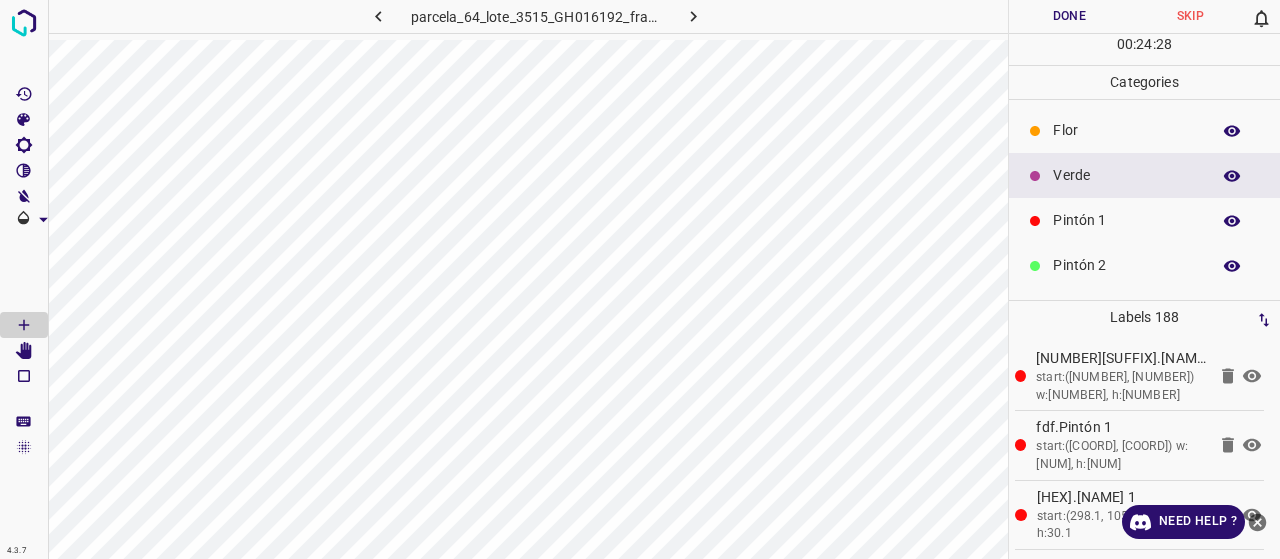 click on "Pintón 1" at bounding box center (1126, 220) 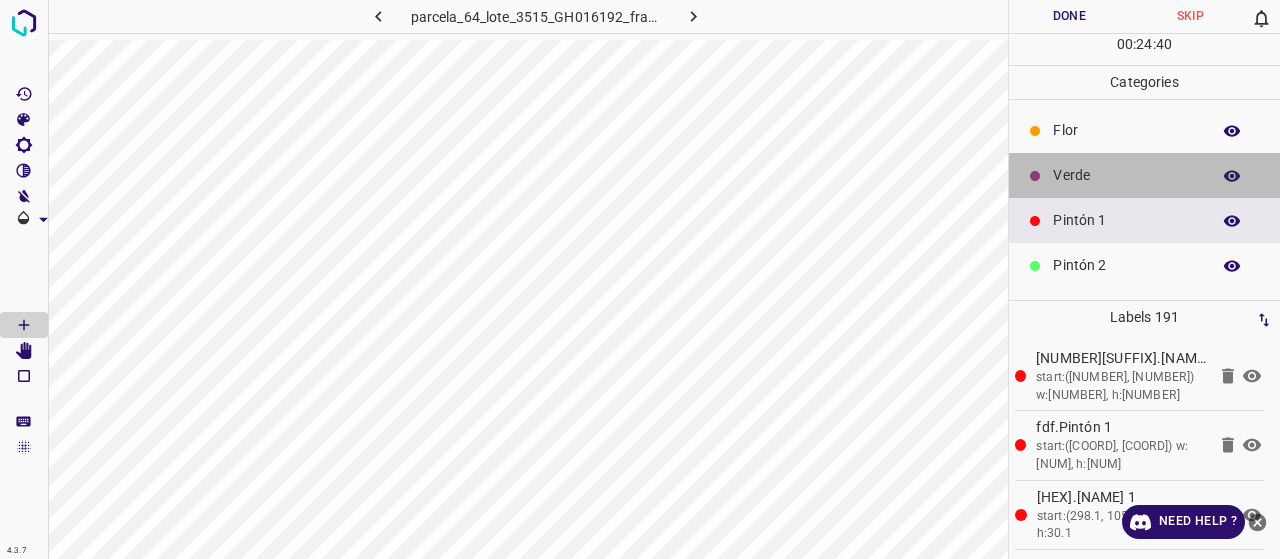 click on "Verde" at bounding box center (1144, 175) 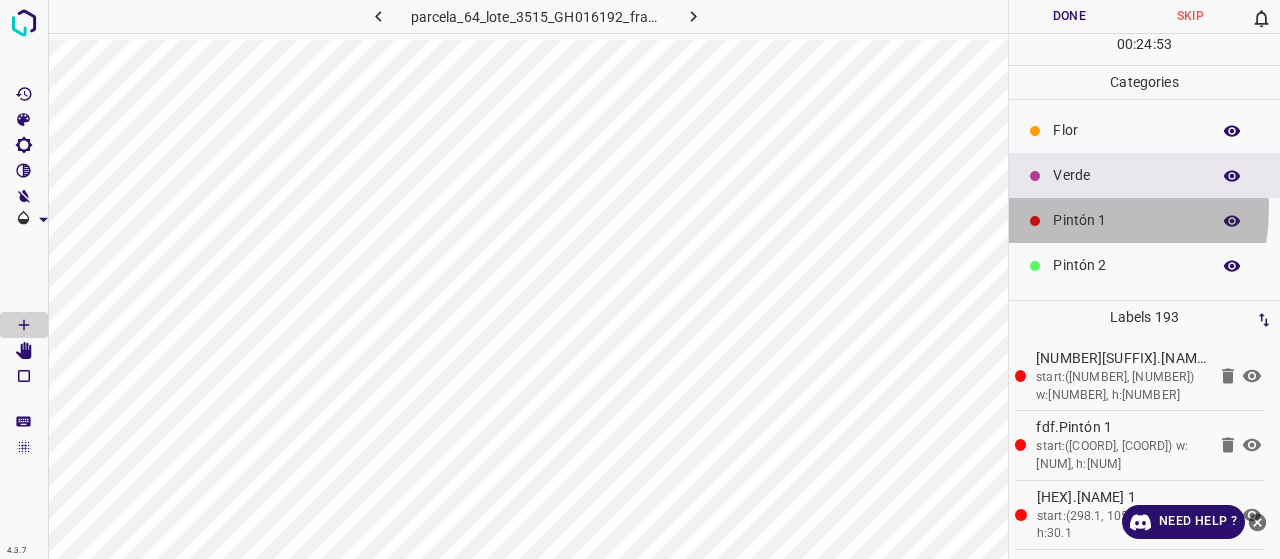 drag, startPoint x: 1060, startPoint y: 207, endPoint x: 1038, endPoint y: 211, distance: 22.36068 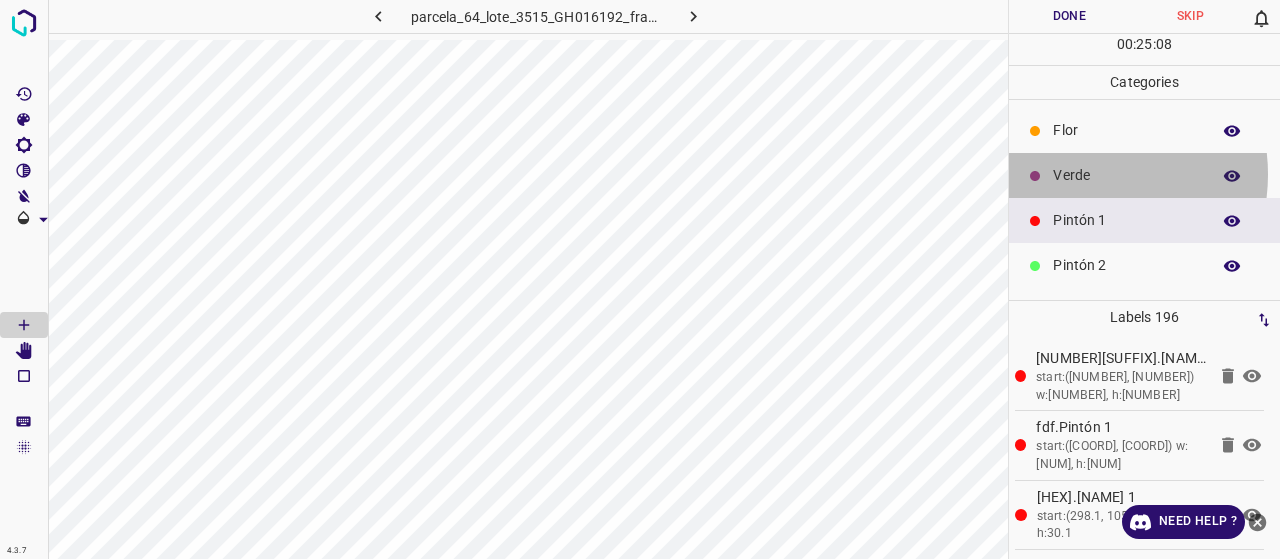 click on "Verde" at bounding box center (1126, 175) 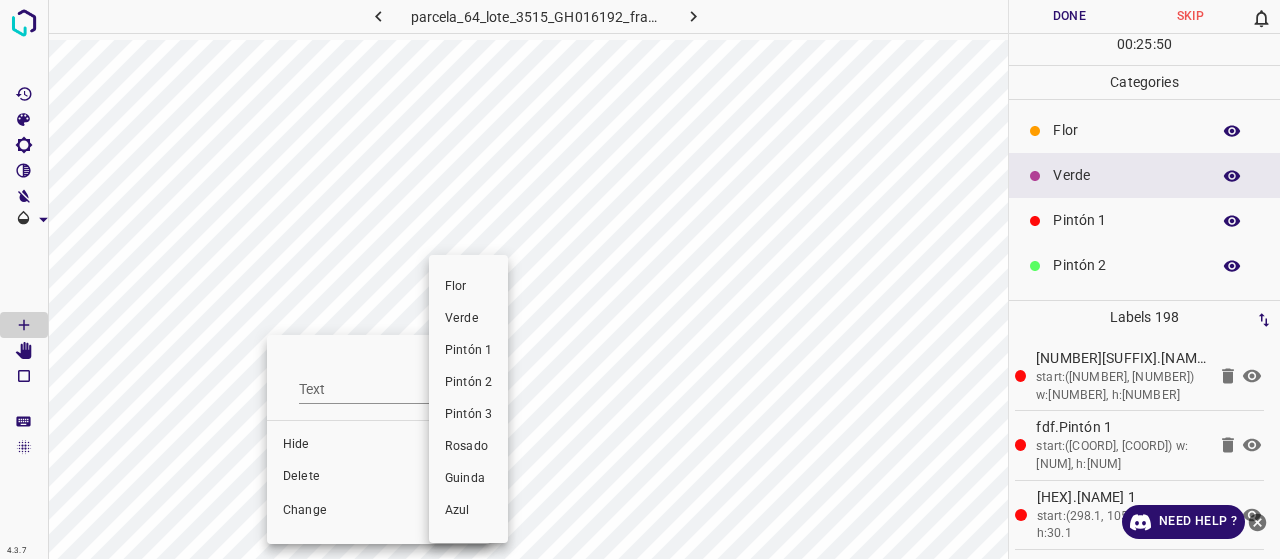 click at bounding box center [640, 279] 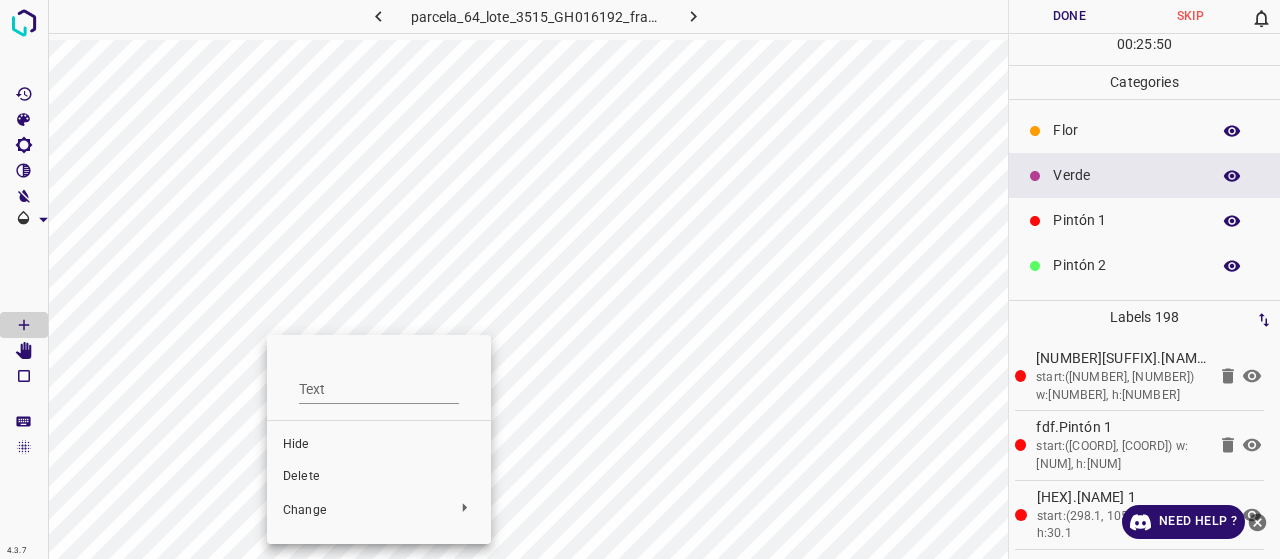 click on "Delete" at bounding box center (379, 477) 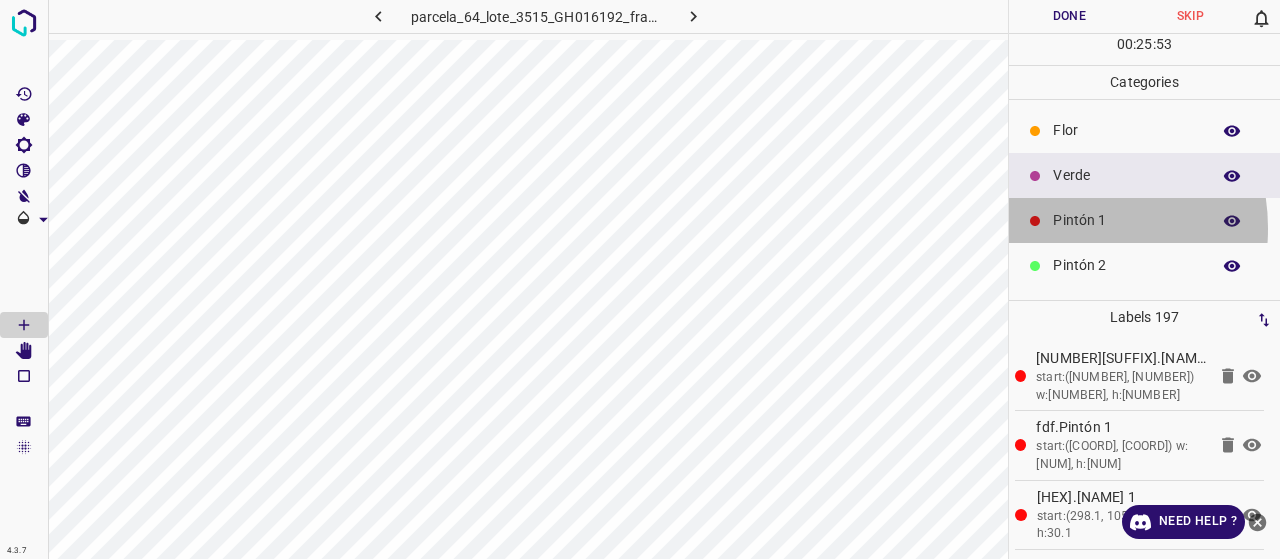 click on "Pintón 1" at bounding box center [1126, 220] 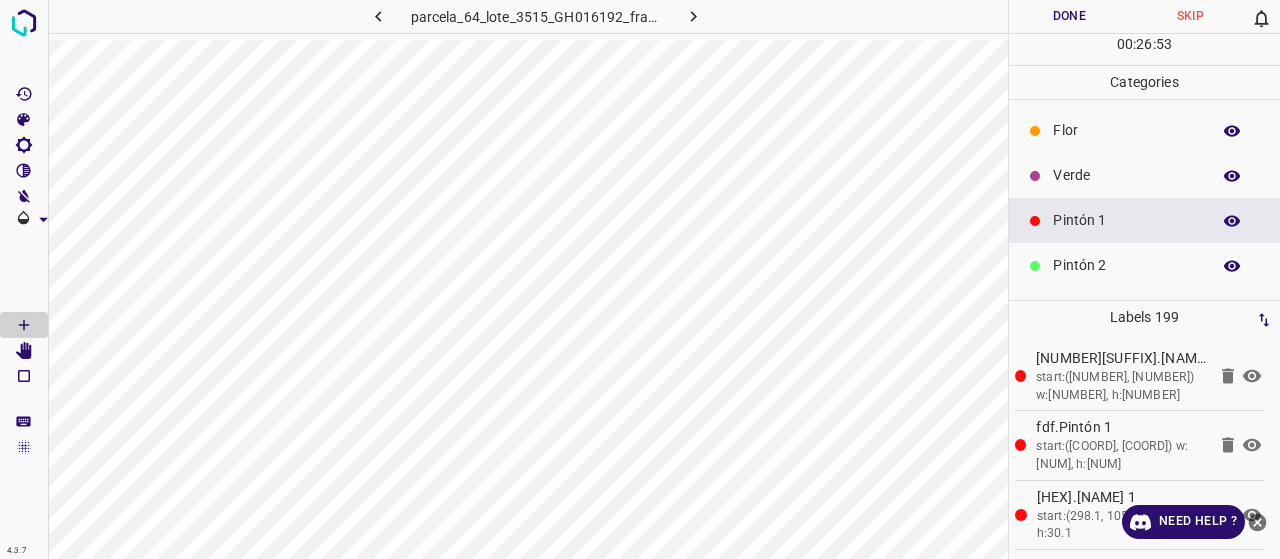 click on "Verde" at bounding box center (1126, 175) 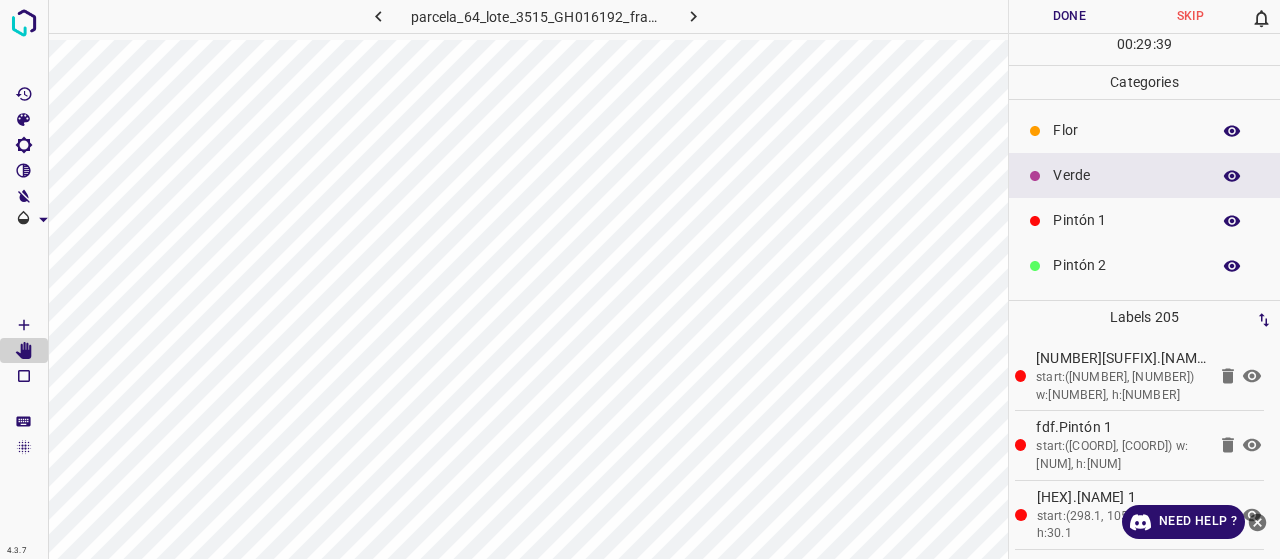 click on "Pintón 1" at bounding box center [1126, 220] 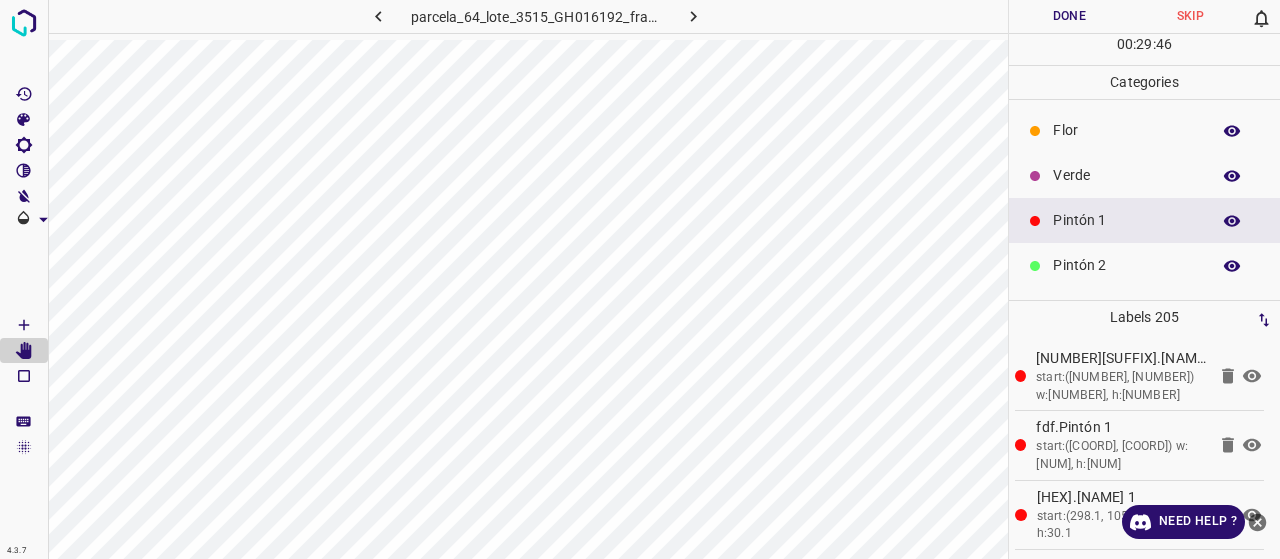 click 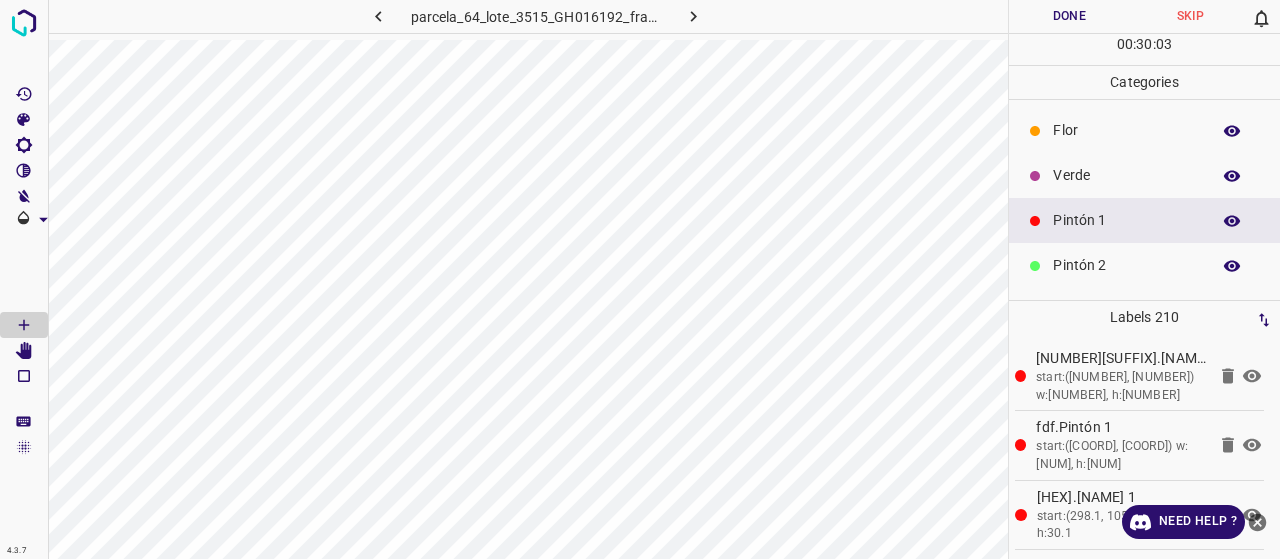 click on "Verde" at bounding box center (1126, 175) 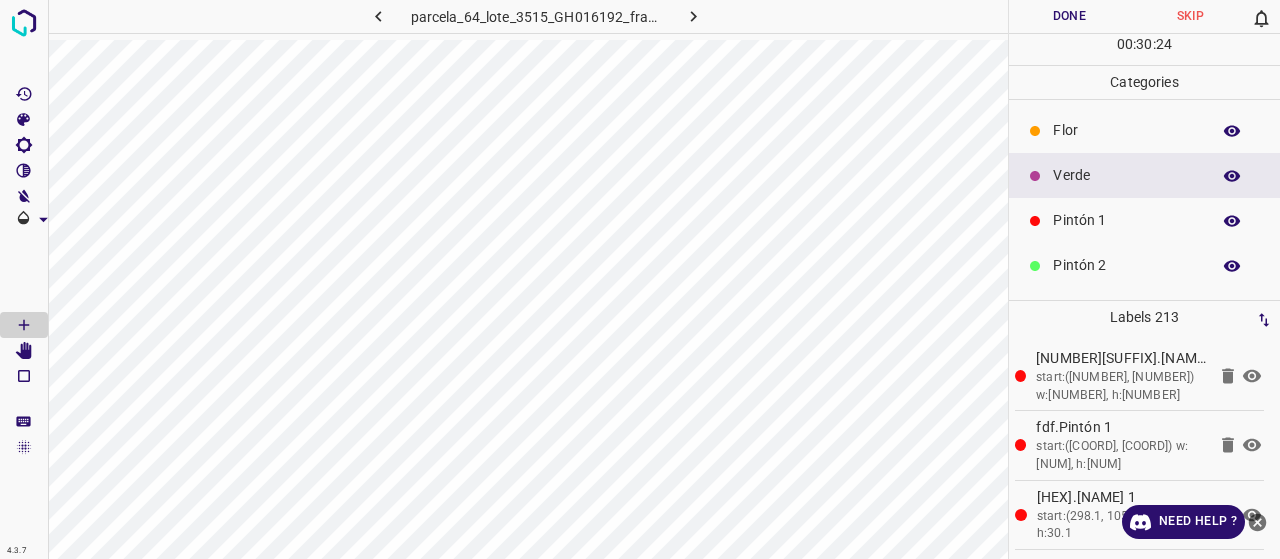 click on "Pintón 1" at bounding box center (1126, 220) 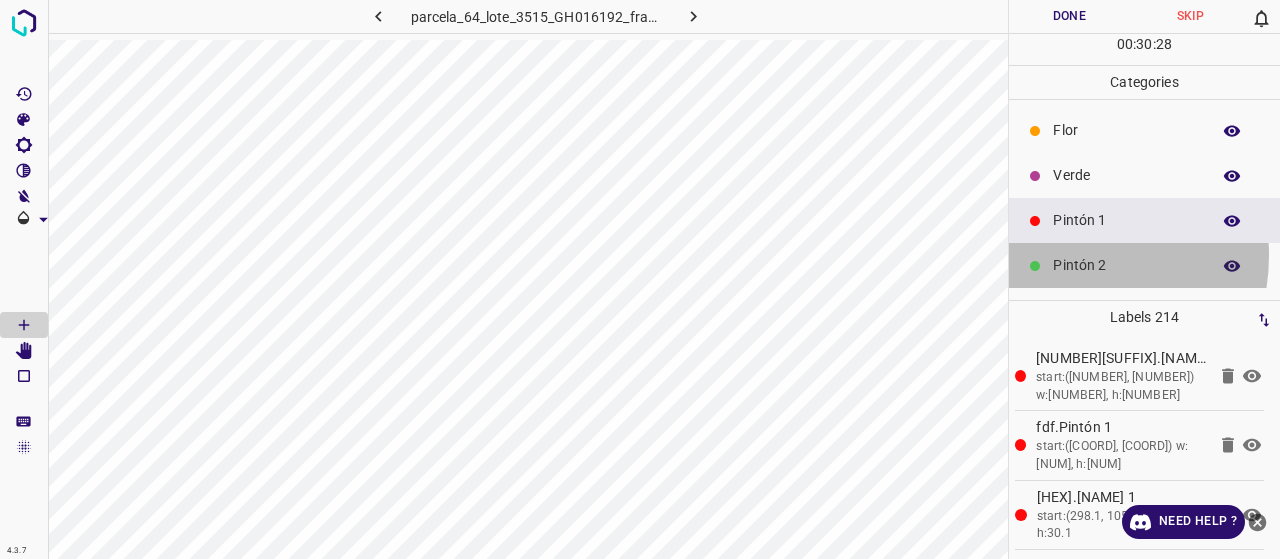 click on "Pintón 2" at bounding box center (1126, 265) 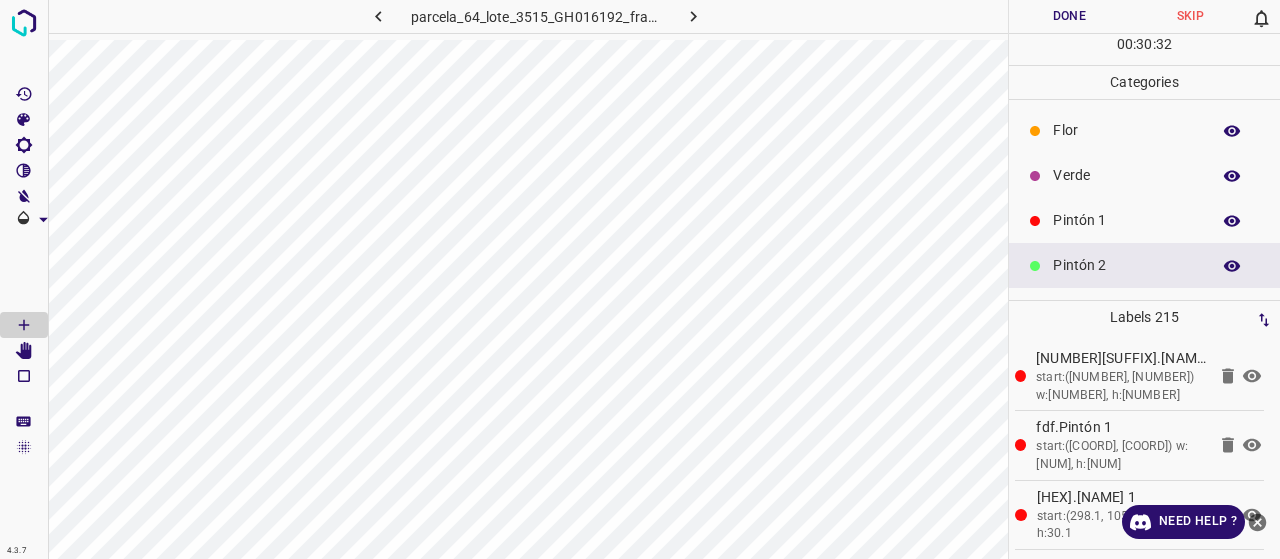 click 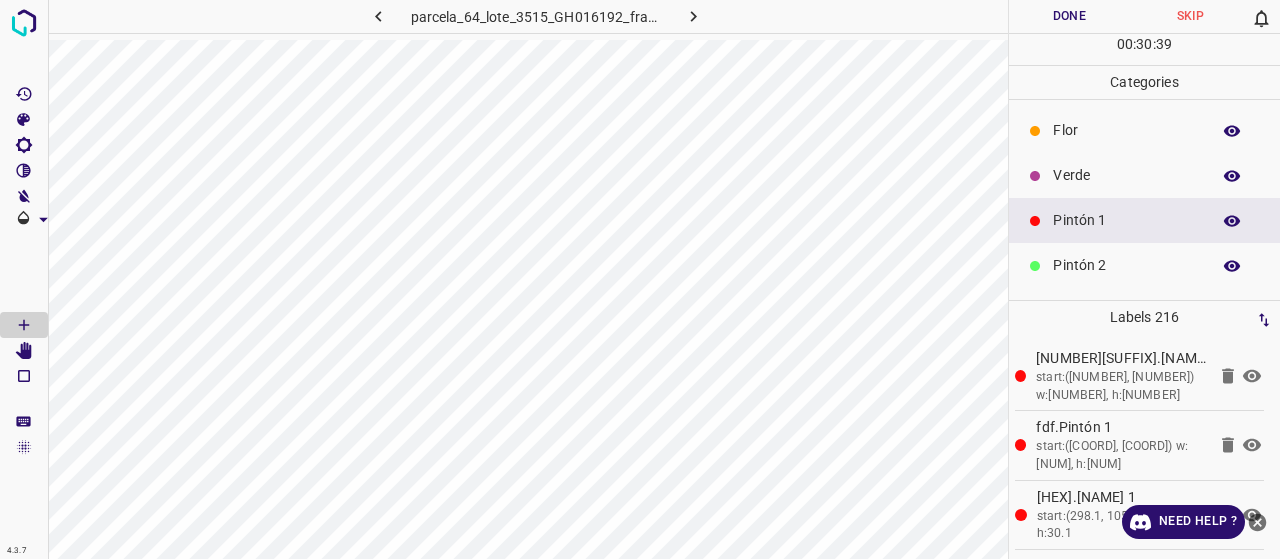 click on "Pintón 2" at bounding box center [1144, 265] 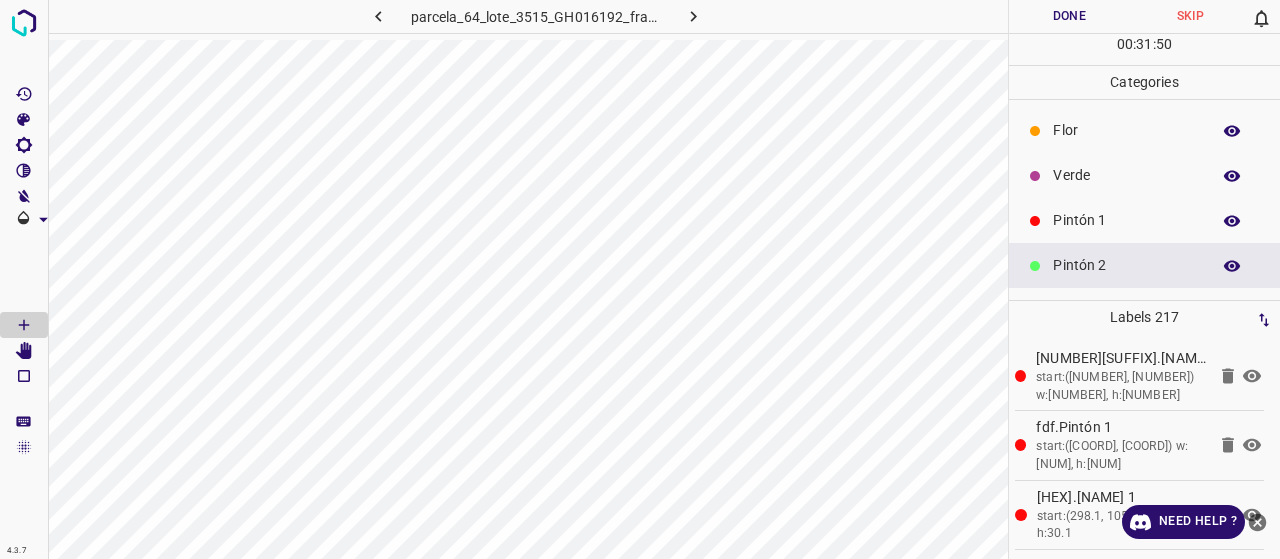 scroll, scrollTop: 100, scrollLeft: 0, axis: vertical 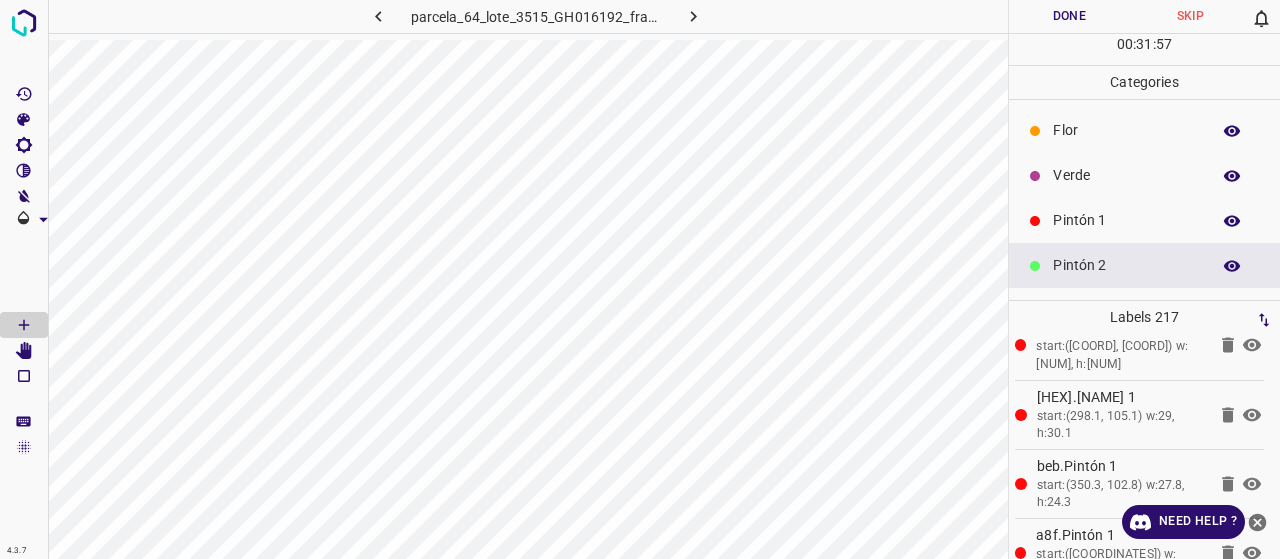 click on "Pintón 1" at bounding box center (1126, 220) 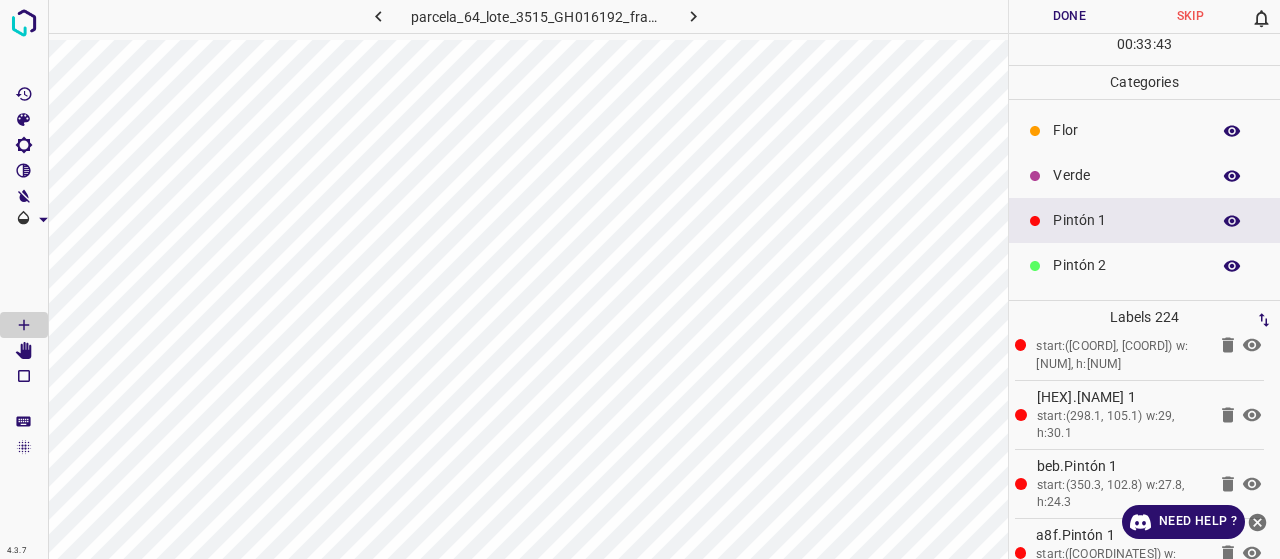 click on "Verde" at bounding box center [1126, 175] 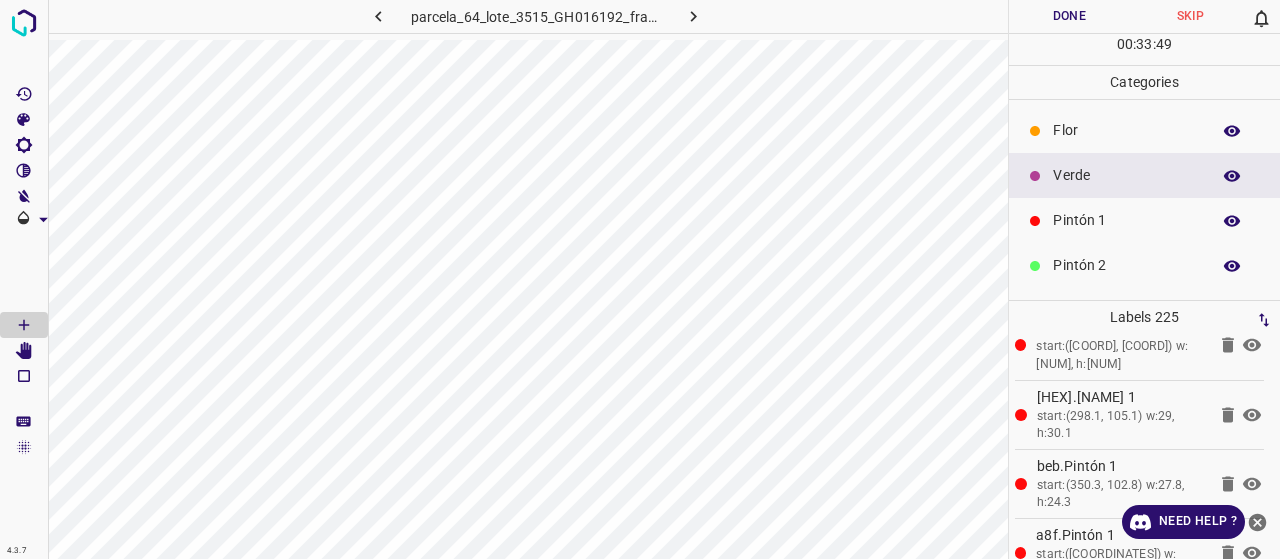 click on "Pintón 1" at bounding box center (1144, 220) 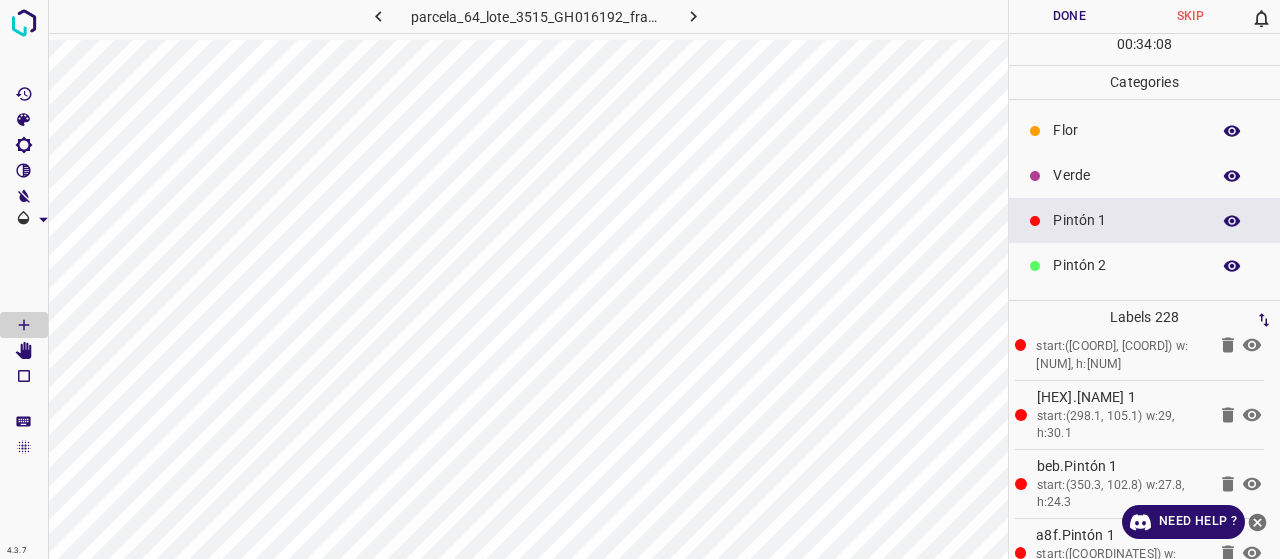click on "Verde" at bounding box center (1126, 175) 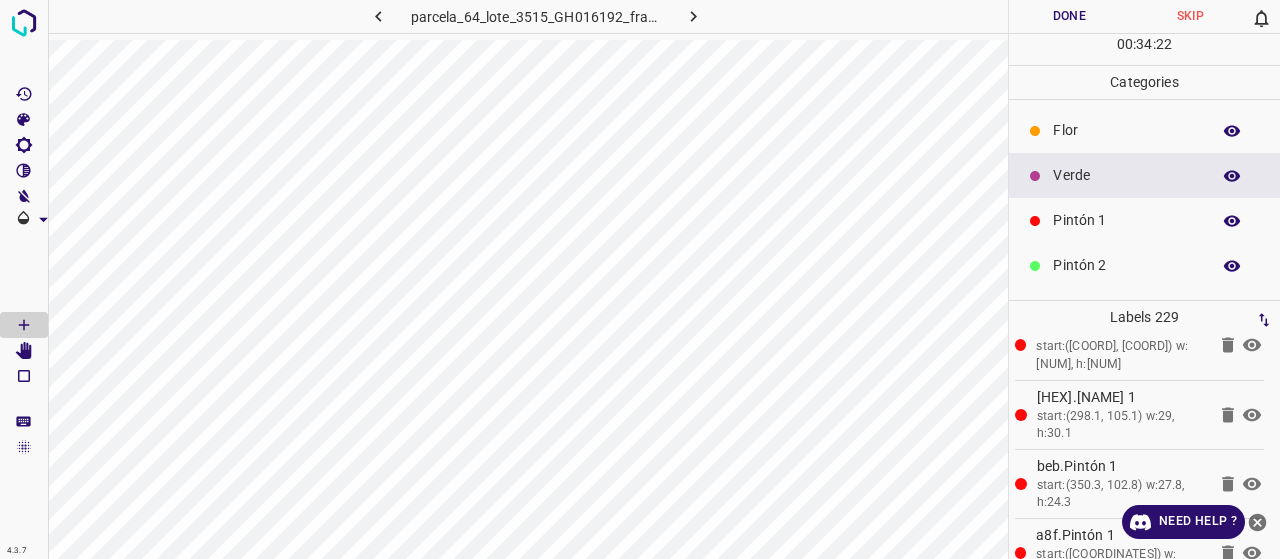 click at bounding box center [1035, 221] 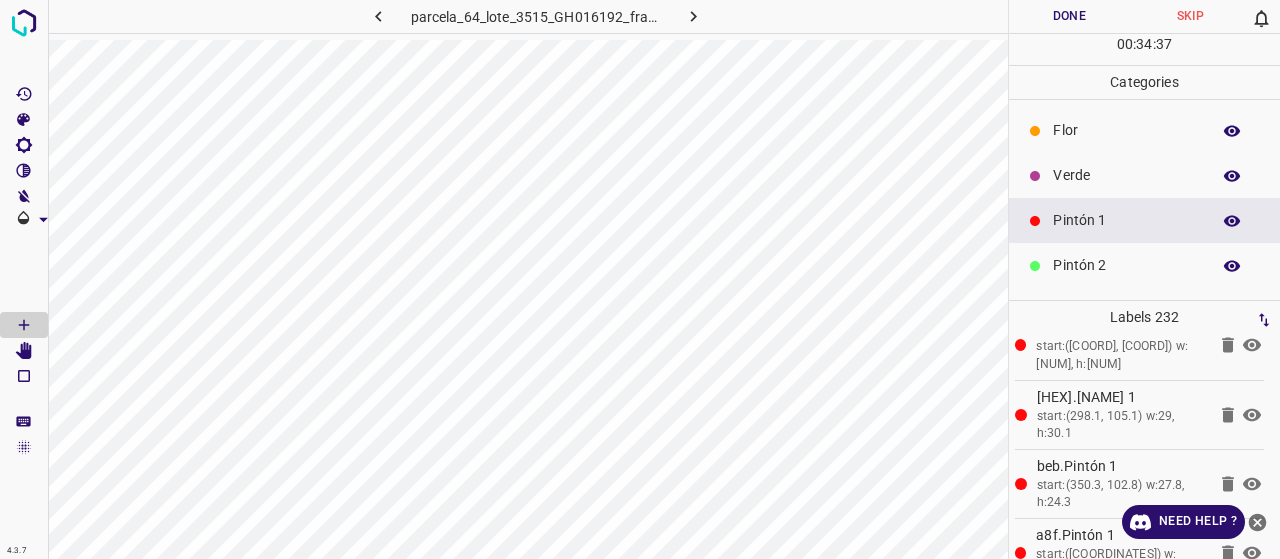click 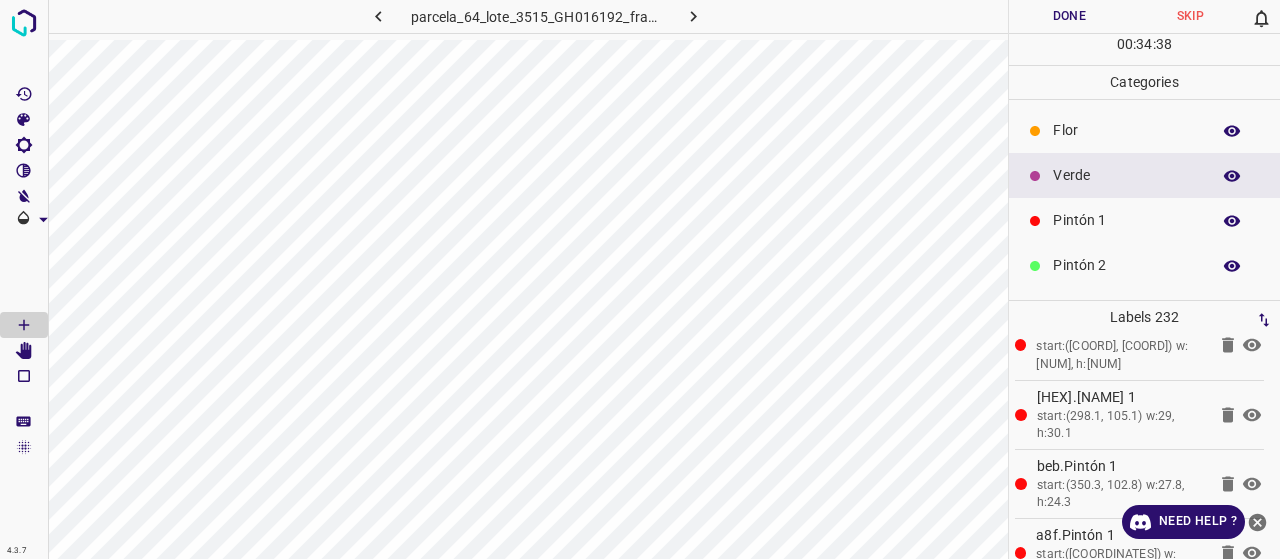 click on "Pintón 1" at bounding box center [1144, 220] 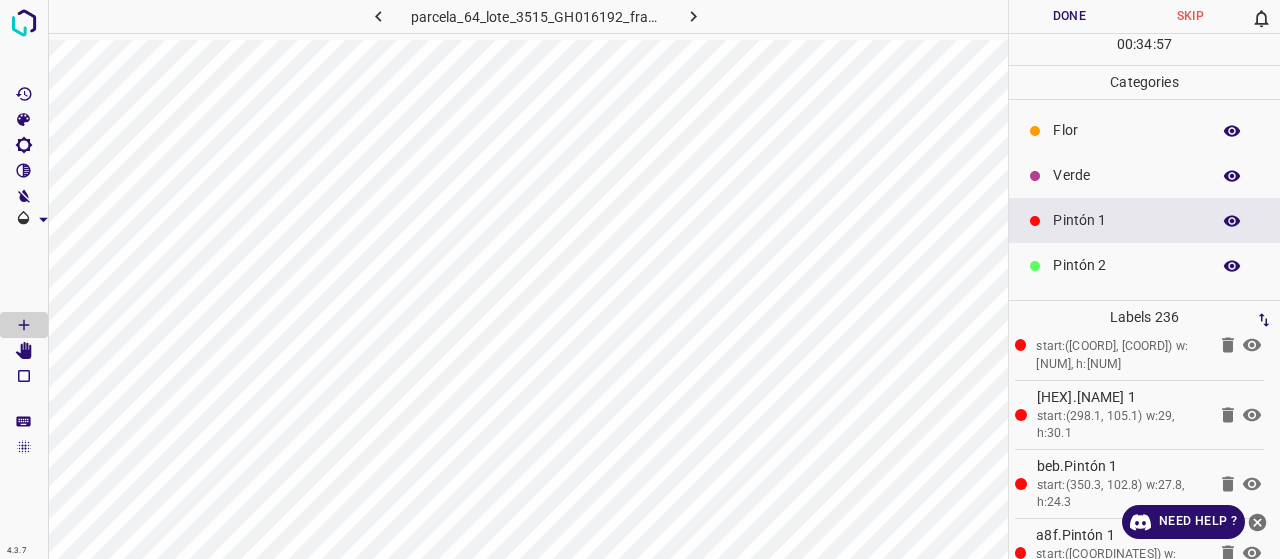 click on "Verde" at bounding box center [1144, 175] 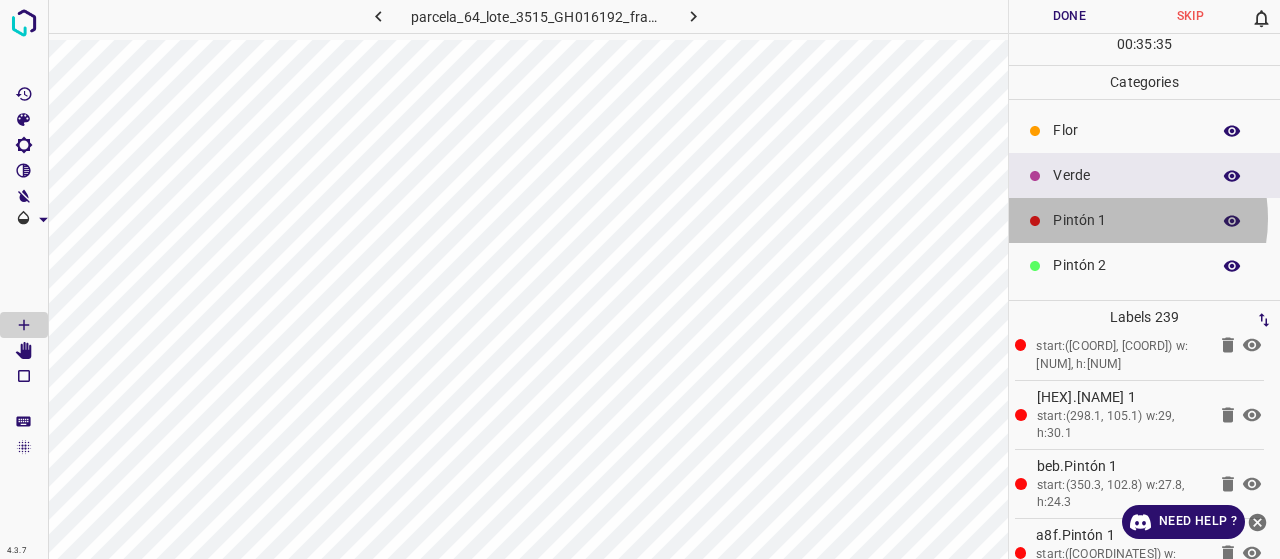 click on "Pintón 1" at bounding box center [1126, 220] 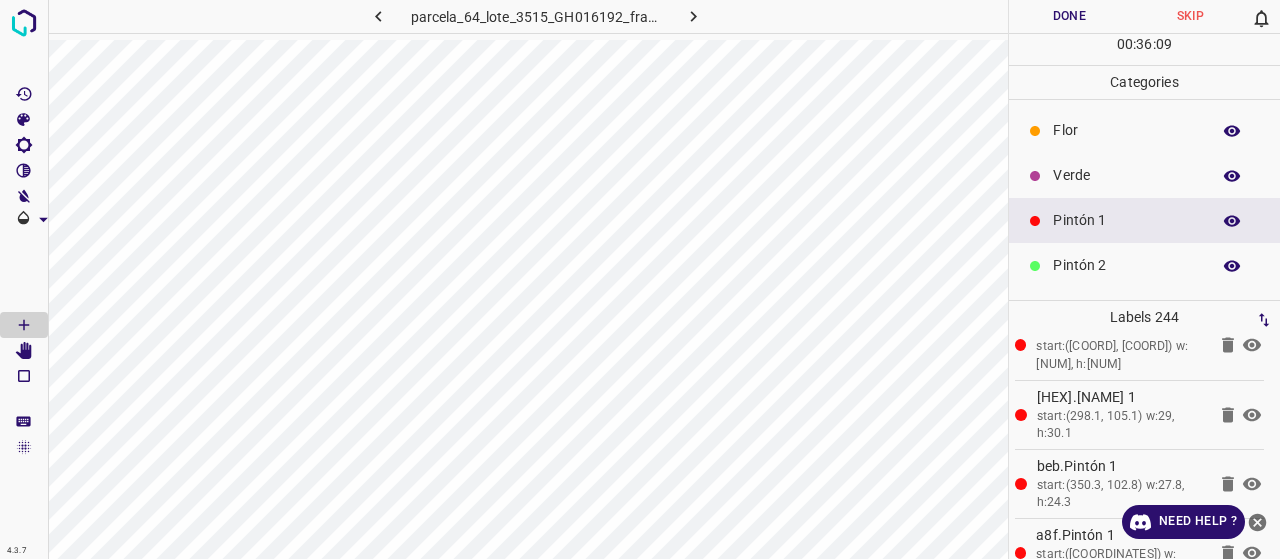 click 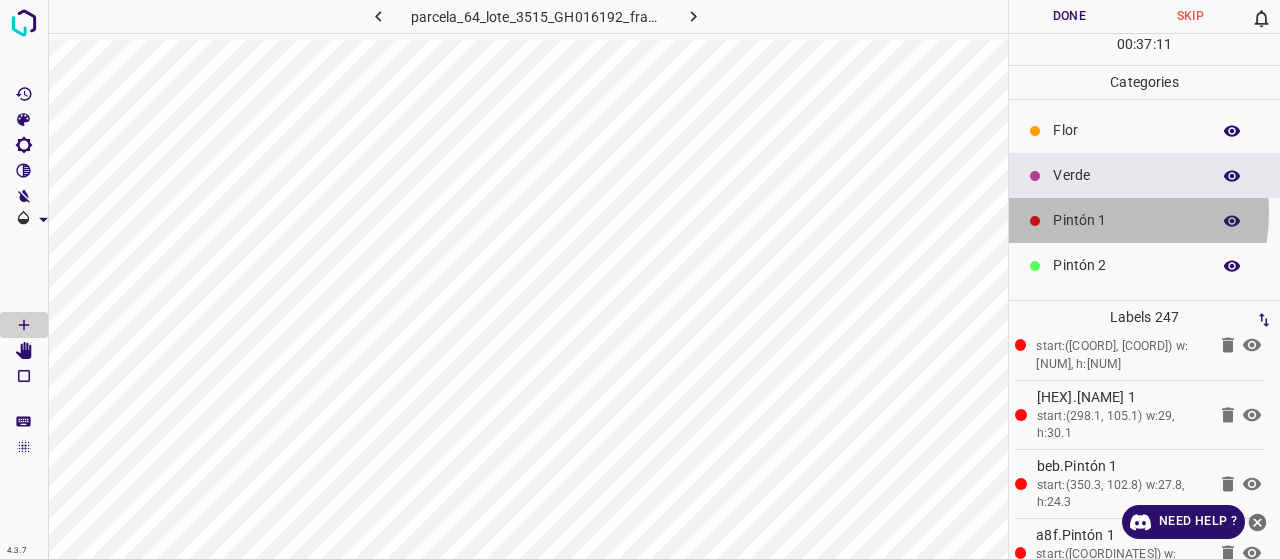 click on "Pintón 1" at bounding box center [1126, 220] 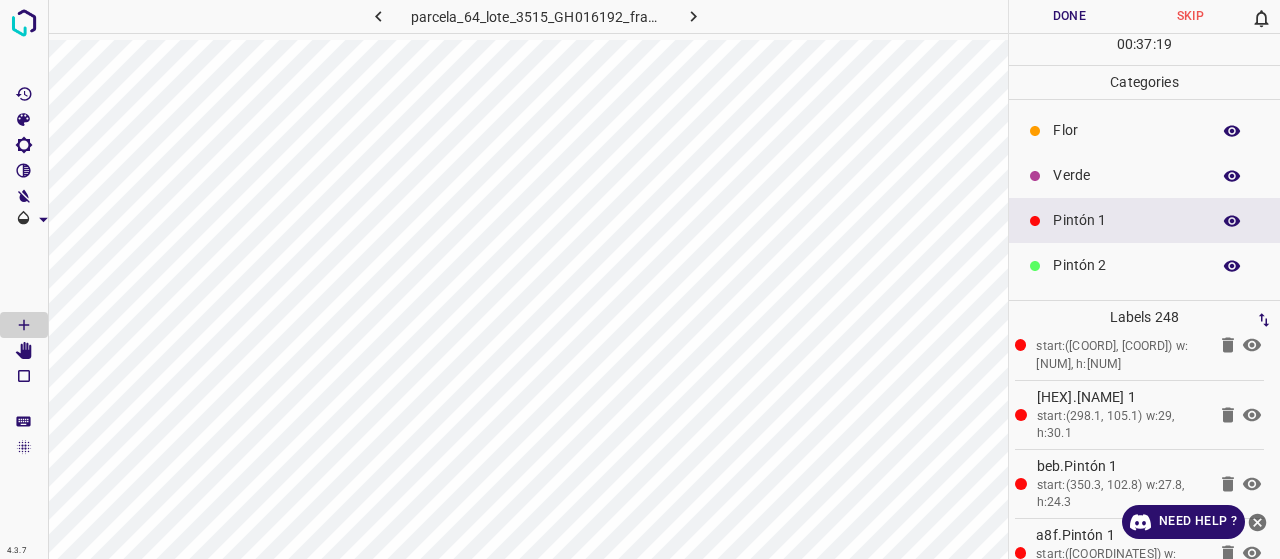 click on "Labels   [NUM] [NUM]f8.Pintón 1
start:([COORD], [COORD])
w:[NUM], h:[NUM]
fdf.Pintón 1
start:([COORD], [COORD])
w:[NUM], h:[NUM]
ddf.Pintón 1
start:([COORD], [COORD])
w:[NUM], h:[NUM]
beb.Pintón 1
start:([COORD], [COORD])
w:[NUM], h:[NUM]
a8f.Pintón 1
start:([COORD], [COORD])
w:[NUM], h:[NUM]
67a.Pintón 1
start:([COORD], [COORD])
w:[NUM], h:[NUM]
0de.Pintón 1
start:([COORD], [COORD])
w:[NUM], h:[NUM]
06f.Pintón 1
start:([COORD], [COORD])
w:[NUM], h:[NUM]
7a2.Rosado
start:([COORD], [COORD])
w:[NUM], h:[NUM]
315.Rosado
start:([COORD], [COORD])
w:[NUM], h:[NUM]
025.Rosado
start:([COORD], [COORD])
w:[NUM], h:[NUM]
53e.Pintón 1
start:([COORD], [COORD])
w:[NUM], h:[NUM]
600.Pintón 1
start:([COORD], [COORD])
w:[NUM], h:[NUM]
44b.Pintón 1 [NUM]ab.Pintón 3 [NUM]55.Pintón 3 [NUM]65.Pintón 3 [NUM]58.Guinda" at bounding box center (1144, 430) 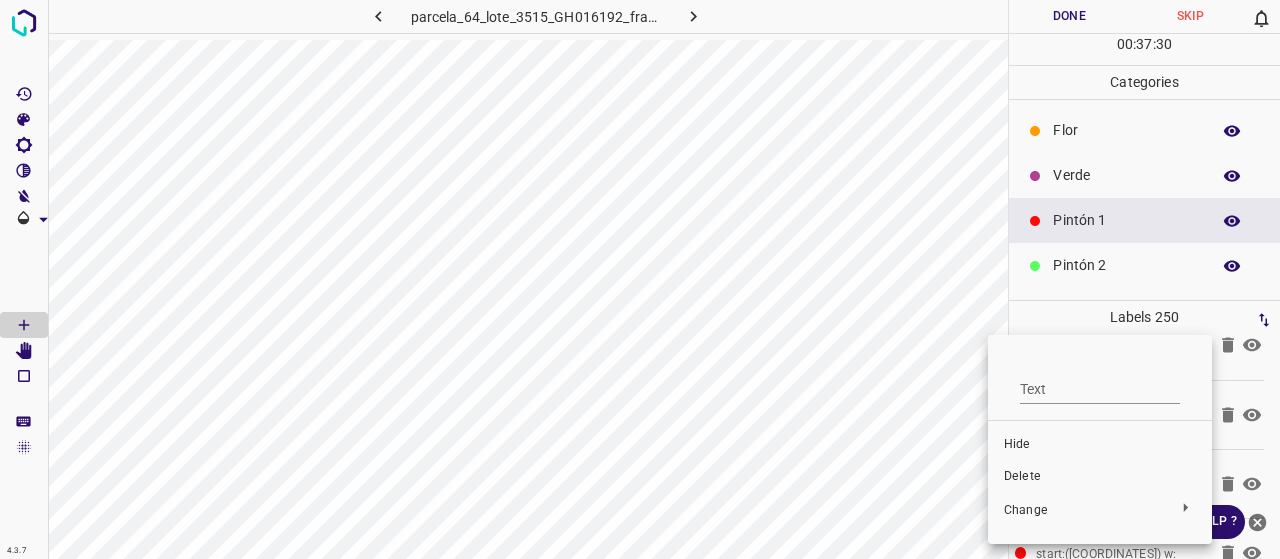 click on "Delete" at bounding box center [1100, 477] 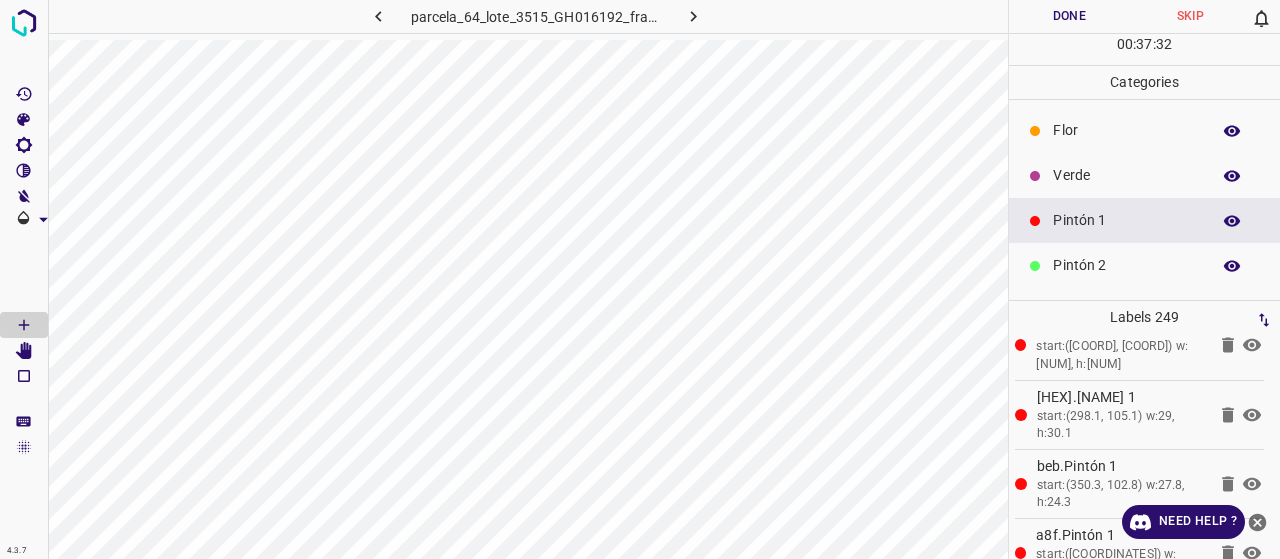 scroll, scrollTop: 176, scrollLeft: 0, axis: vertical 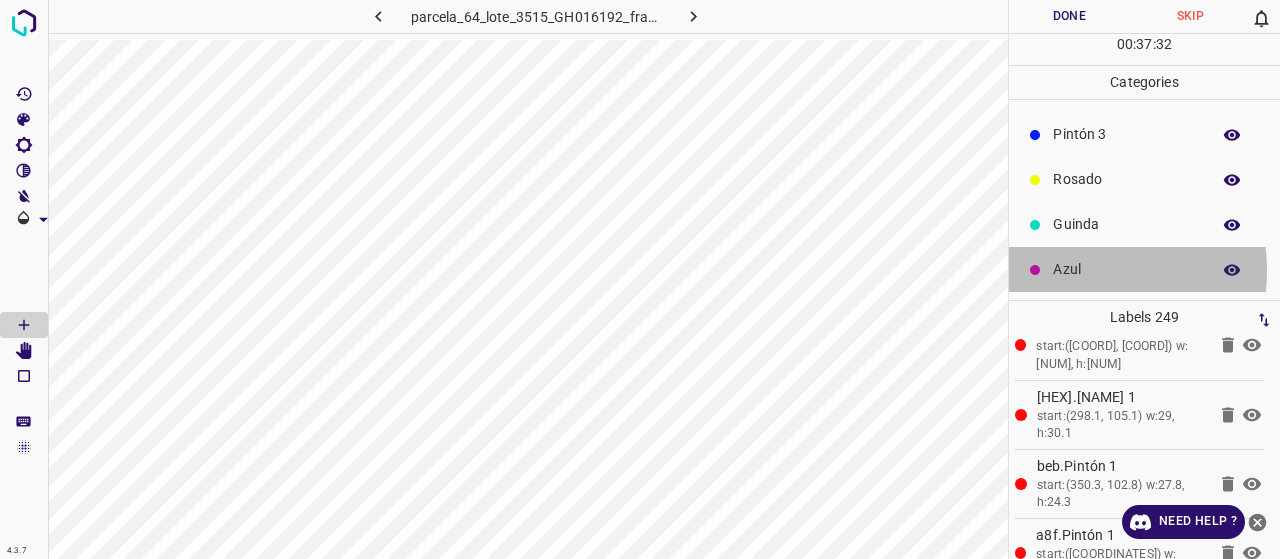 click on "Azul" at bounding box center (1126, 269) 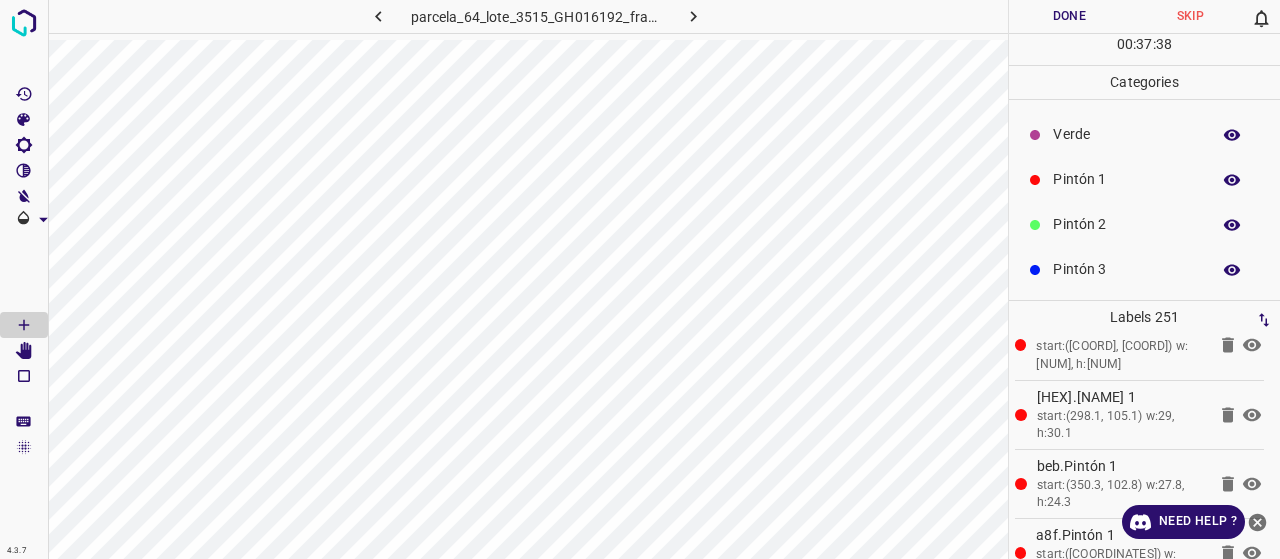 scroll, scrollTop: 0, scrollLeft: 0, axis: both 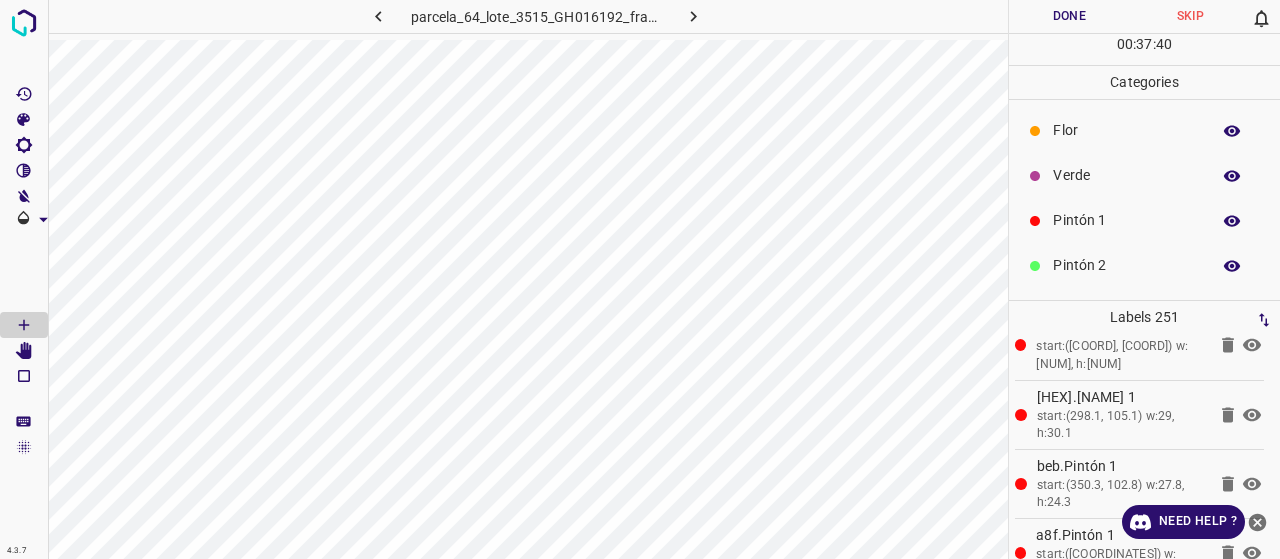 click on "Verde" at bounding box center (1144, 175) 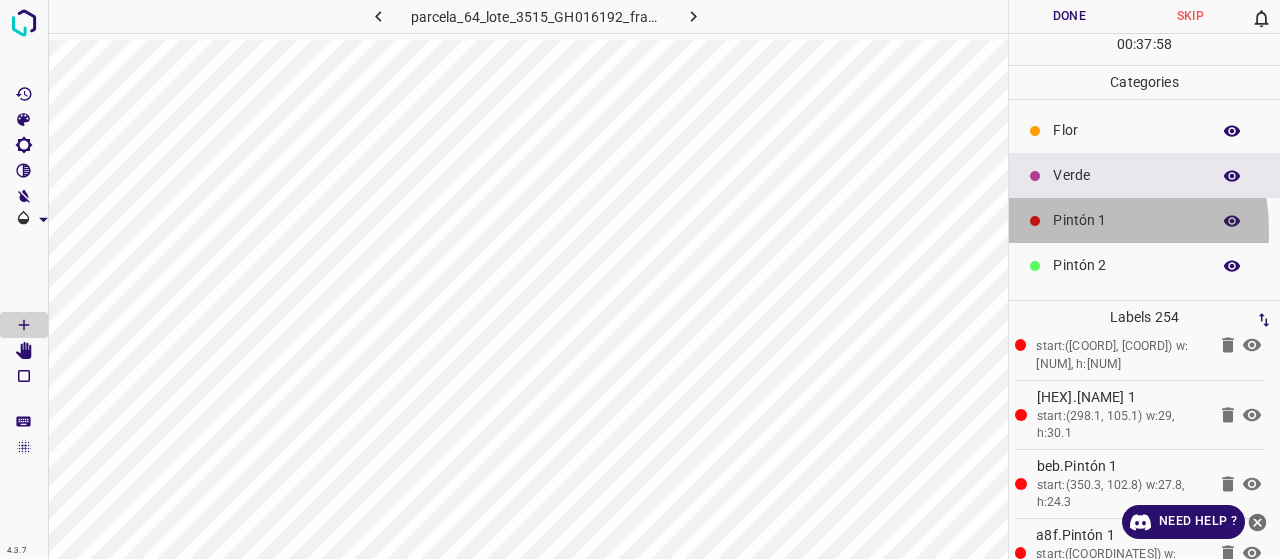 click on "Pintón 1" at bounding box center (1126, 220) 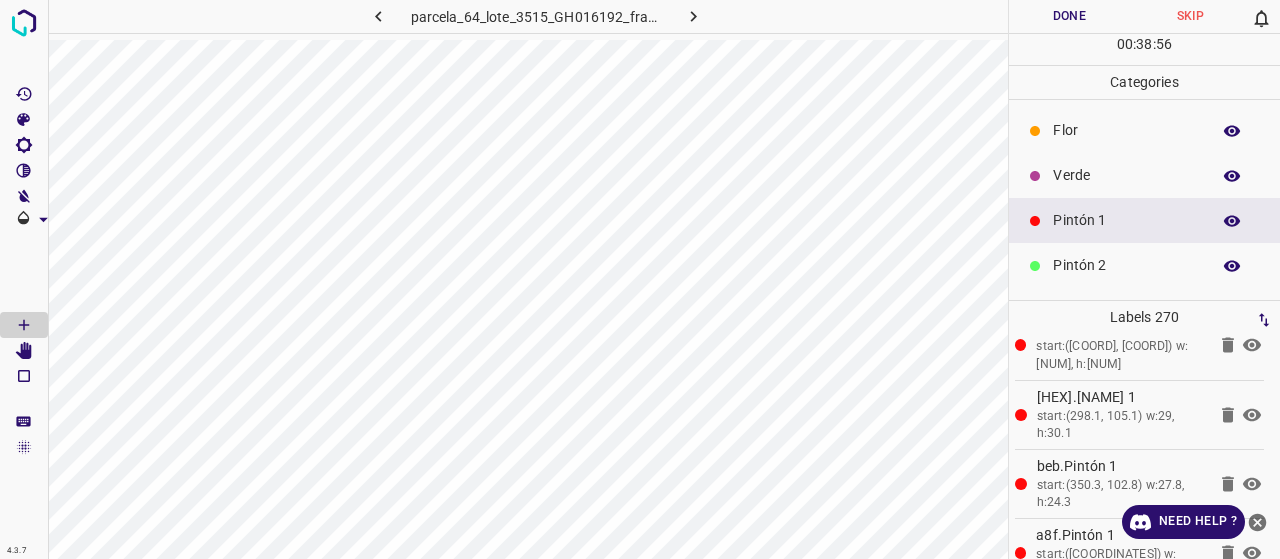click on "Verde" at bounding box center [1126, 175] 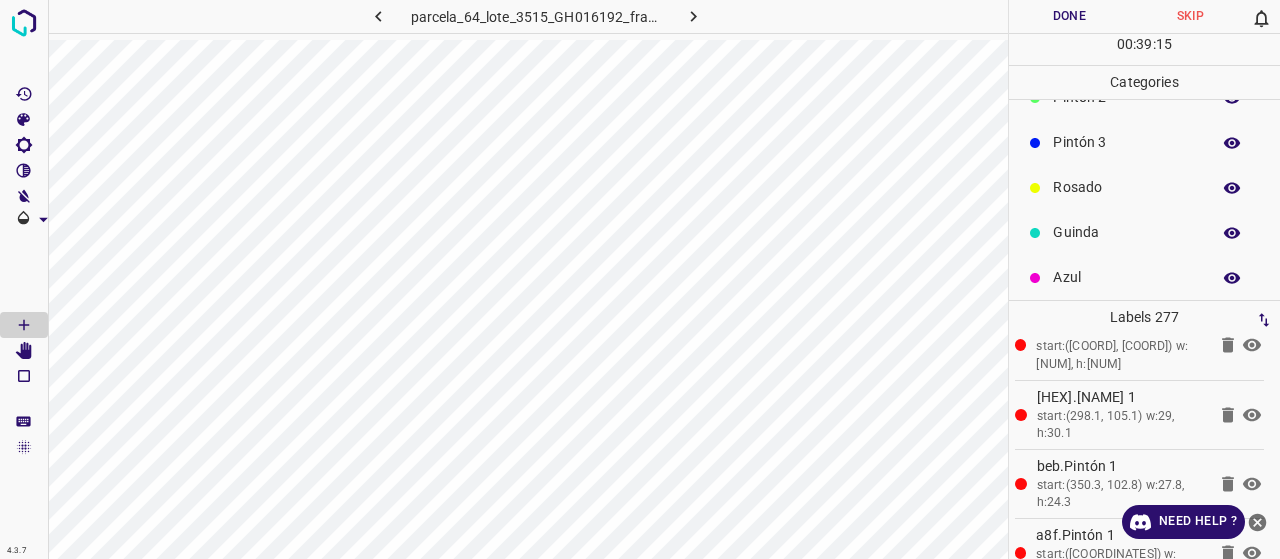 scroll, scrollTop: 176, scrollLeft: 0, axis: vertical 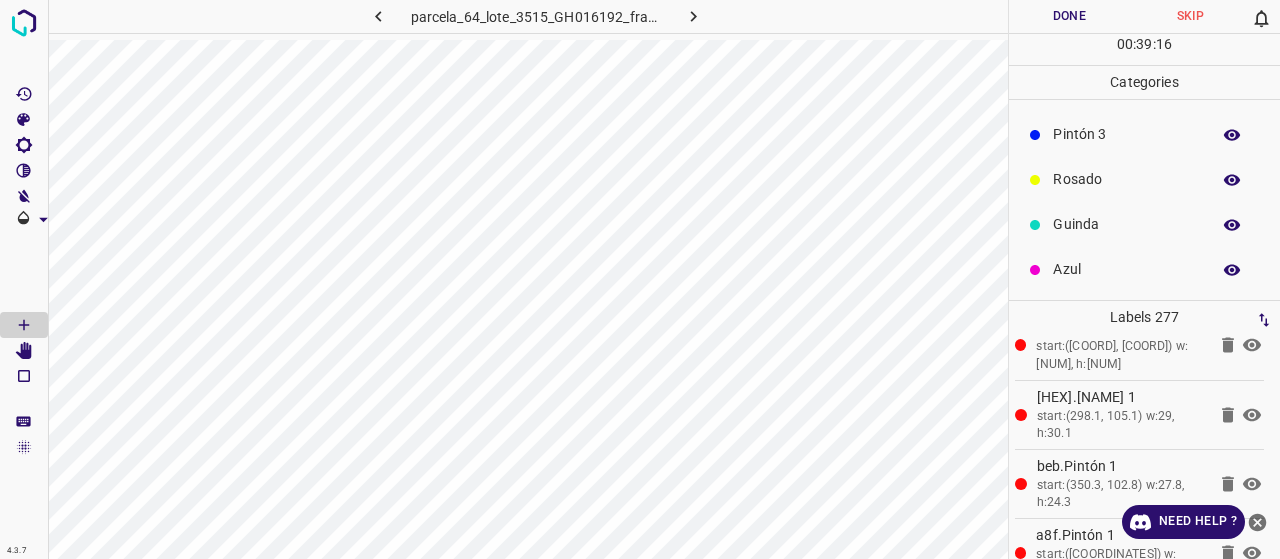 click on "Rosado" at bounding box center [1126, 179] 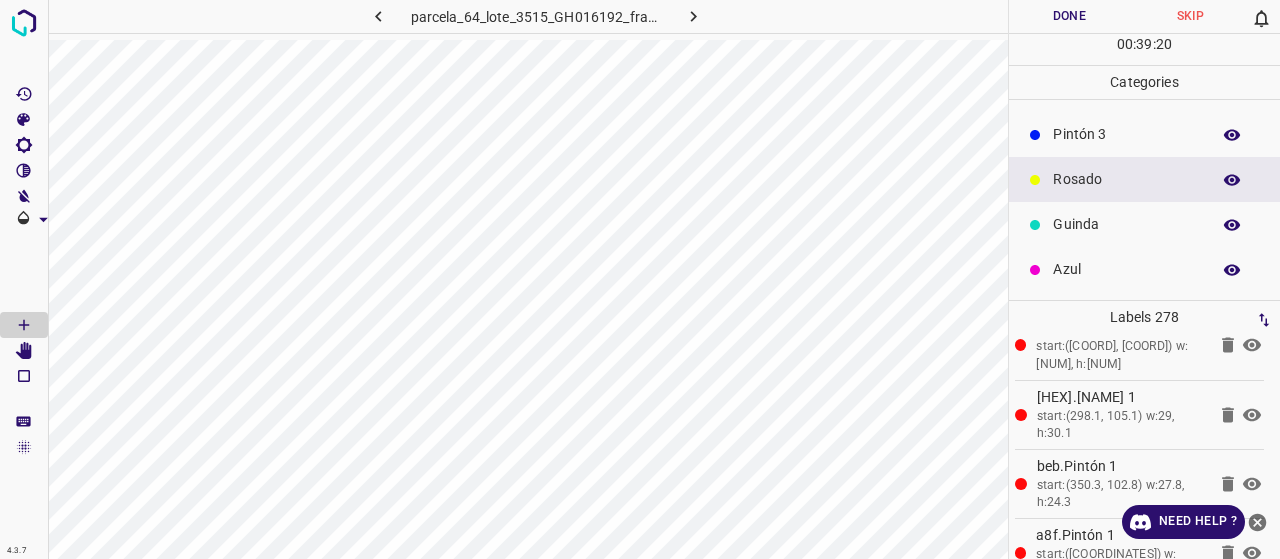 click on "Pintón 3" at bounding box center (1126, 134) 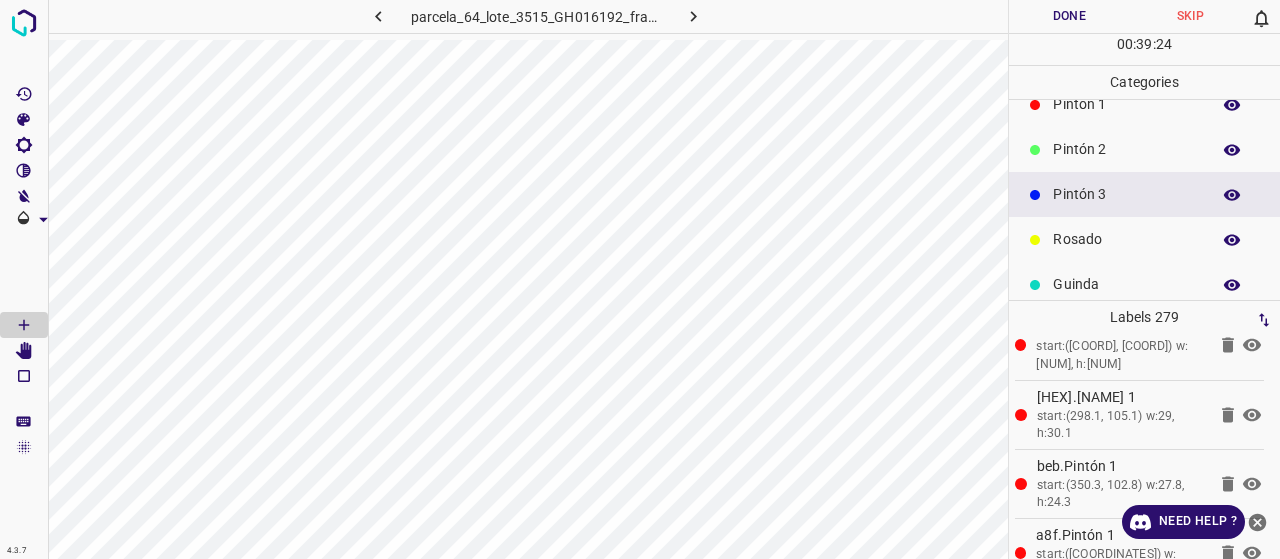 scroll, scrollTop: 76, scrollLeft: 0, axis: vertical 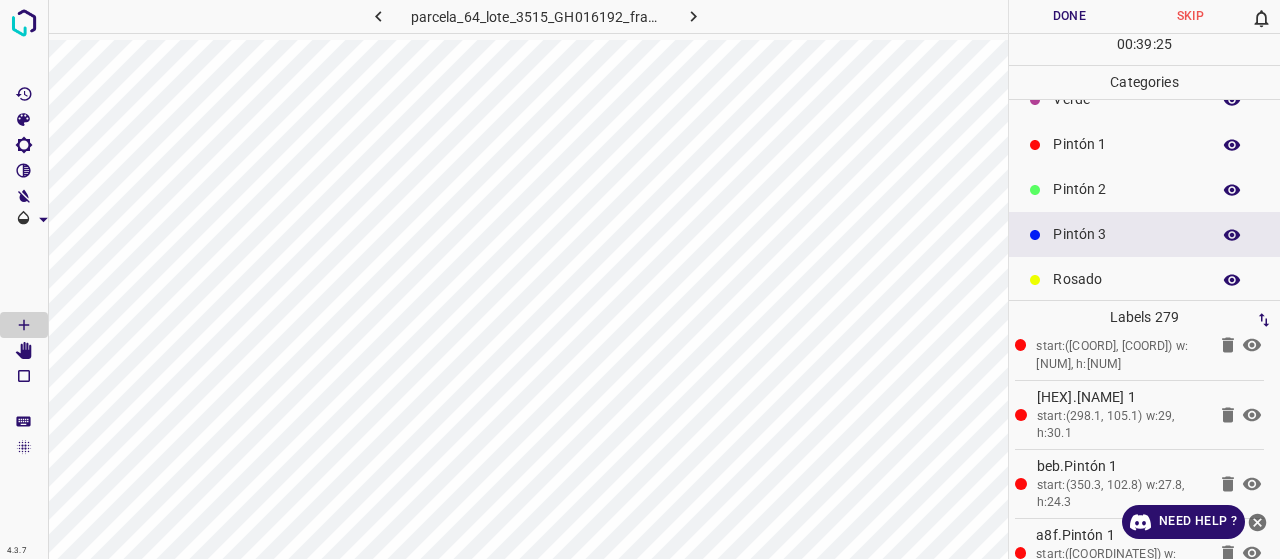 click on "Pintón 2" at bounding box center [1126, 189] 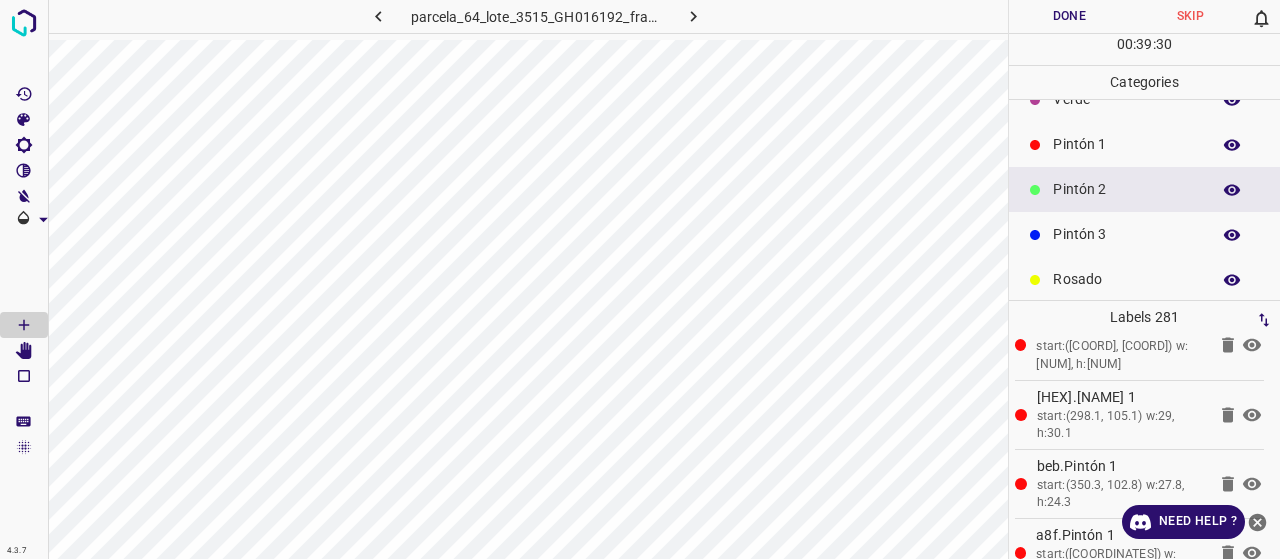 click on "Pintón 1" at bounding box center [1126, 144] 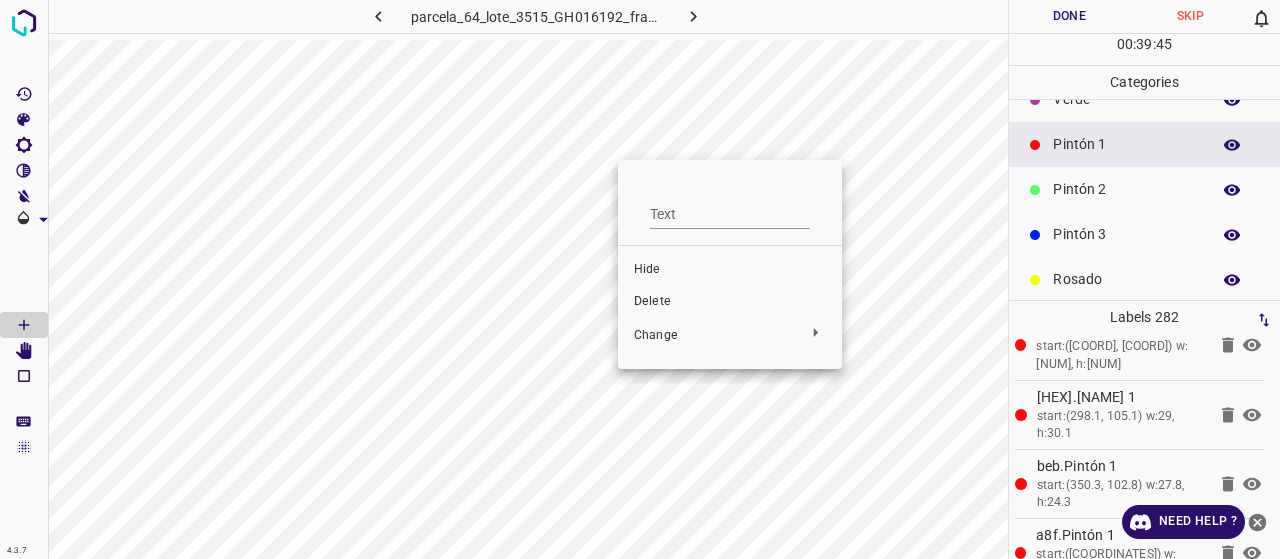 click on "Delete" at bounding box center [730, 302] 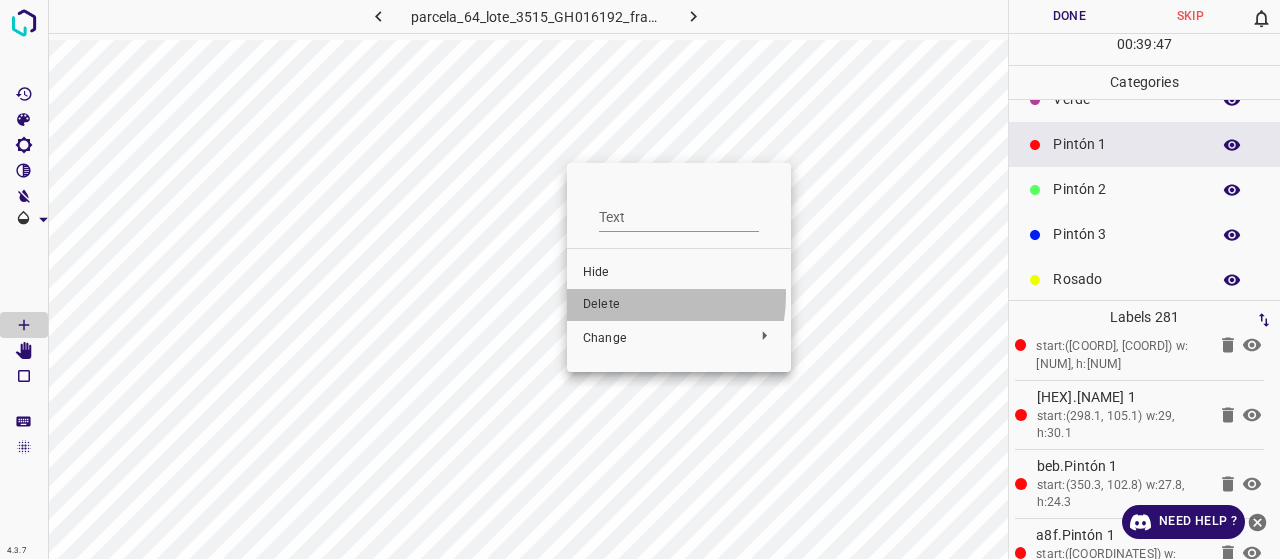 click on "Delete" at bounding box center (679, 305) 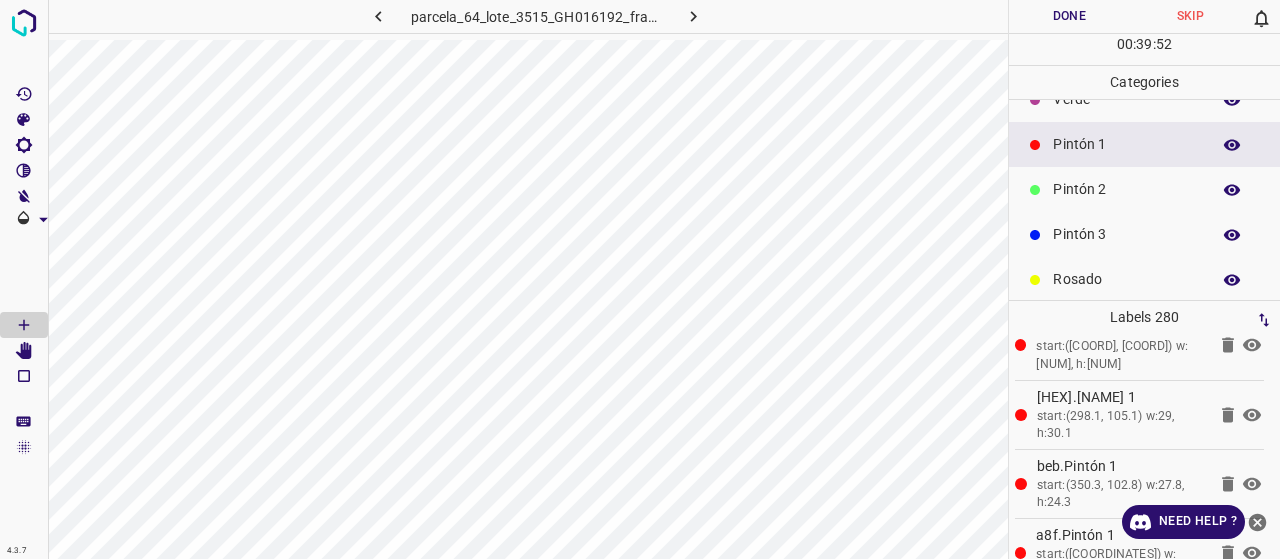 click on "Pintón 2" at bounding box center (1144, 189) 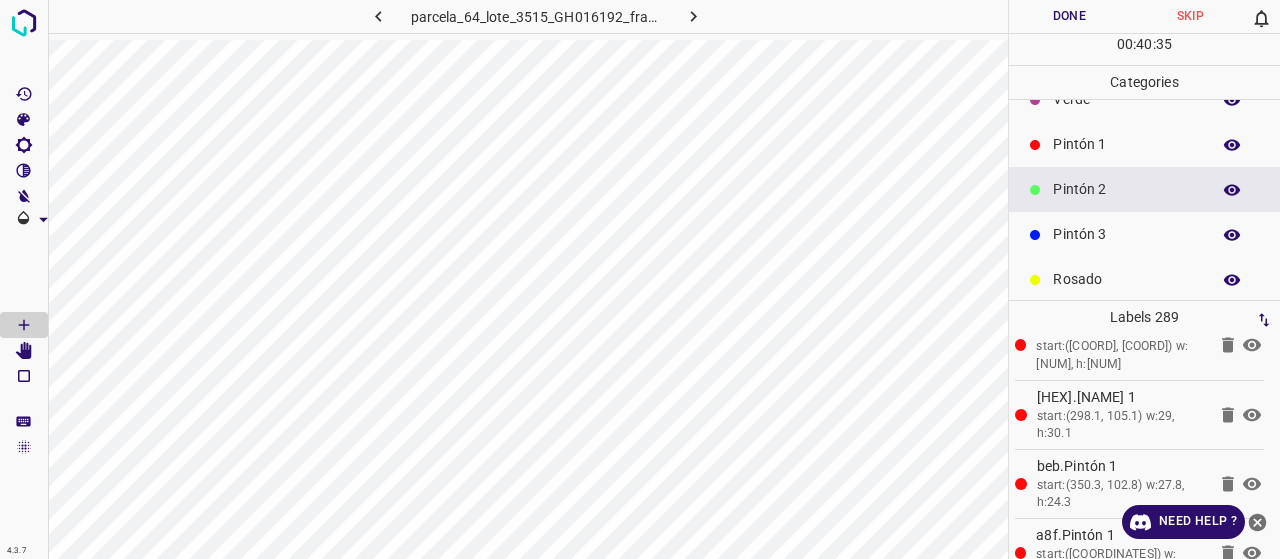 click on "Pintón 3" at bounding box center [1126, 234] 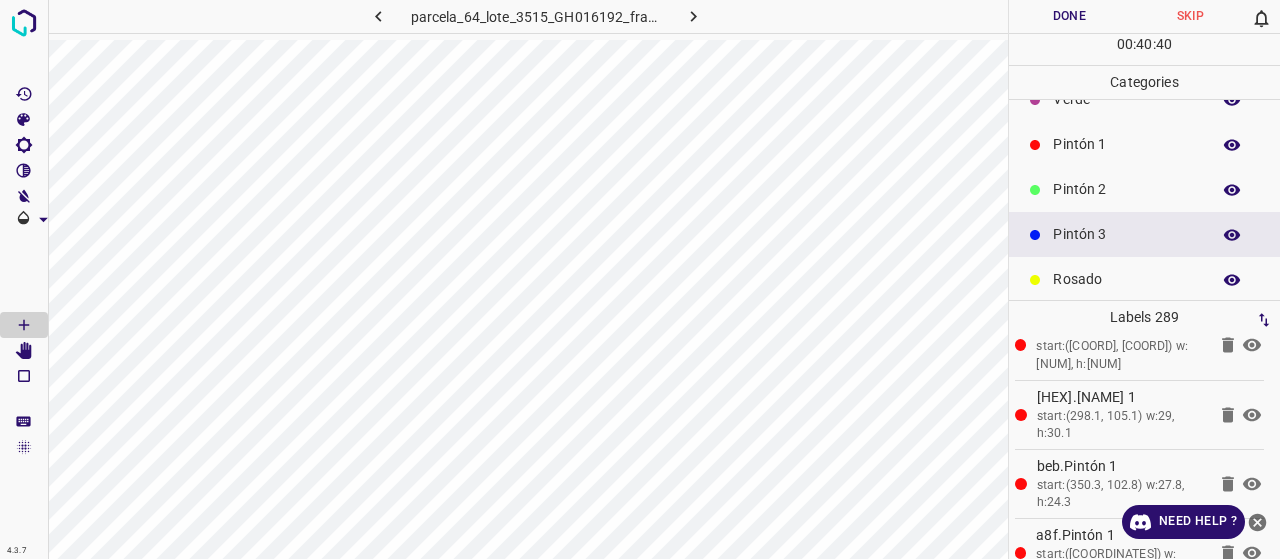 click on "Rosado" at bounding box center [1126, 279] 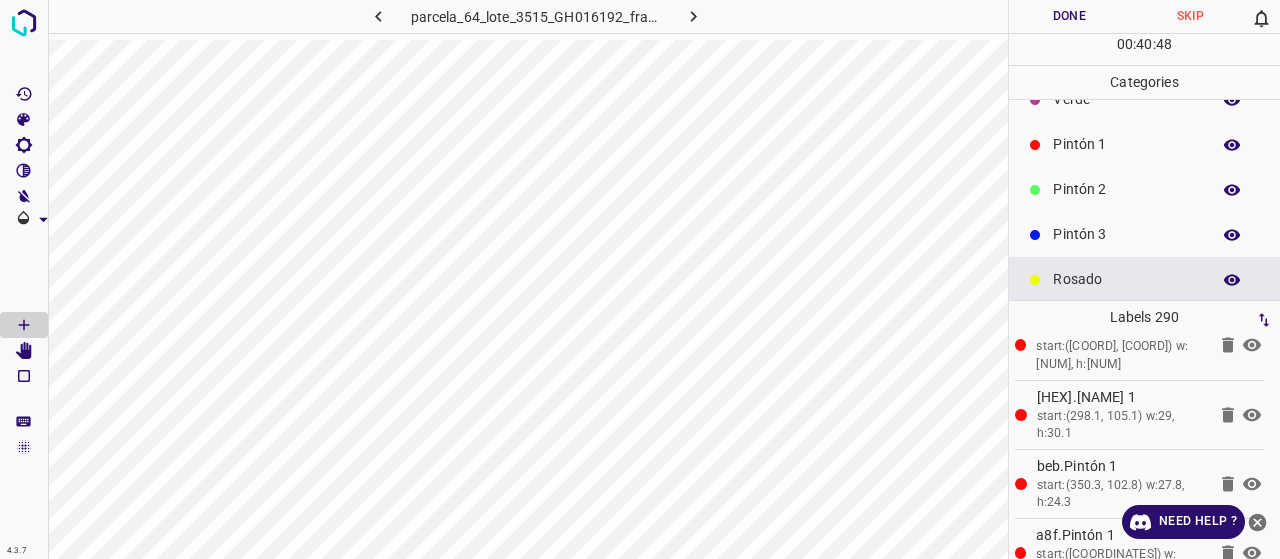 scroll, scrollTop: 176, scrollLeft: 0, axis: vertical 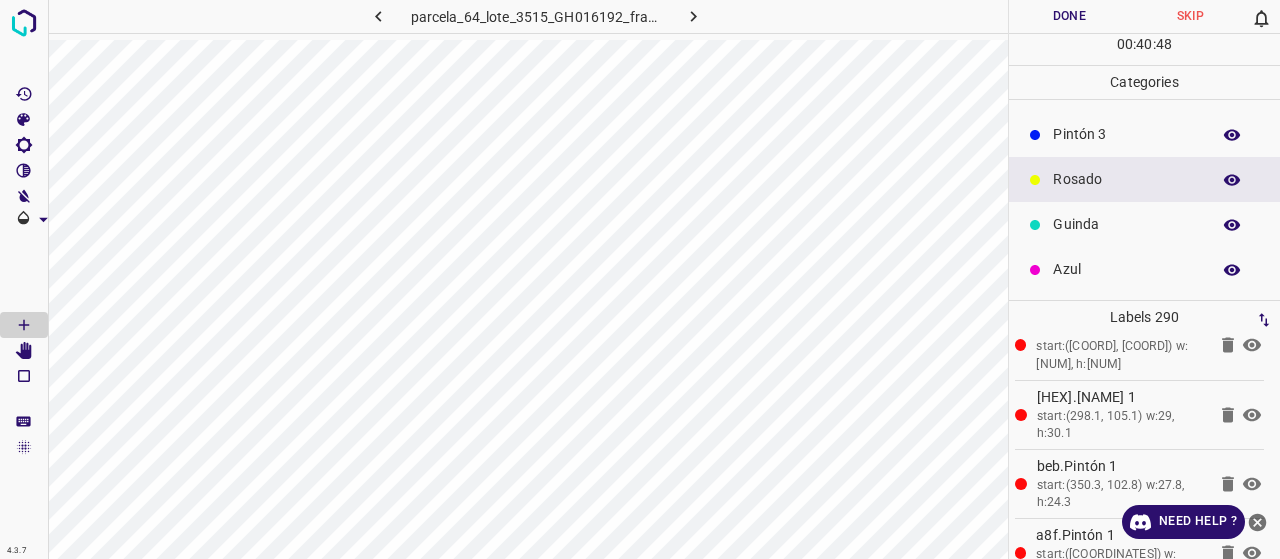 click on "Guinda" at bounding box center [1126, 224] 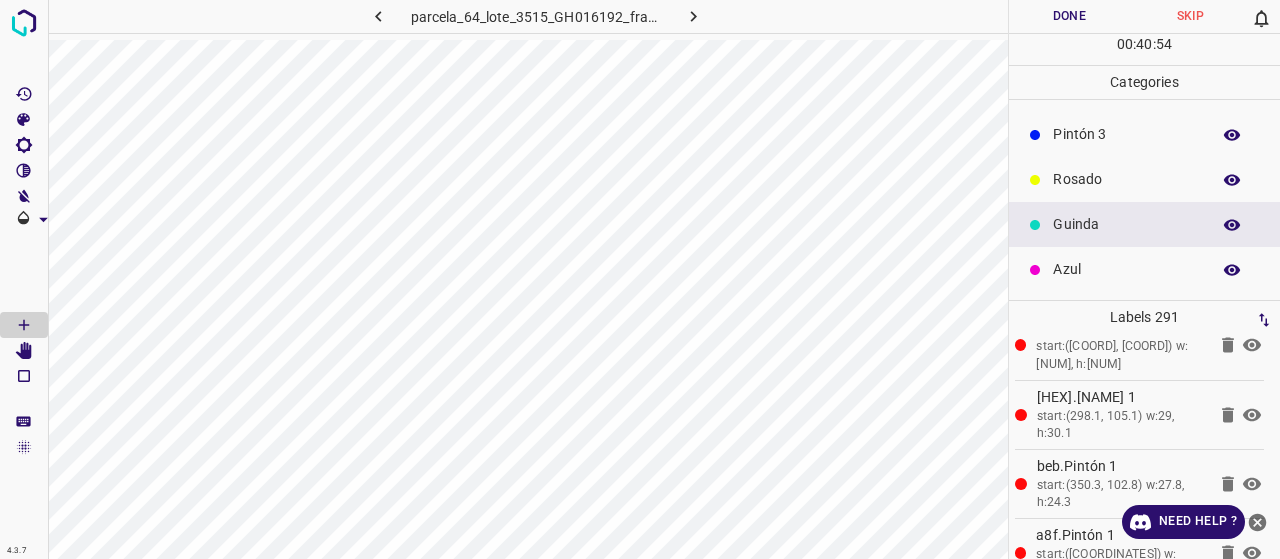 click on "Pintón 3" at bounding box center (1144, 134) 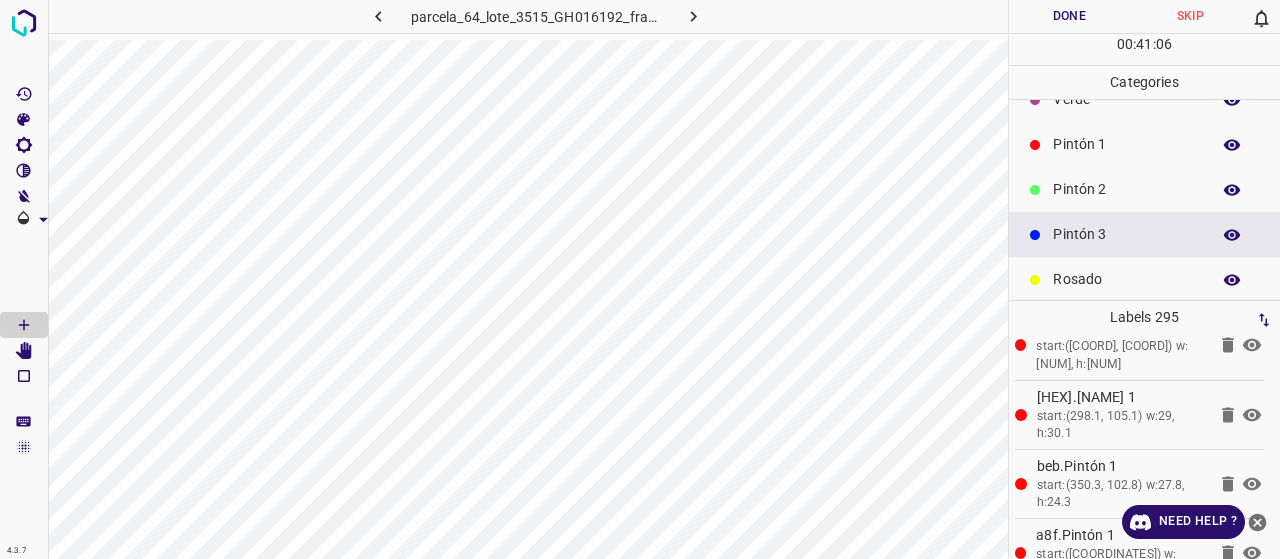 scroll, scrollTop: 0, scrollLeft: 0, axis: both 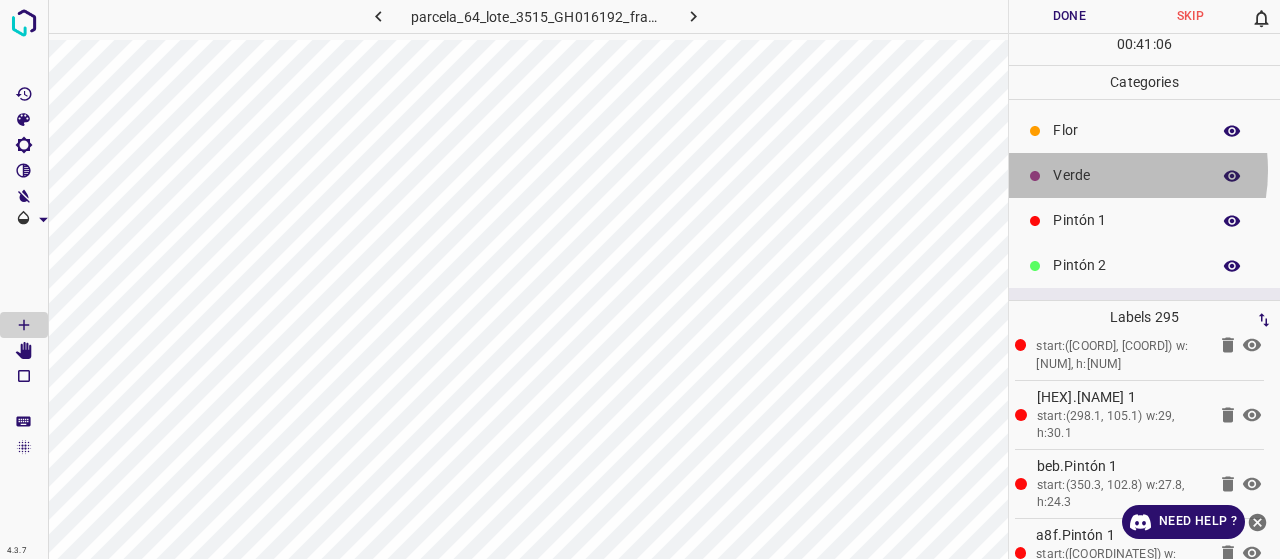 click on "Verde" at bounding box center (1126, 175) 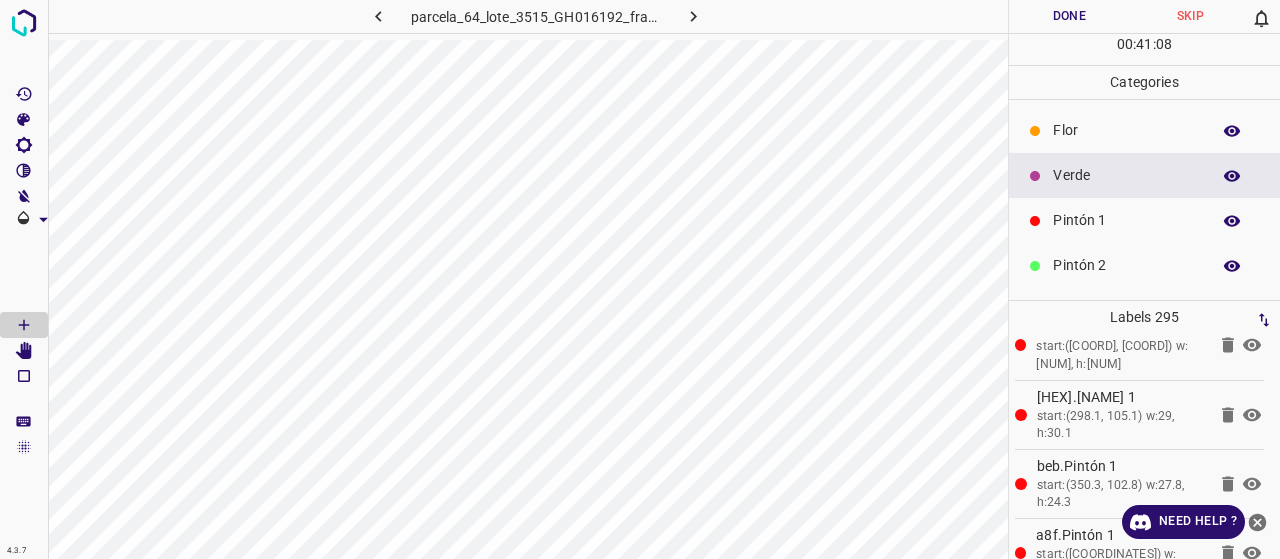 click on "Pintón 1" at bounding box center [1144, 220] 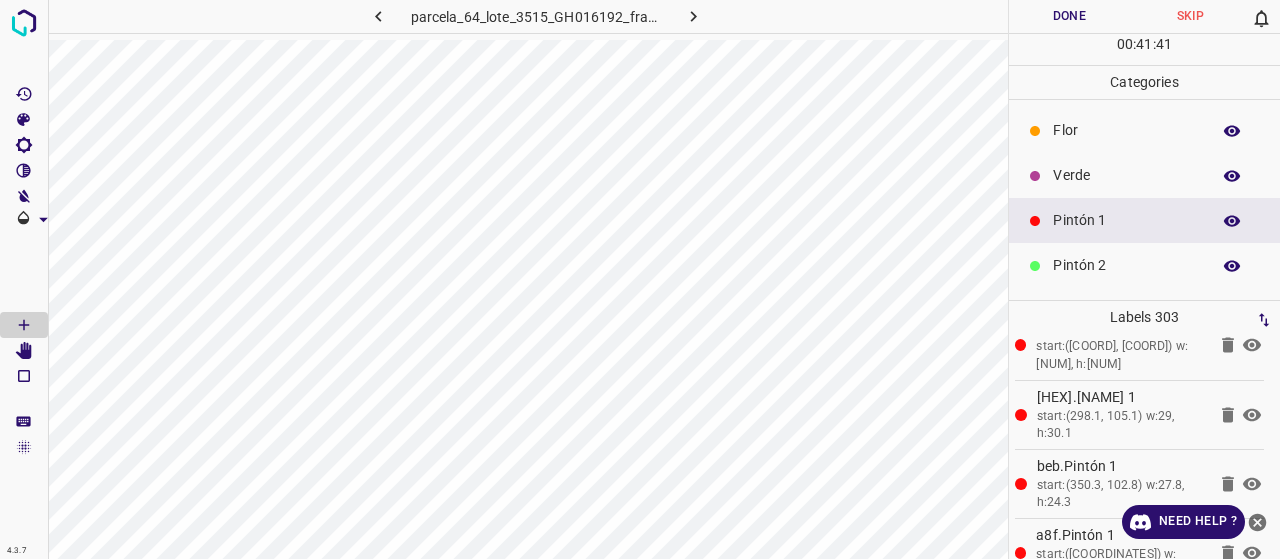 click on "Verde" at bounding box center [1144, 175] 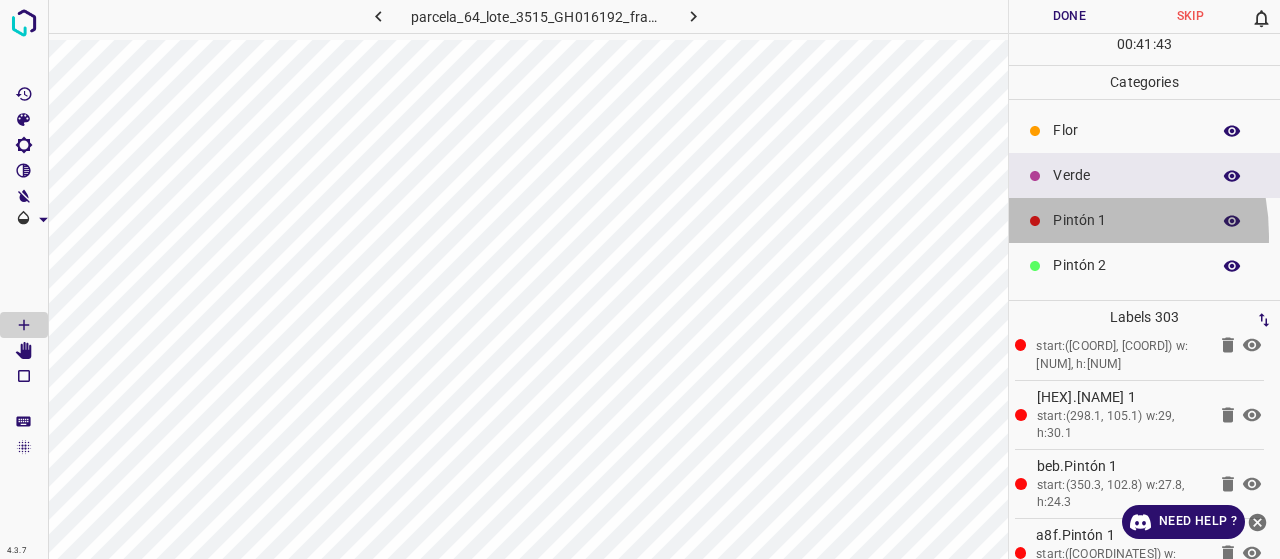 click on "Pintón 1" at bounding box center [1144, 220] 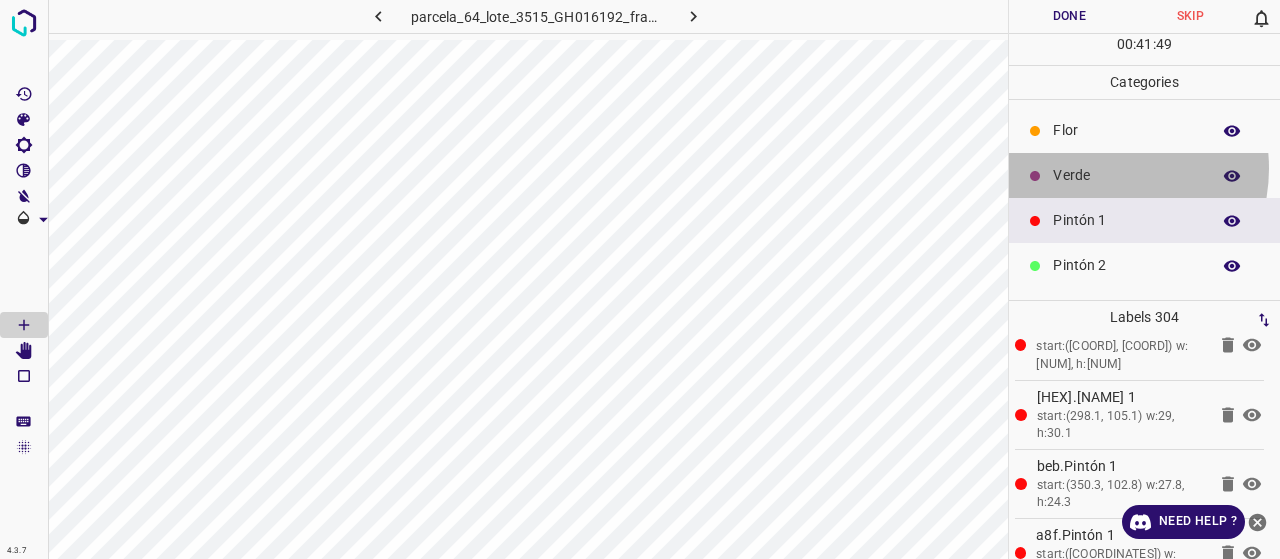 click on "Verde" at bounding box center [1126, 175] 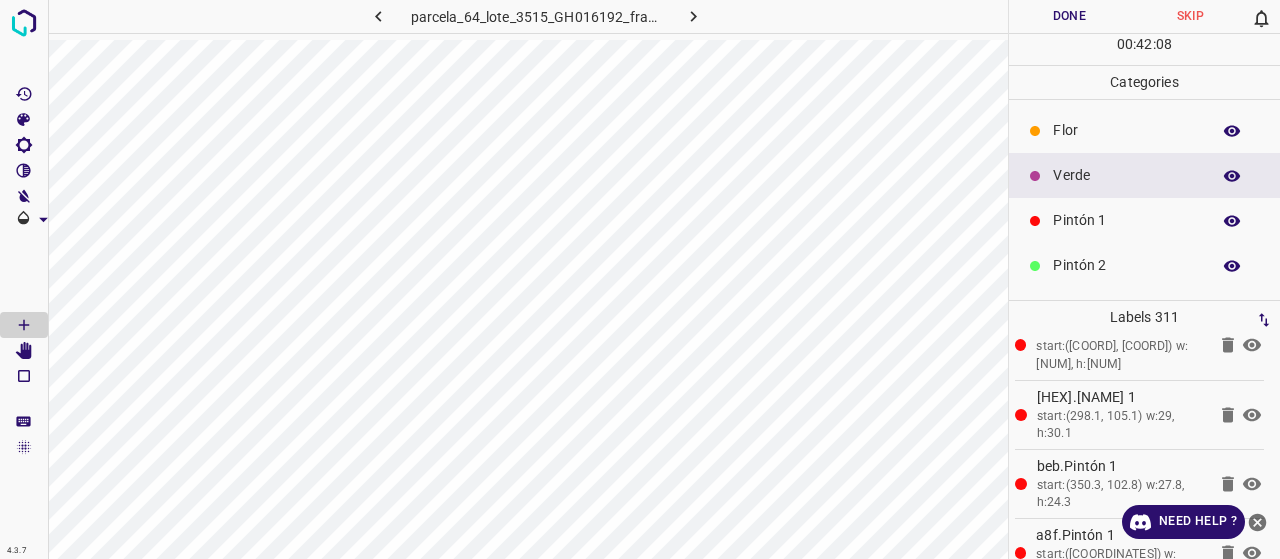 click on "Pintón 1" at bounding box center (1126, 220) 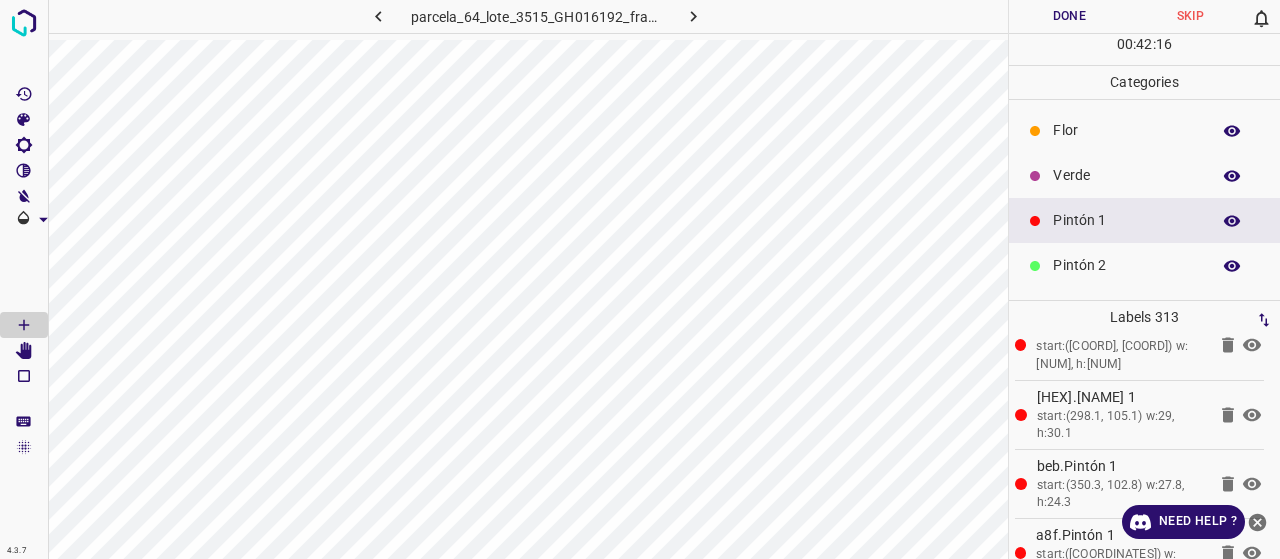 click on "Verde" at bounding box center (1126, 175) 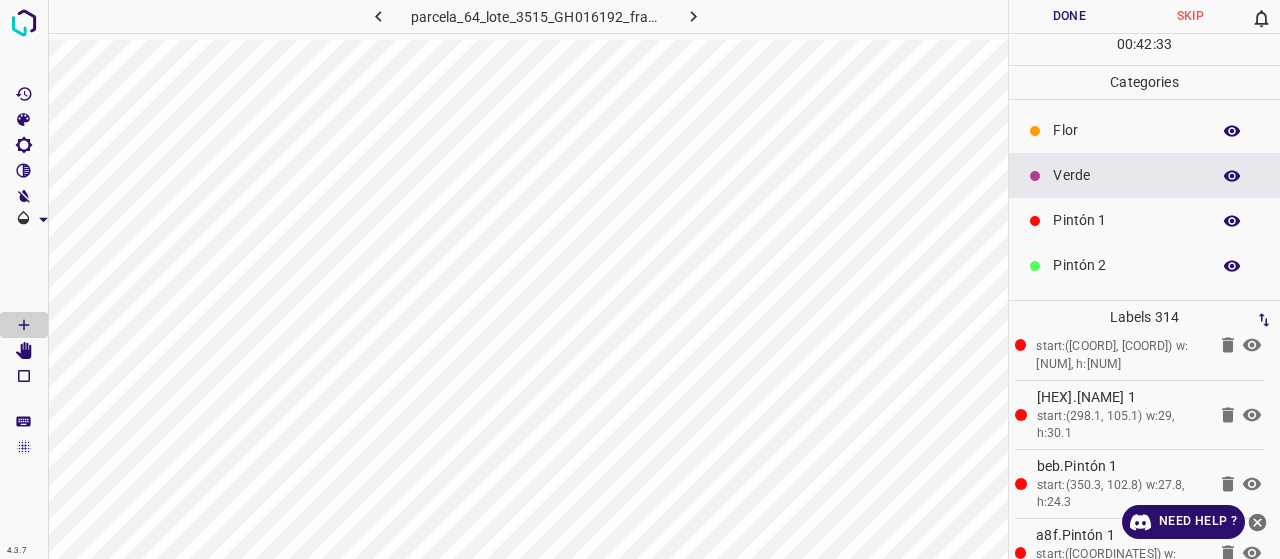 scroll, scrollTop: 100, scrollLeft: 0, axis: vertical 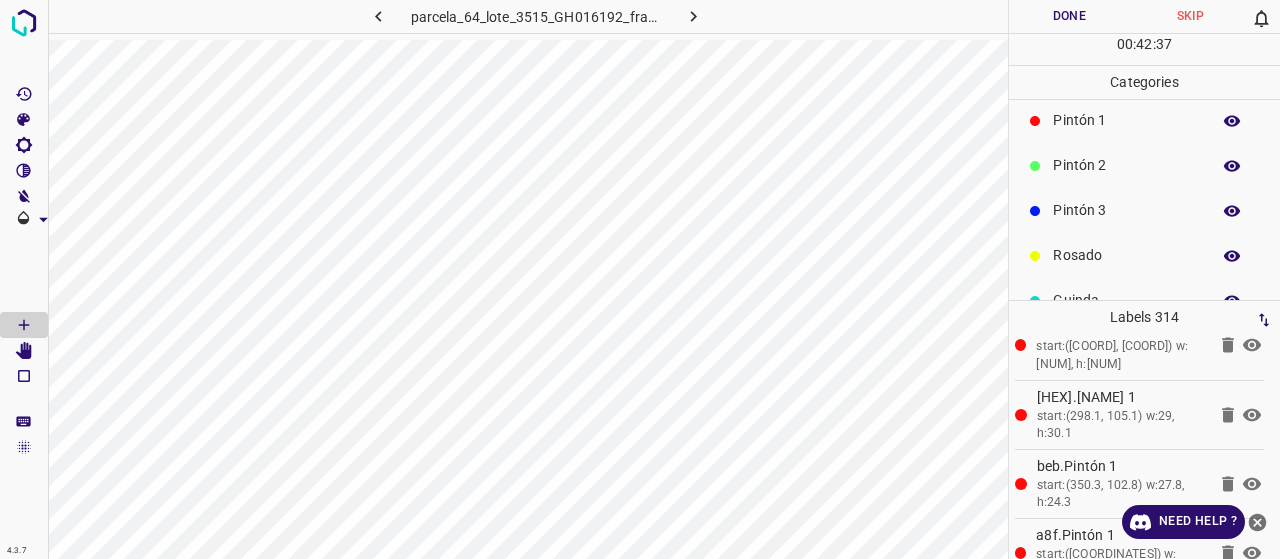 click on "Pintón 3" at bounding box center [1144, 210] 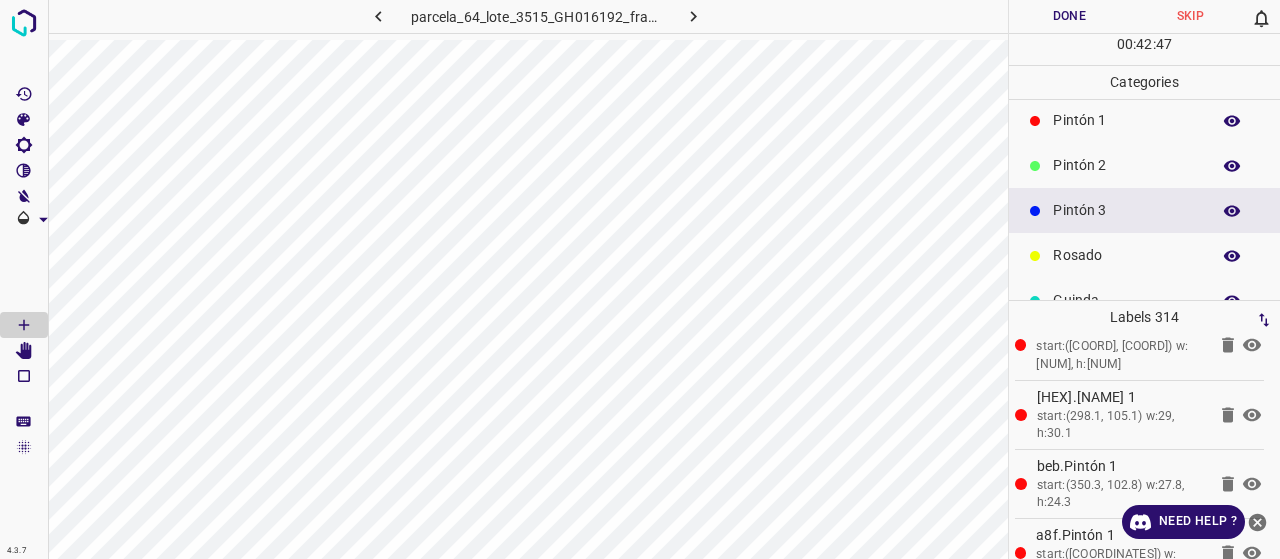 click on "Pintón 2" at bounding box center (1126, 165) 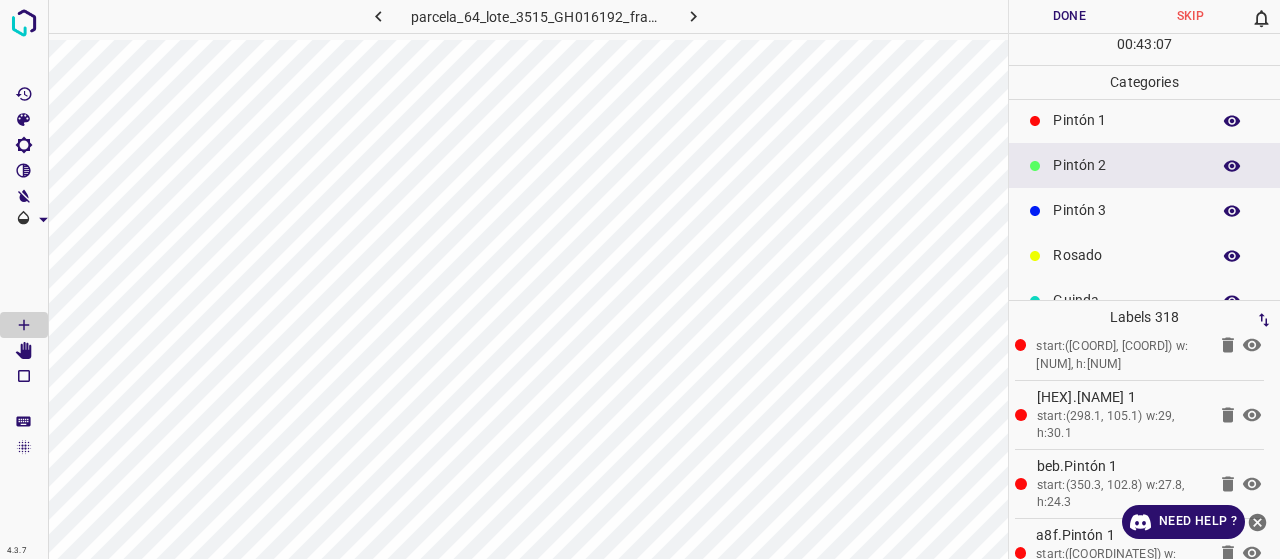 scroll, scrollTop: 0, scrollLeft: 0, axis: both 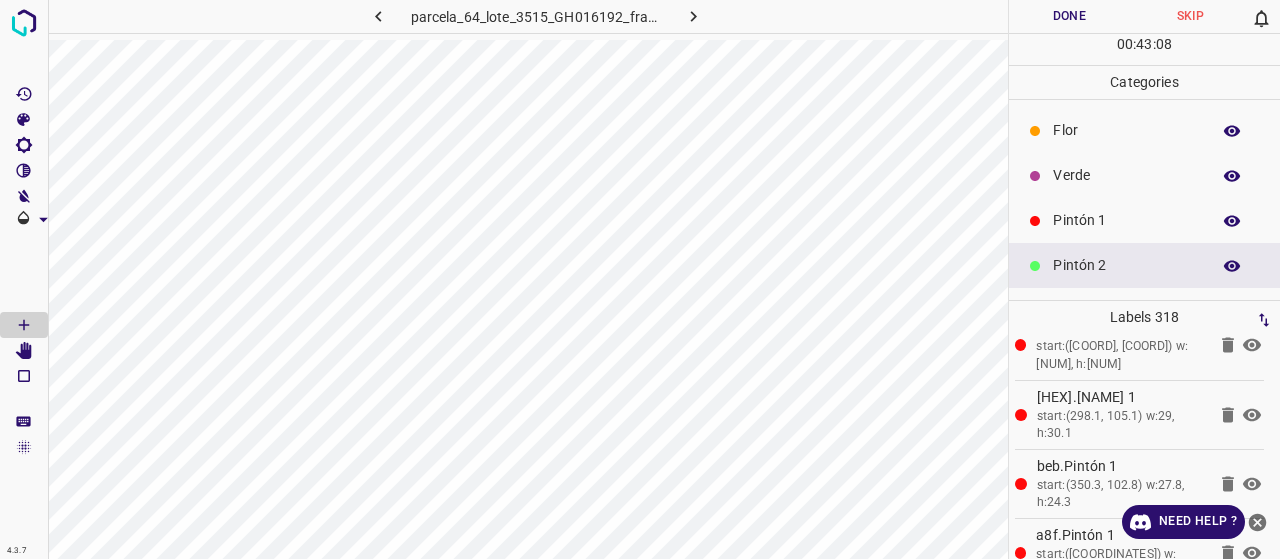 click on "Pintón 1" at bounding box center [1126, 220] 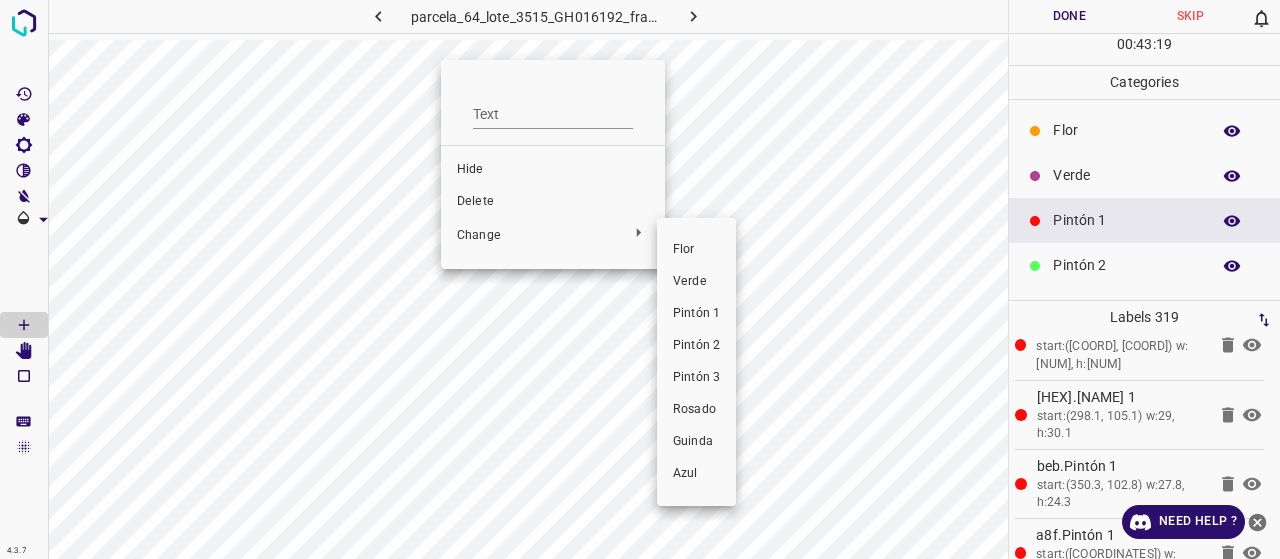 click at bounding box center [640, 279] 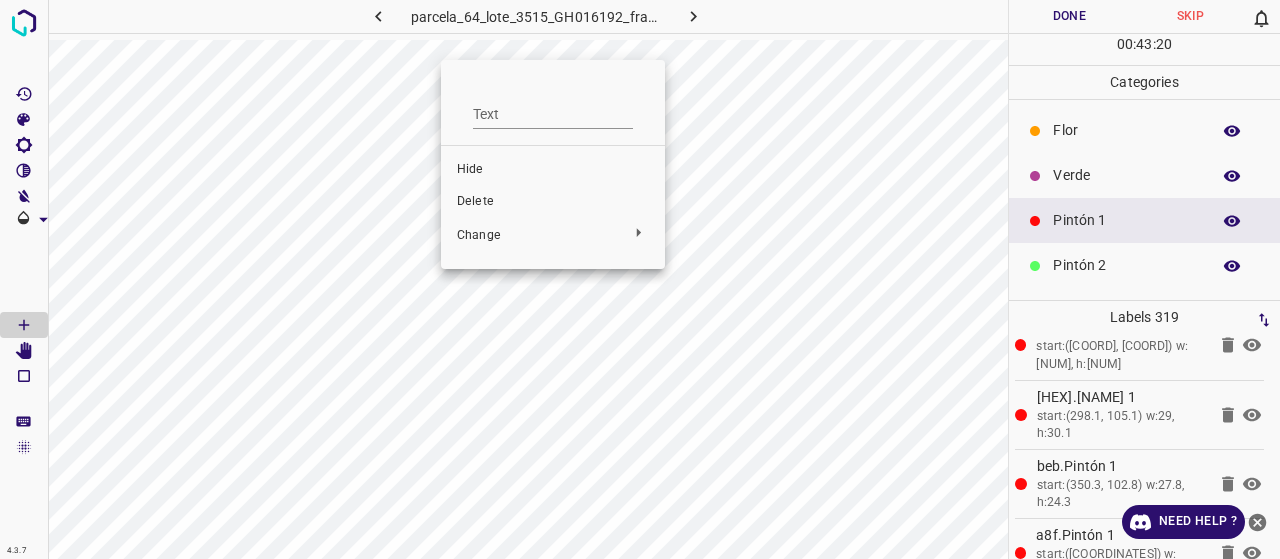 click at bounding box center [640, 279] 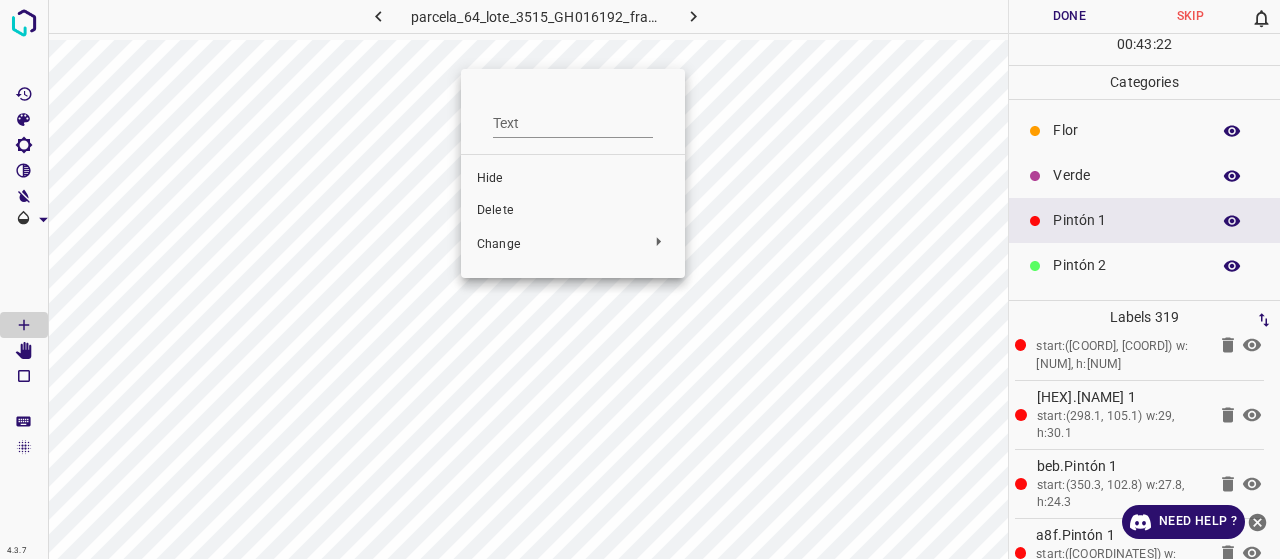 click on "Delete" at bounding box center (573, 211) 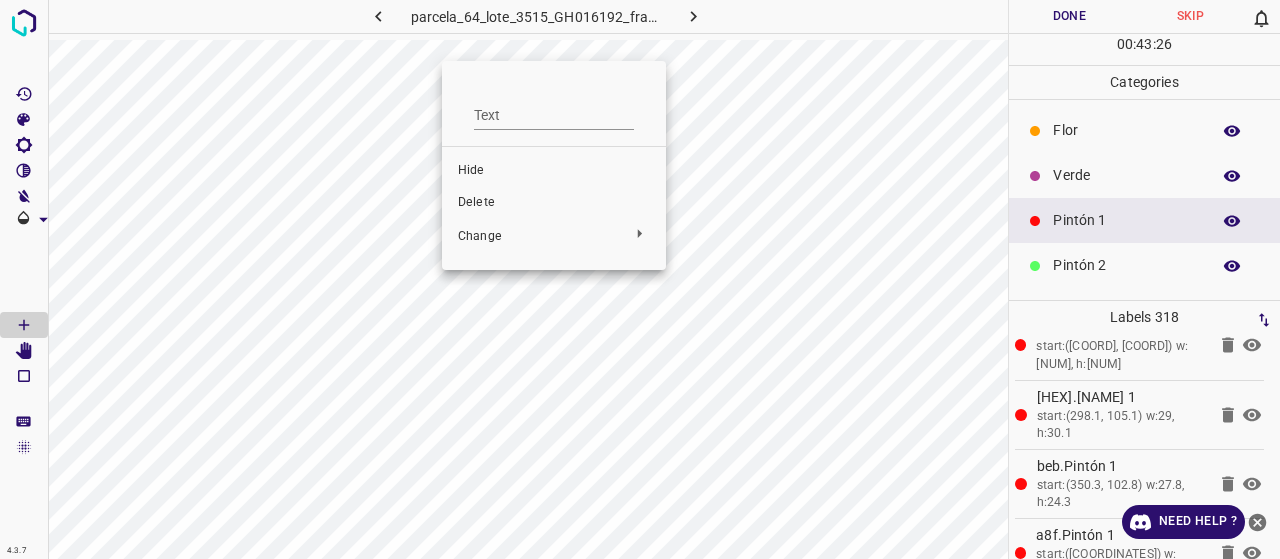 click on "Delete" at bounding box center [554, 203] 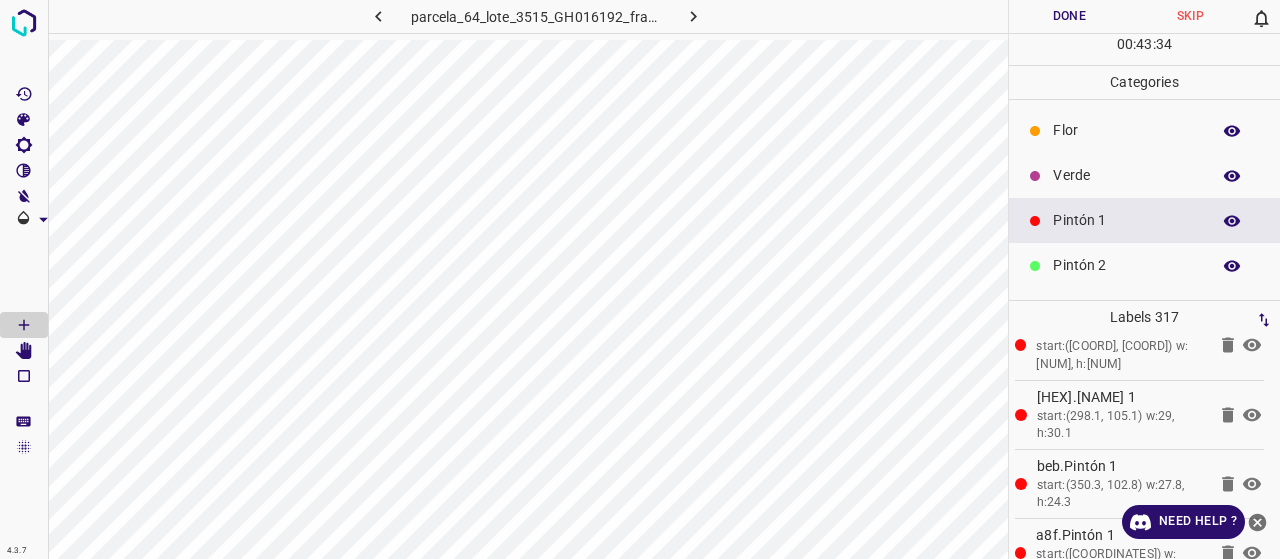 click on "Pintón 2" at bounding box center (1126, 265) 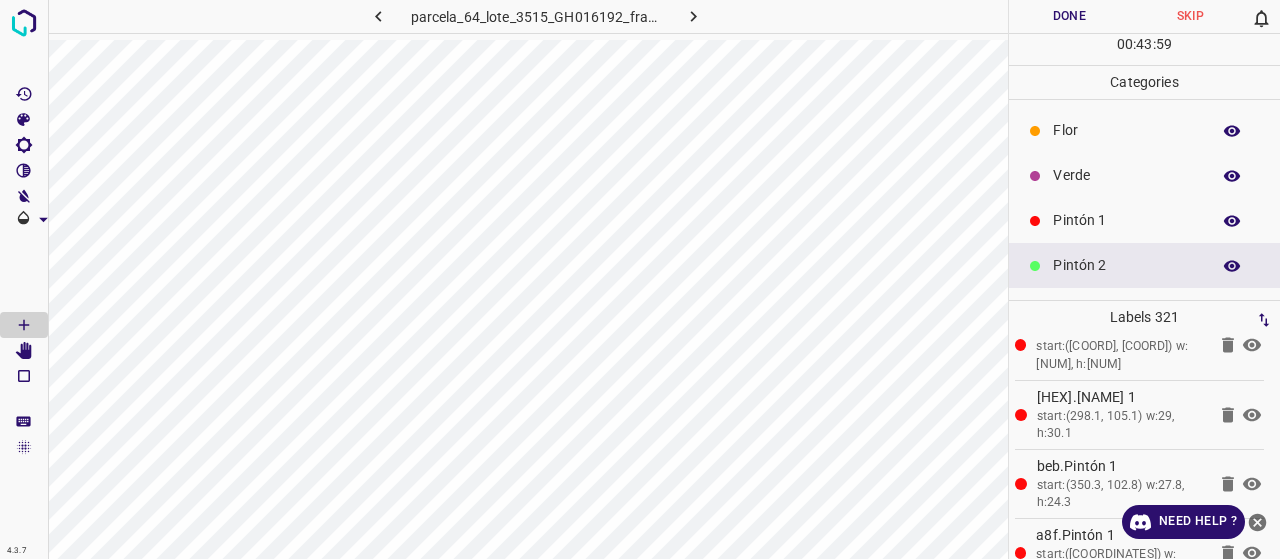 click on "Verde" at bounding box center (1126, 175) 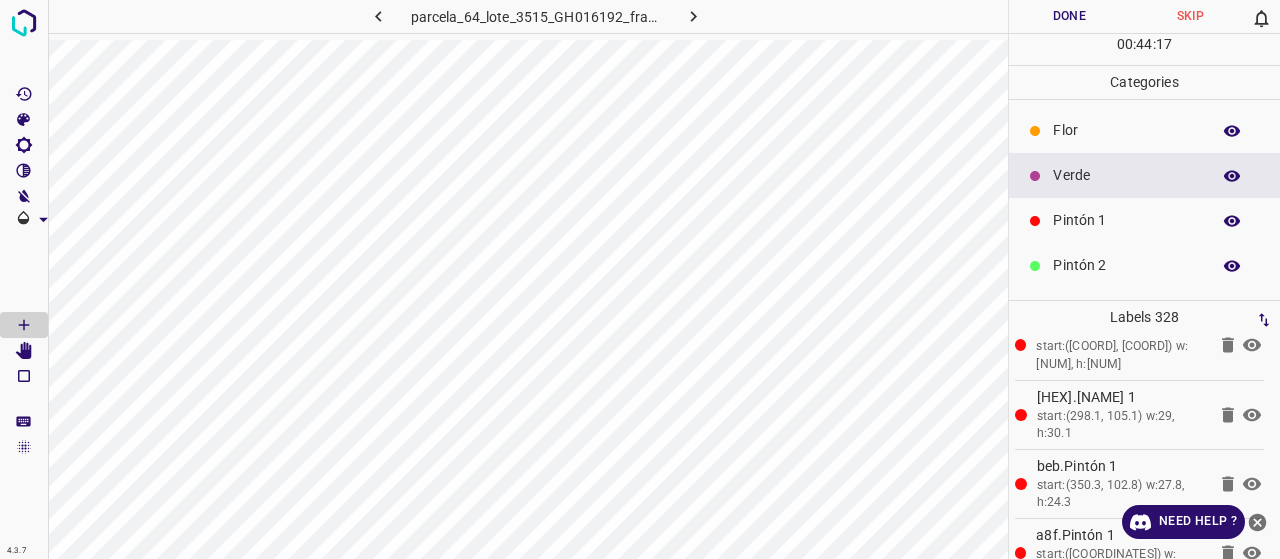 click on "Pintón 1" at bounding box center (1126, 220) 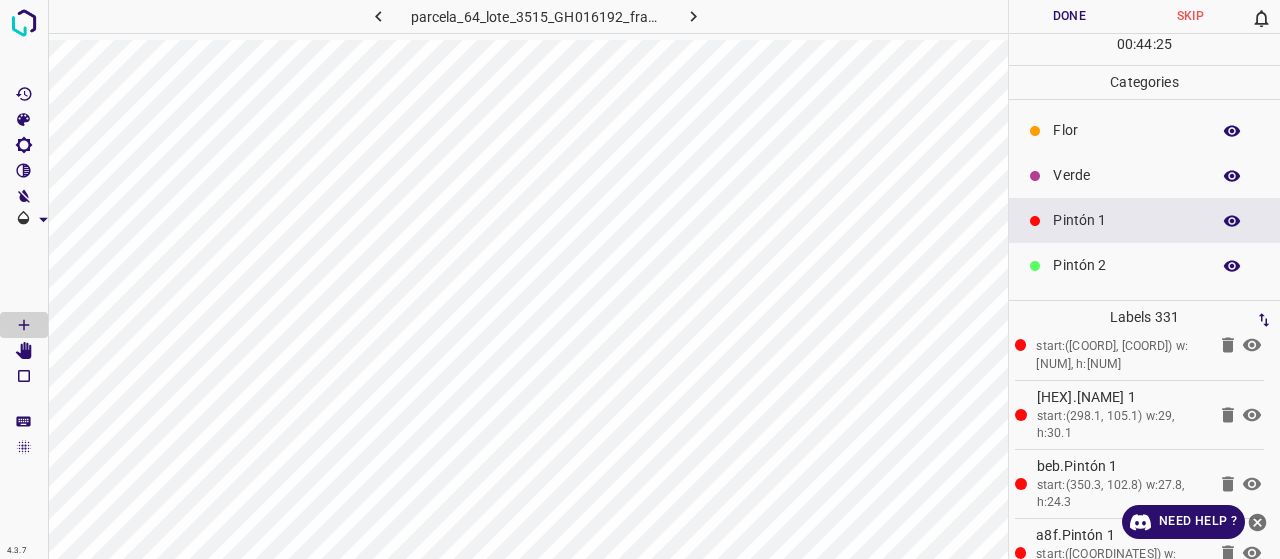 click on "Verde" at bounding box center [1126, 175] 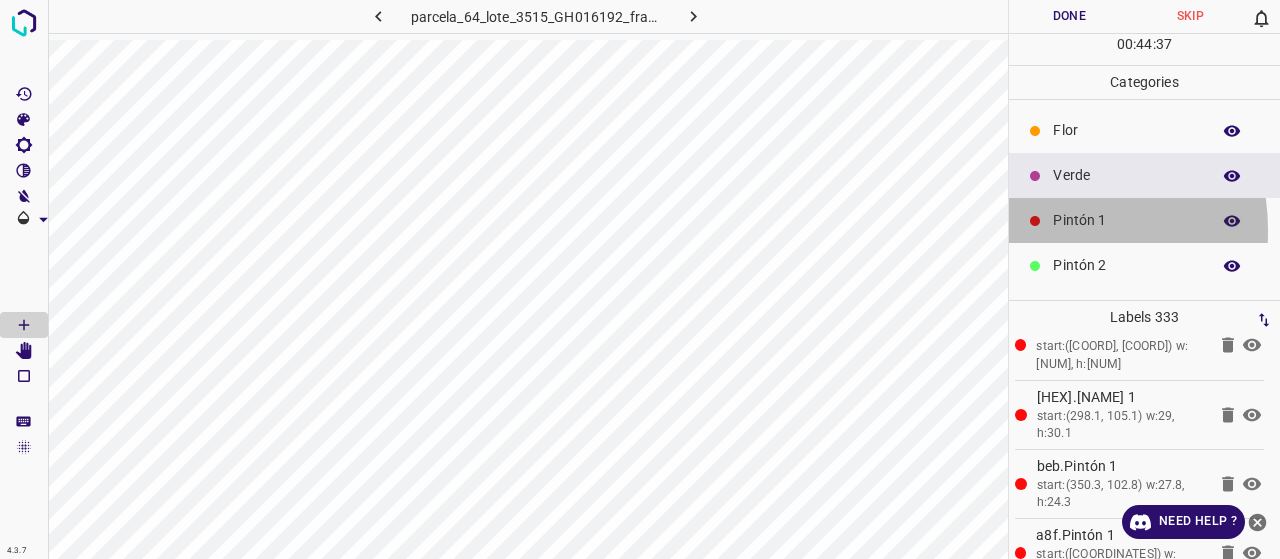 click at bounding box center (1035, 221) 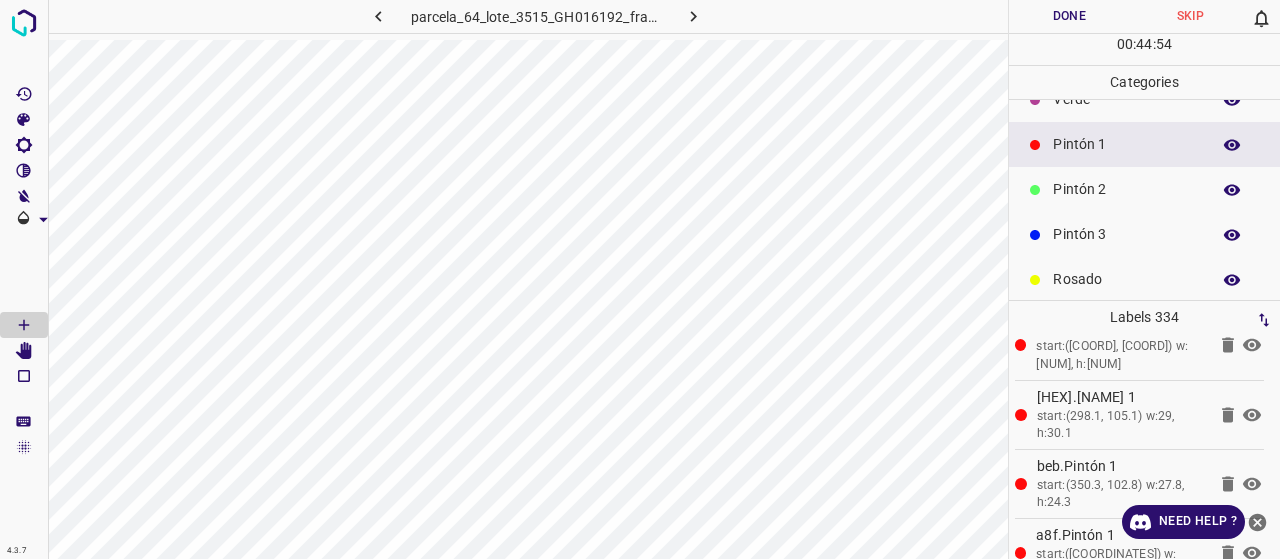 scroll, scrollTop: 0, scrollLeft: 0, axis: both 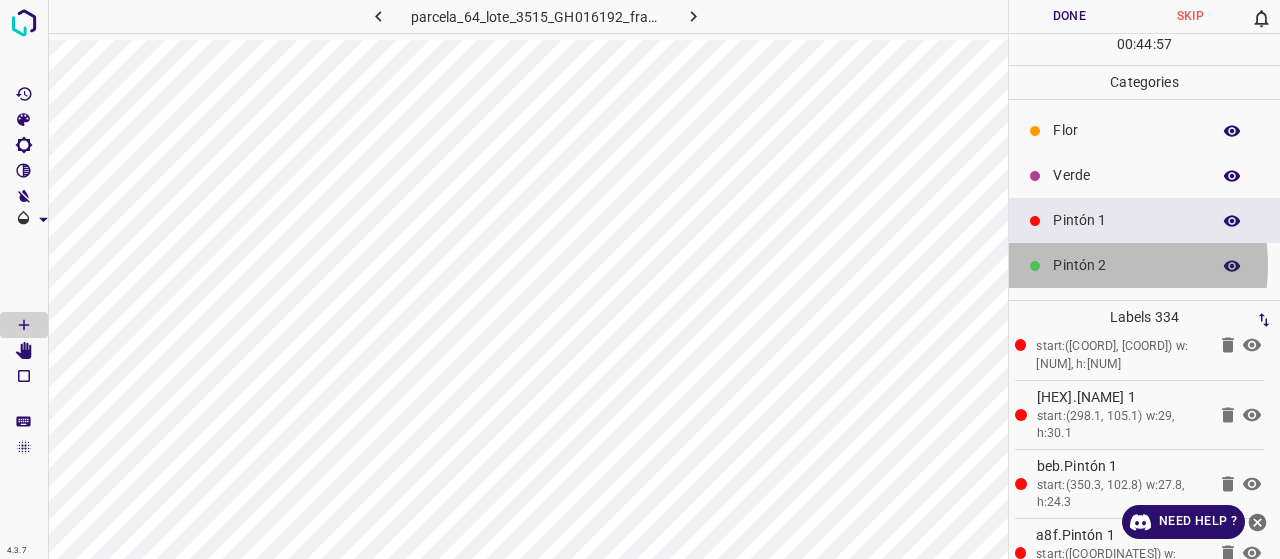 click on "Pintón 2" at bounding box center [1126, 265] 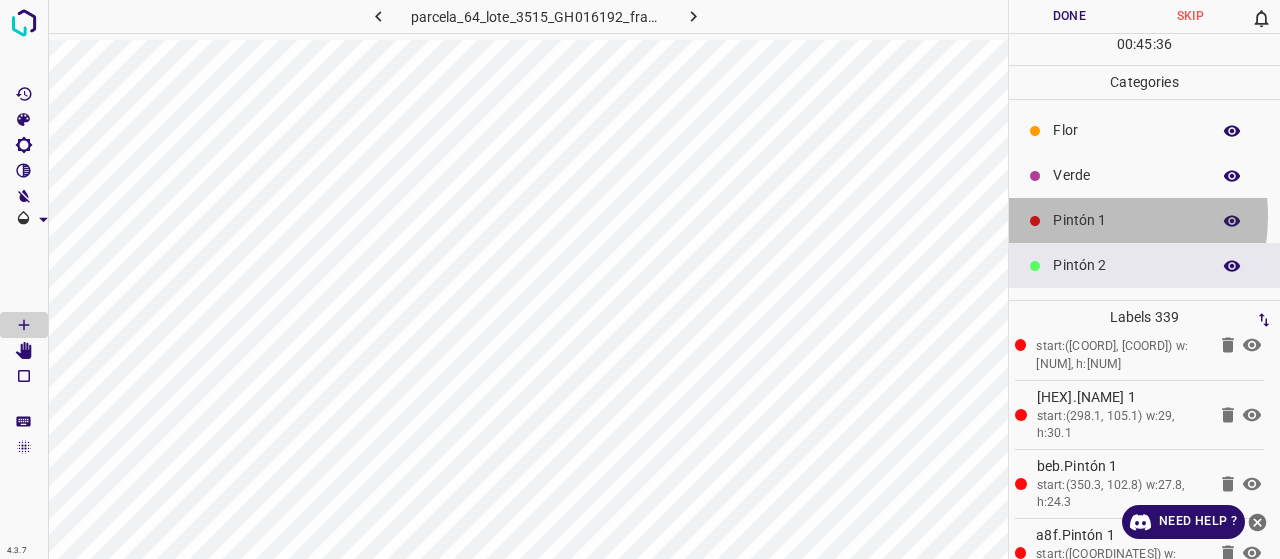 click on "Pintón 1" at bounding box center (1126, 220) 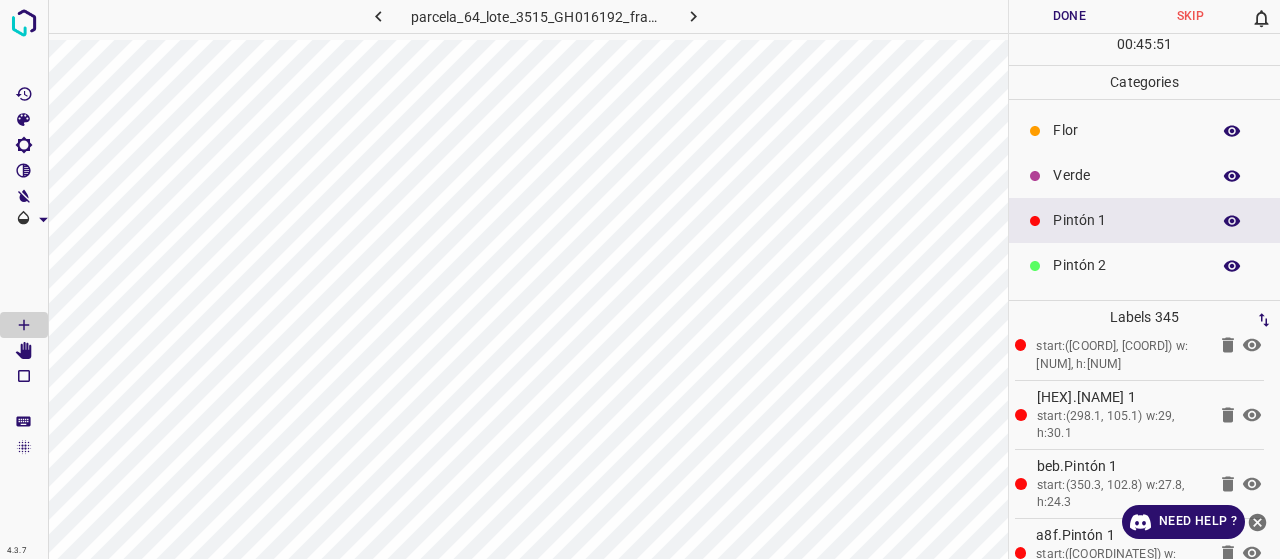 click on "Verde" at bounding box center [1144, 175] 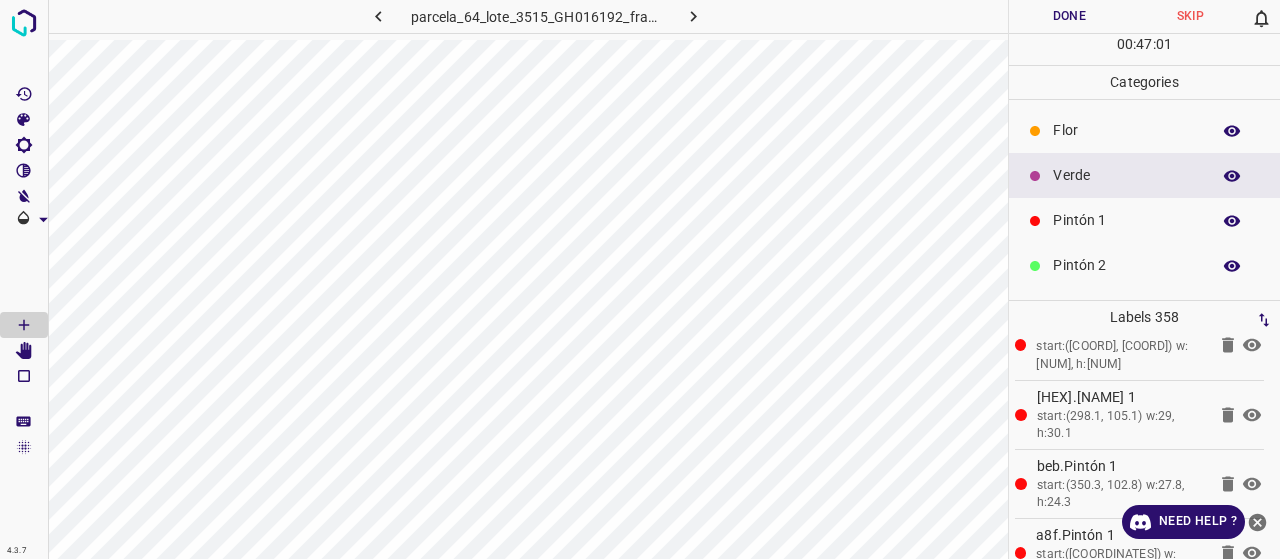 click 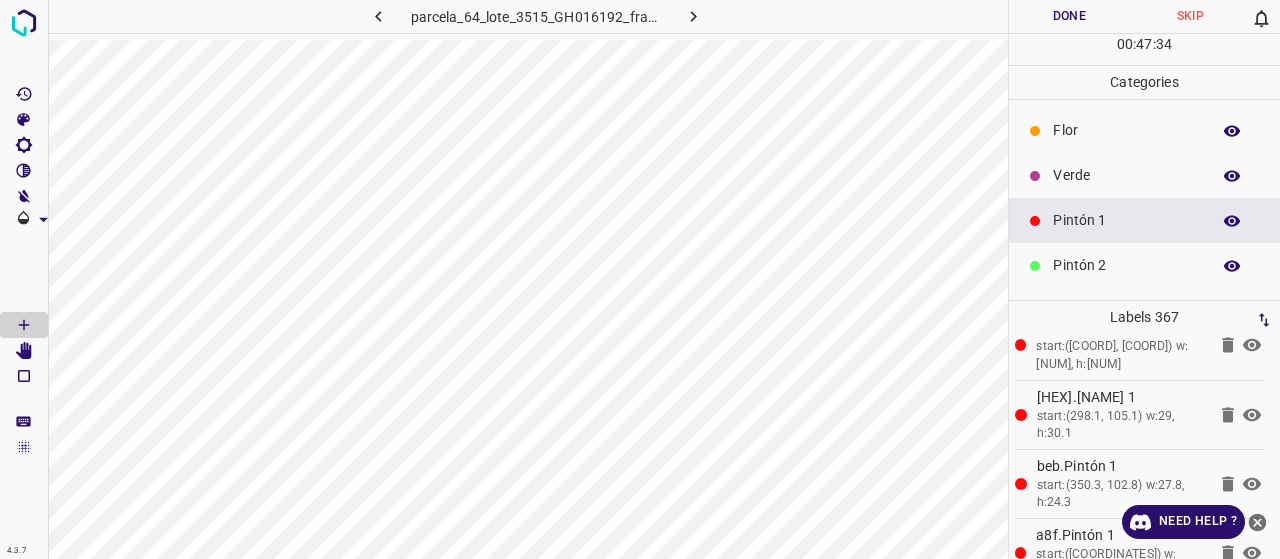 click on "Pintón 2" at bounding box center (1126, 265) 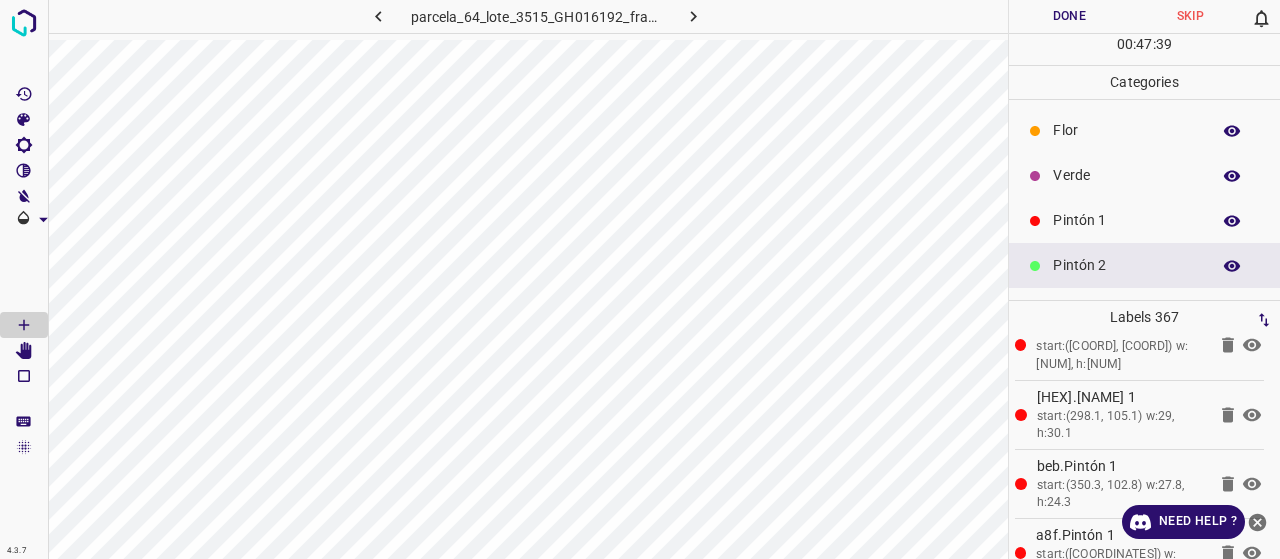 click on "Pintón 1" at bounding box center (1126, 220) 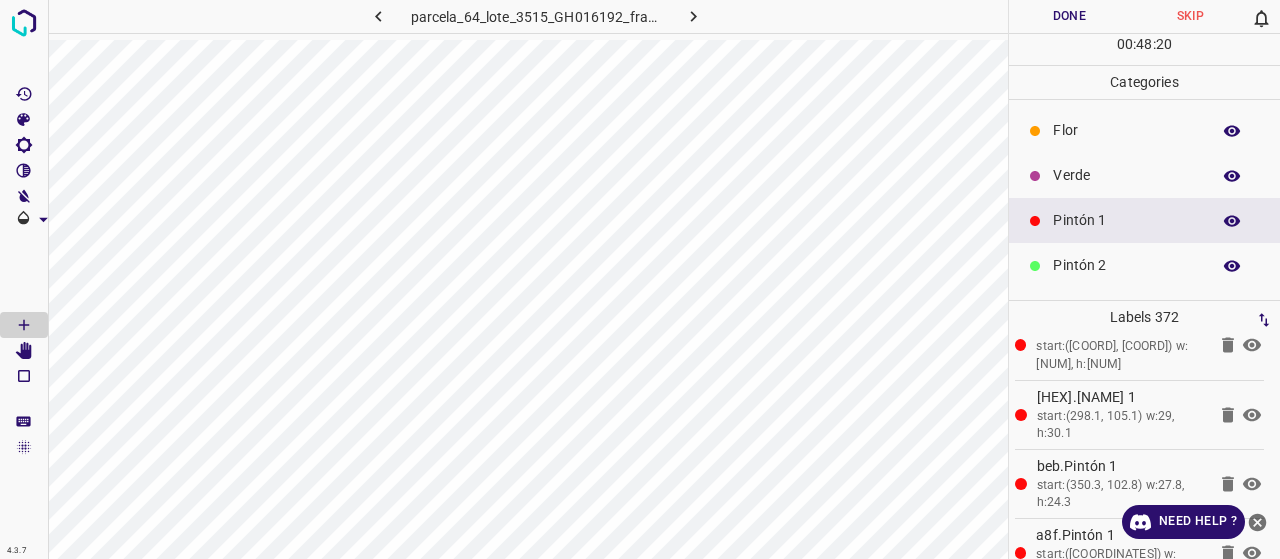 scroll, scrollTop: 176, scrollLeft: 0, axis: vertical 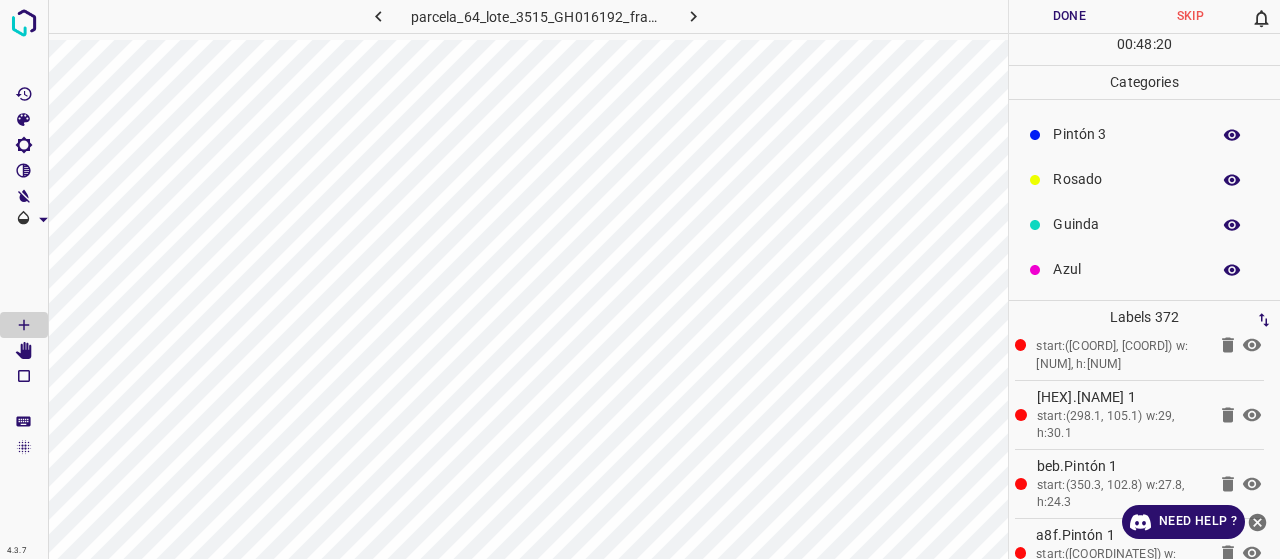 click on "Azul" at bounding box center [1126, 269] 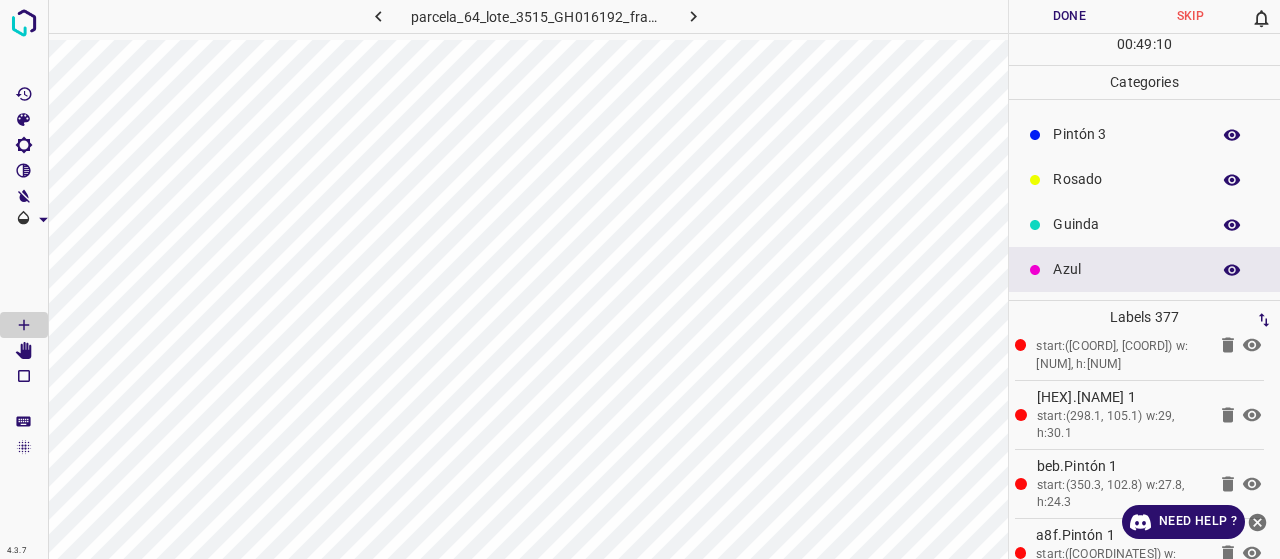 click on "Guinda" at bounding box center [1126, 224] 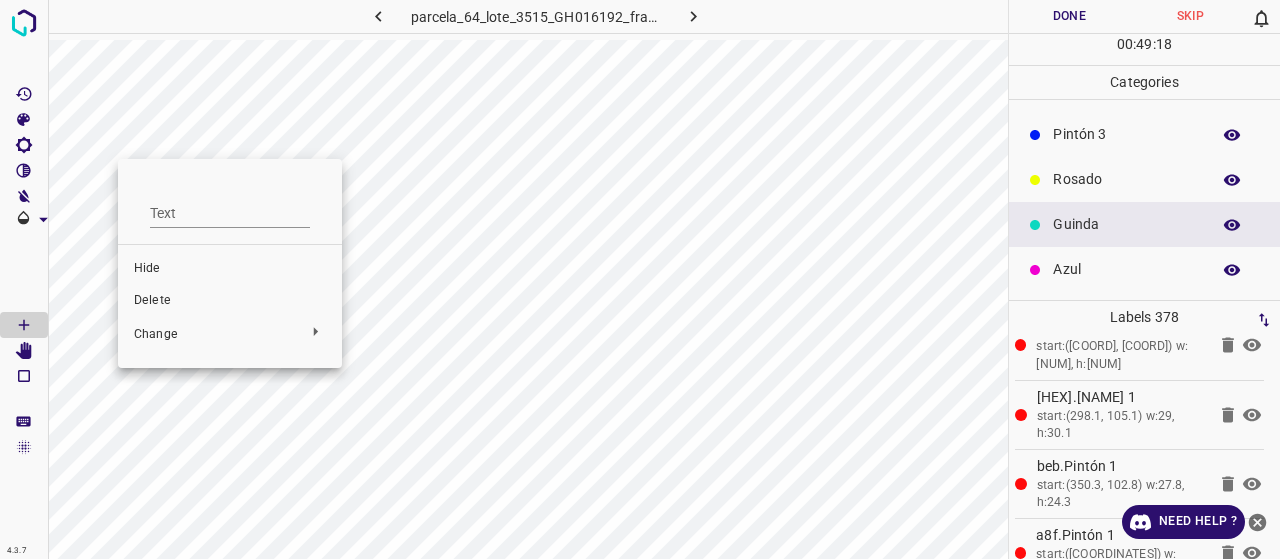 click on "Delete" at bounding box center (230, 301) 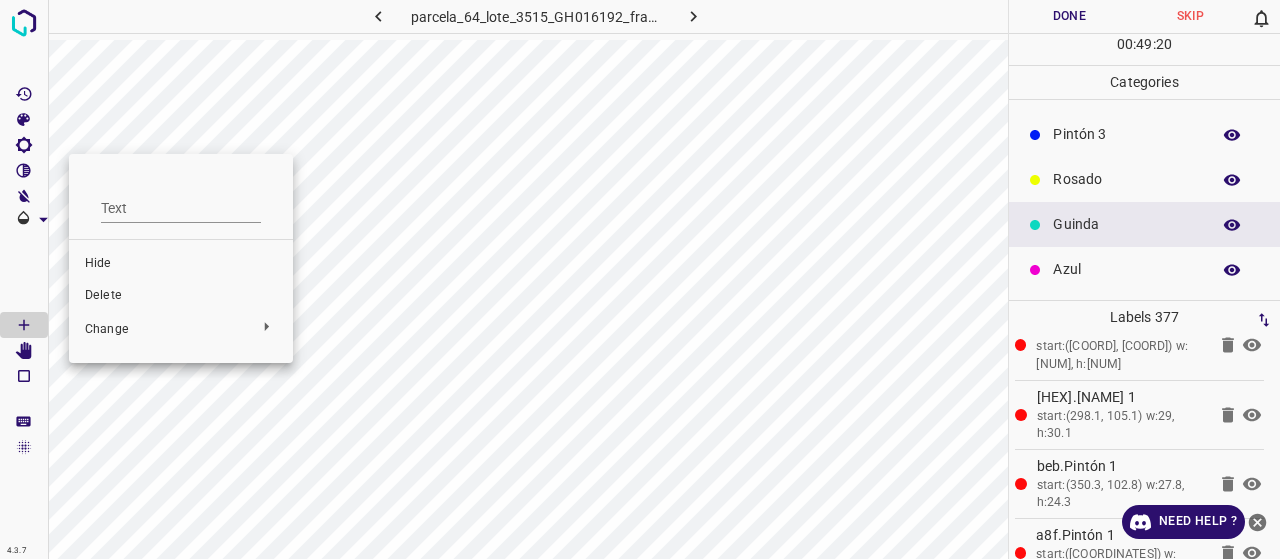 click on "Delete" at bounding box center [181, 296] 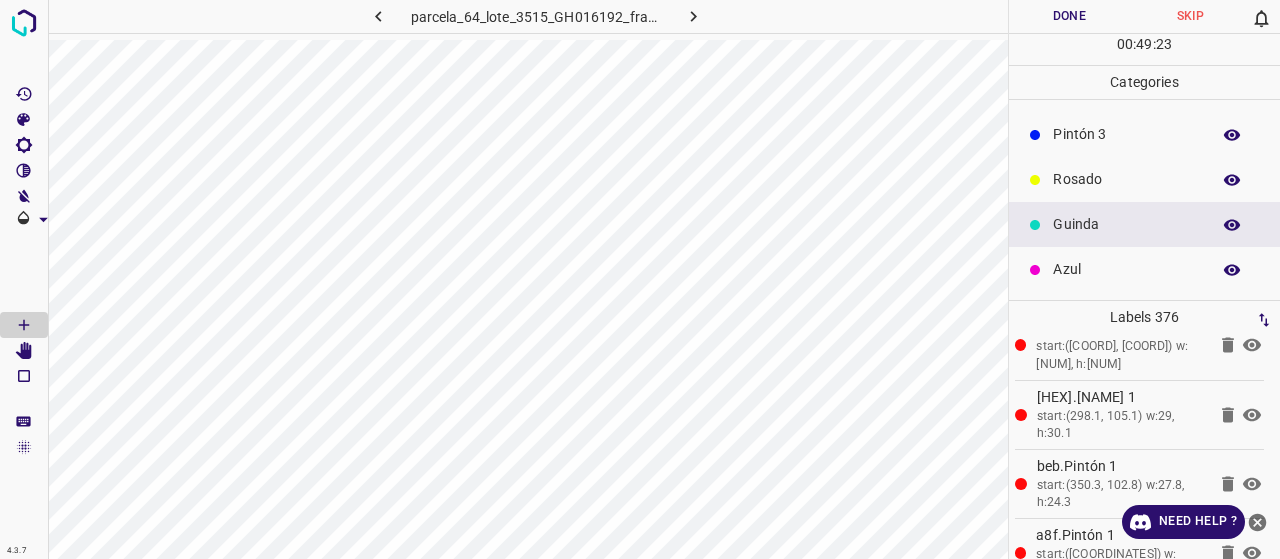 click on "Rosado" at bounding box center [1126, 179] 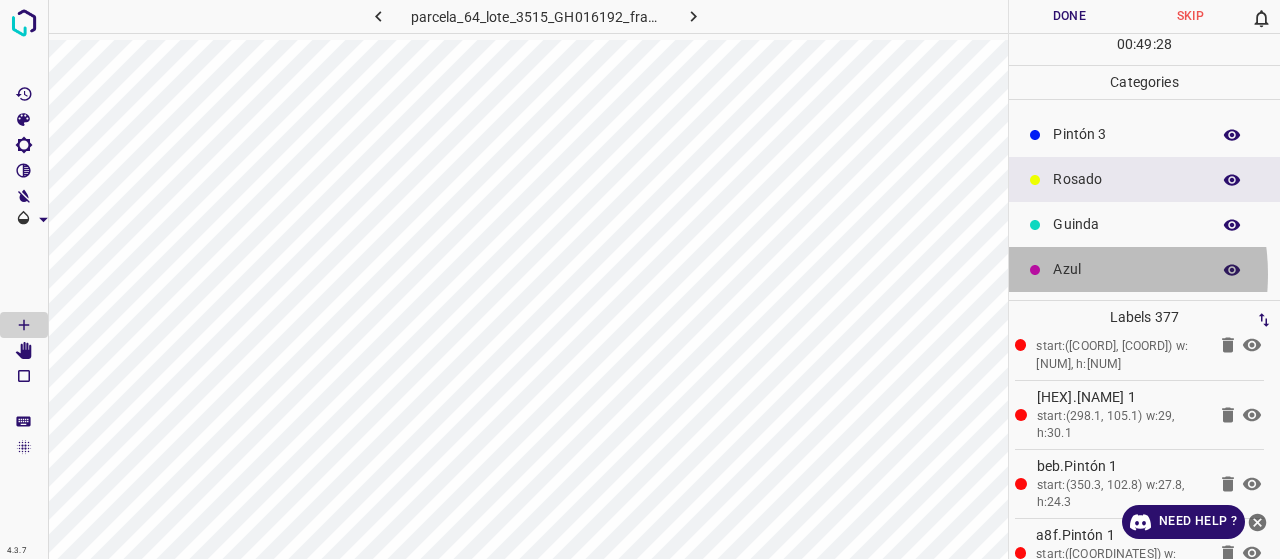 click on "Azul" at bounding box center (1144, 269) 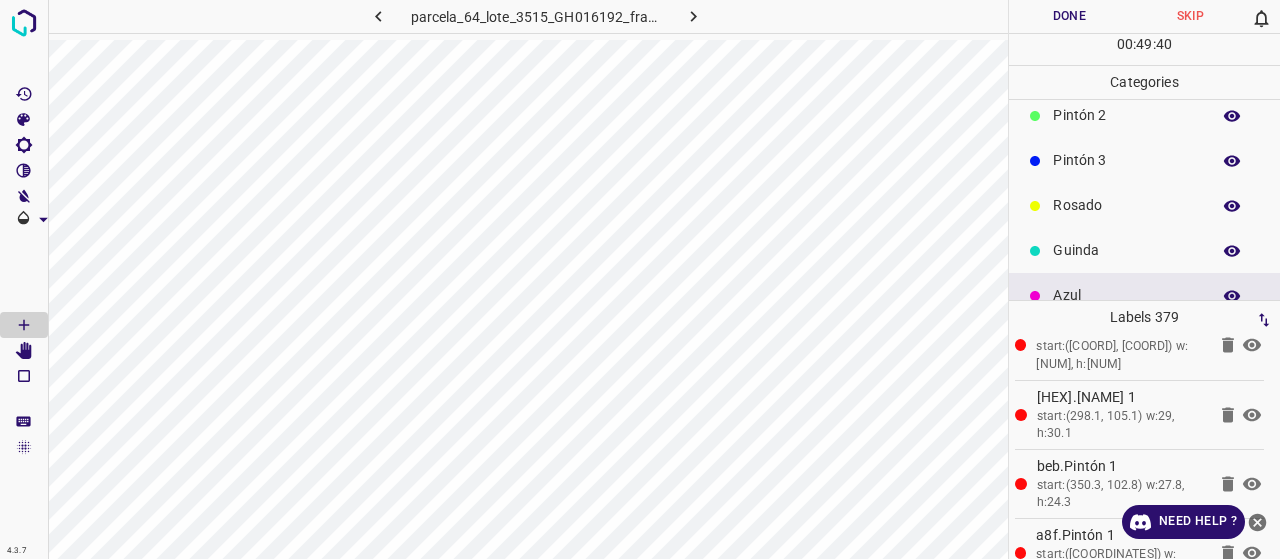 scroll, scrollTop: 76, scrollLeft: 0, axis: vertical 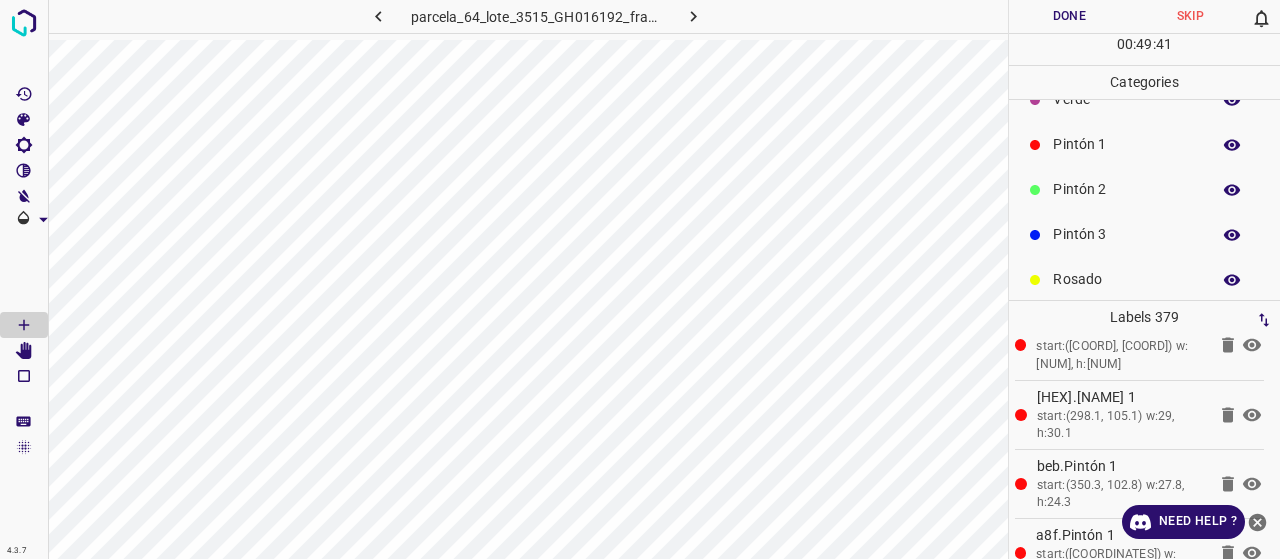 click on "Pintón 2" at bounding box center [1126, 189] 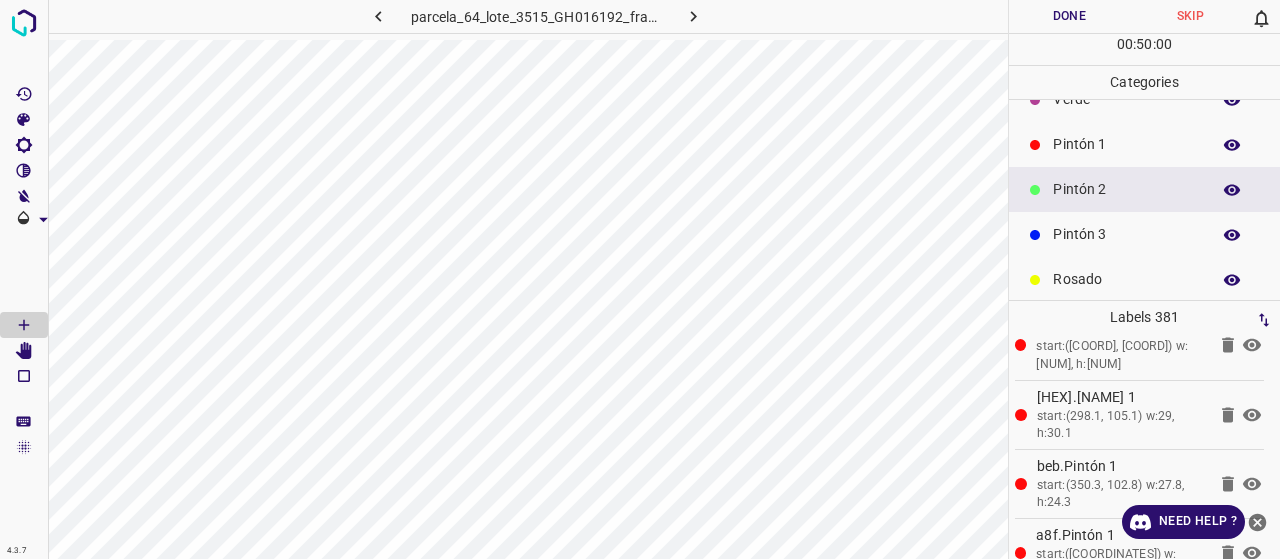 click on "Pintón 1" at bounding box center (1144, 144) 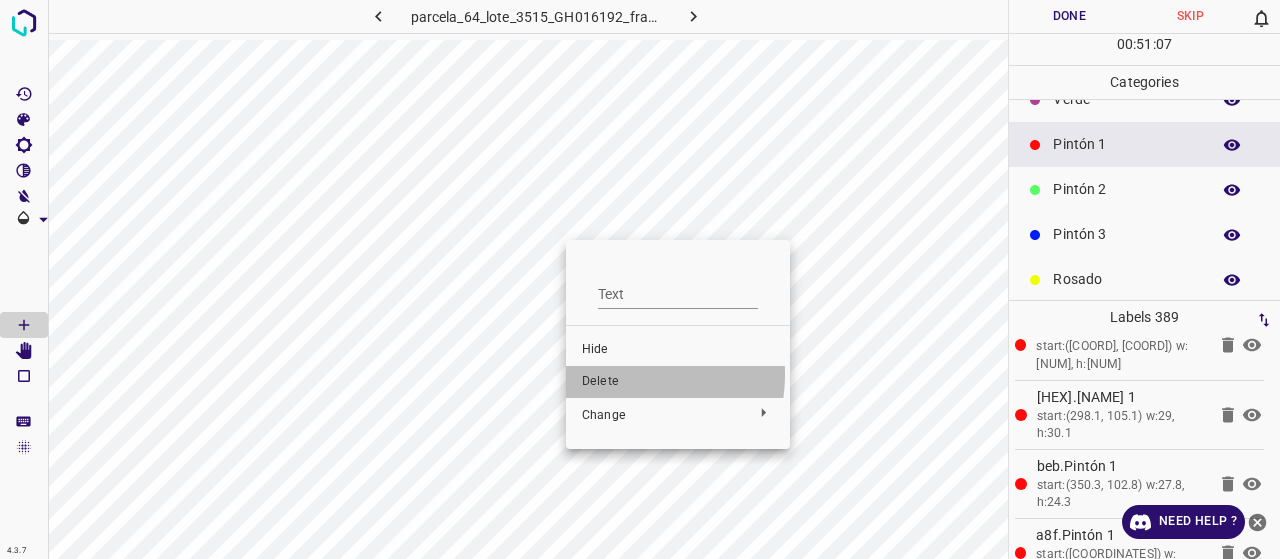 click on "Delete" at bounding box center [678, 382] 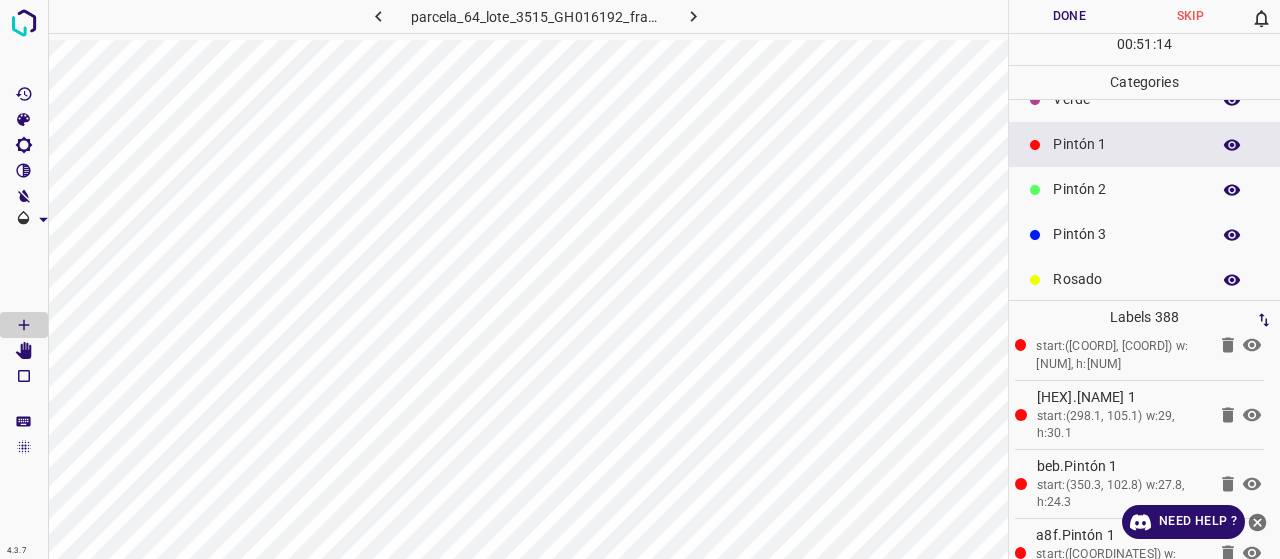 click at bounding box center [1035, 190] 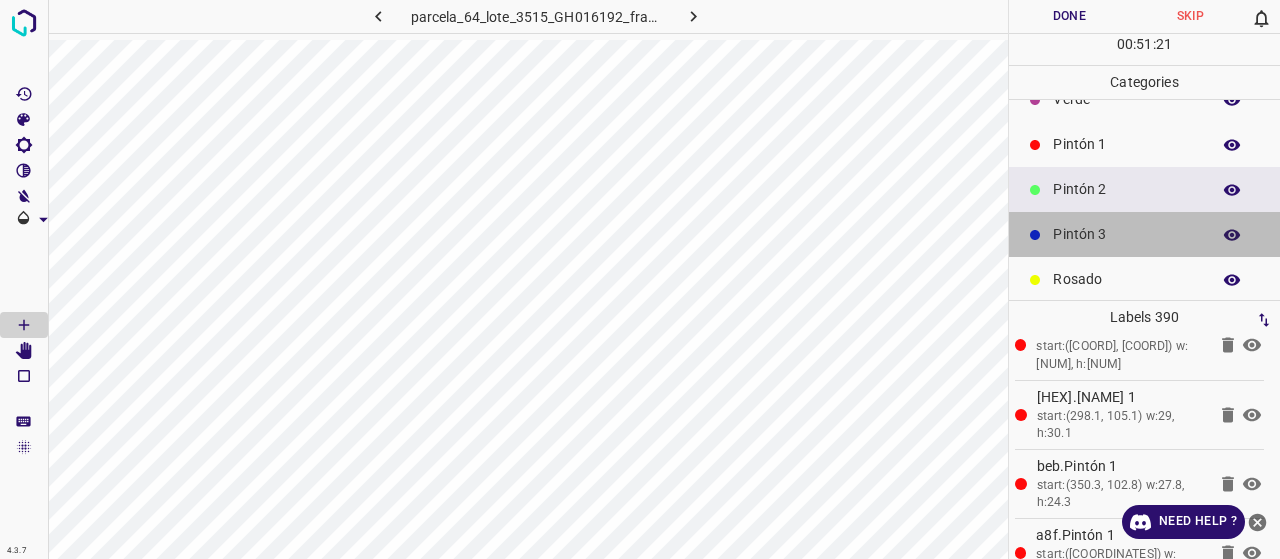 click on "Pintón 3" at bounding box center [1126, 234] 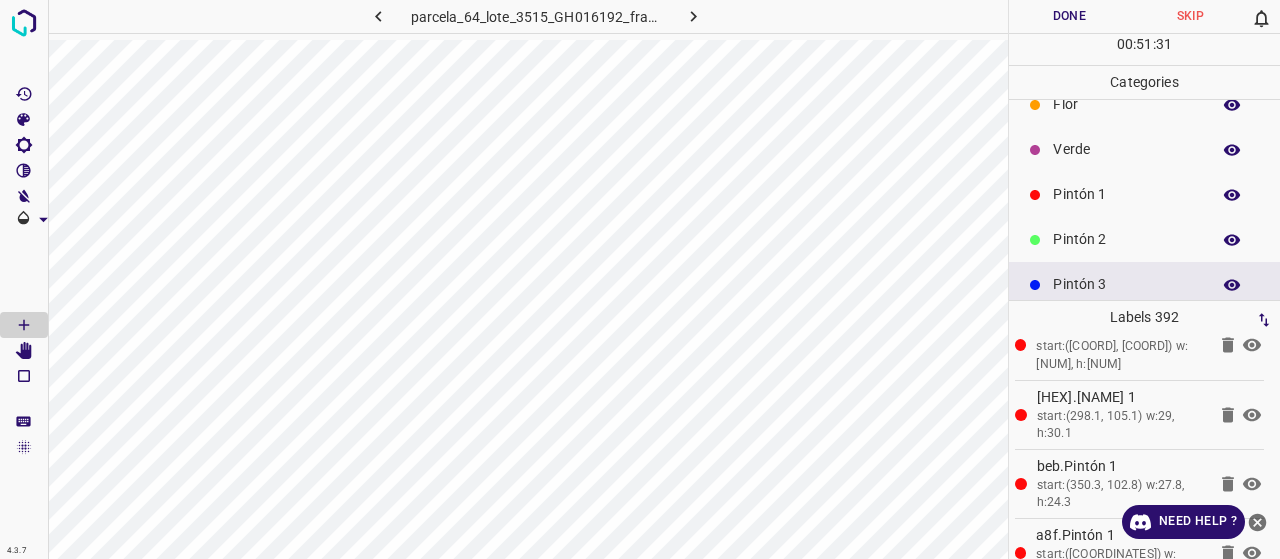 scroll, scrollTop: 0, scrollLeft: 0, axis: both 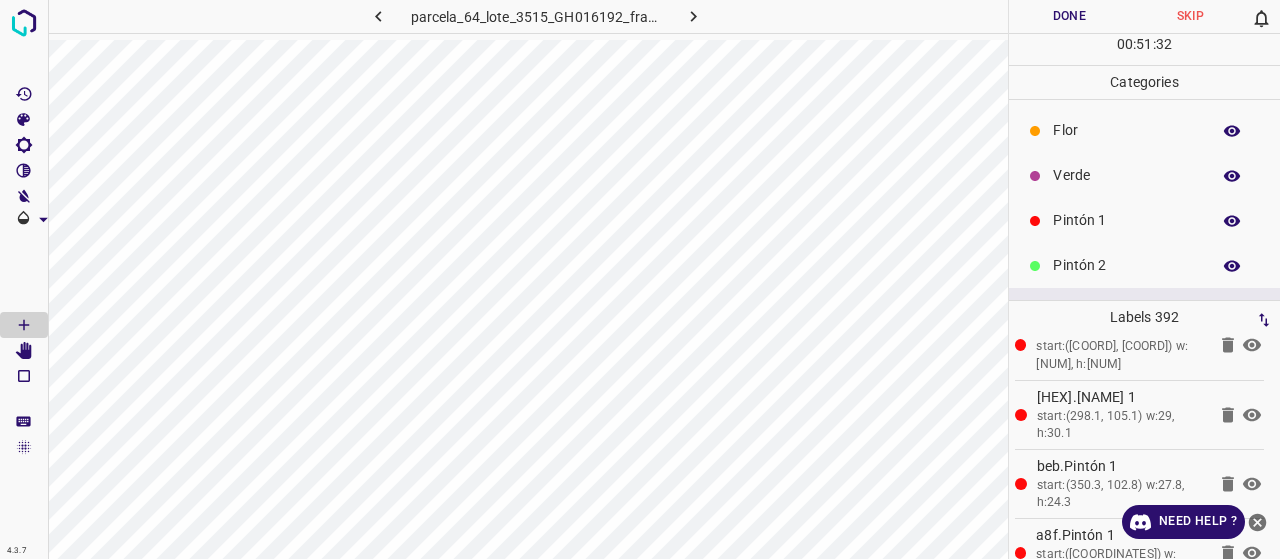 drag, startPoint x: 1092, startPoint y: 173, endPoint x: 1036, endPoint y: 219, distance: 72.47068 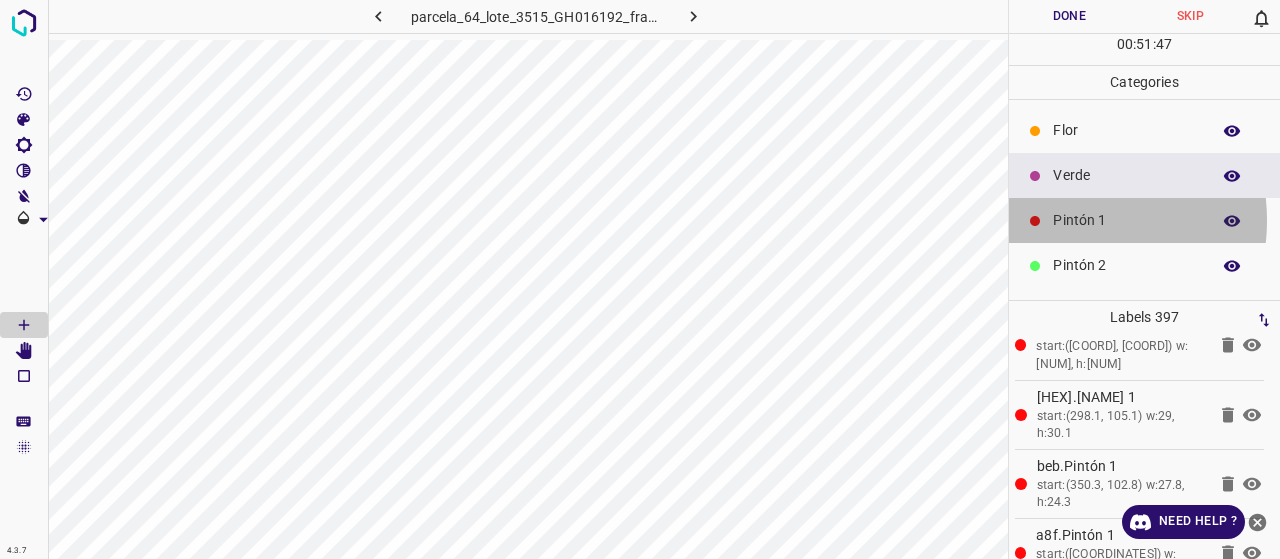 click on "Pintón 1" at bounding box center [1126, 220] 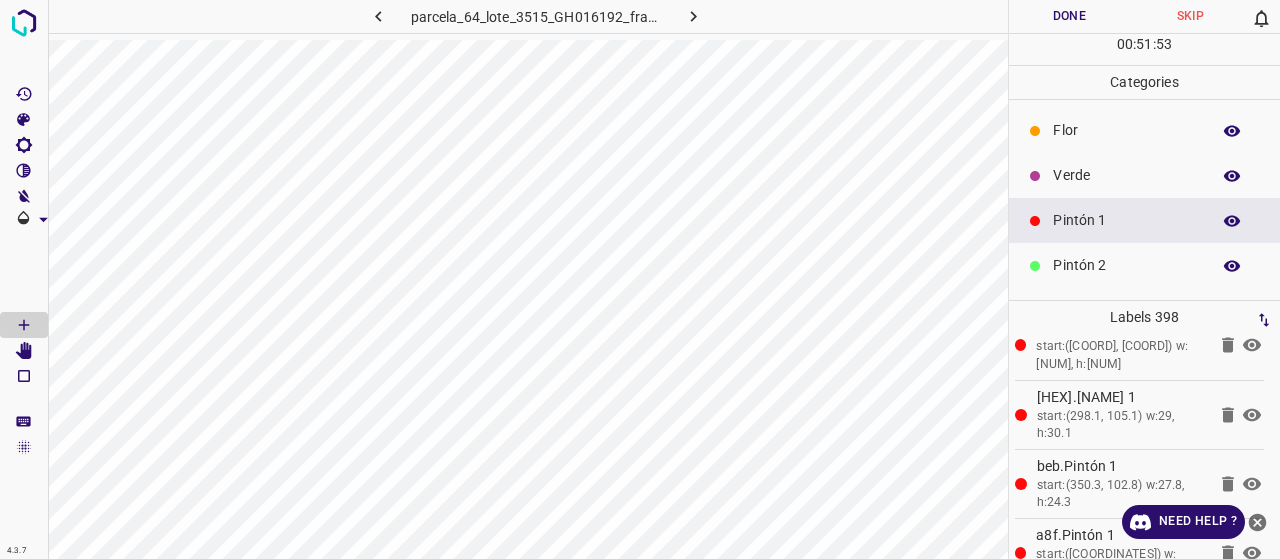 click on "Verde" at bounding box center (1144, 175) 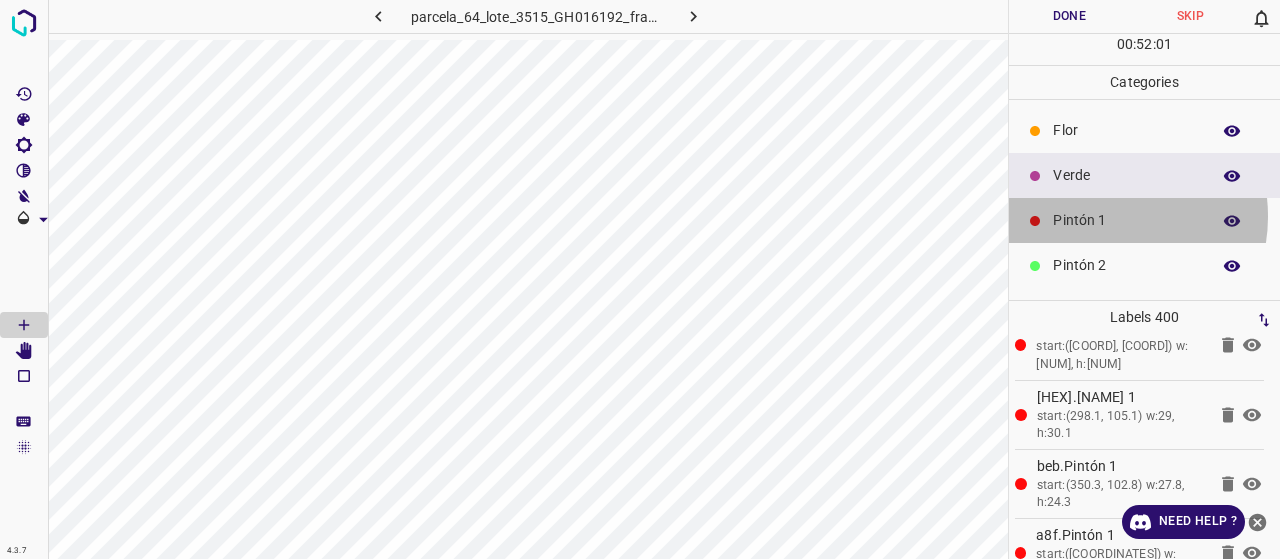 click on "Pintón 1" at bounding box center [1126, 220] 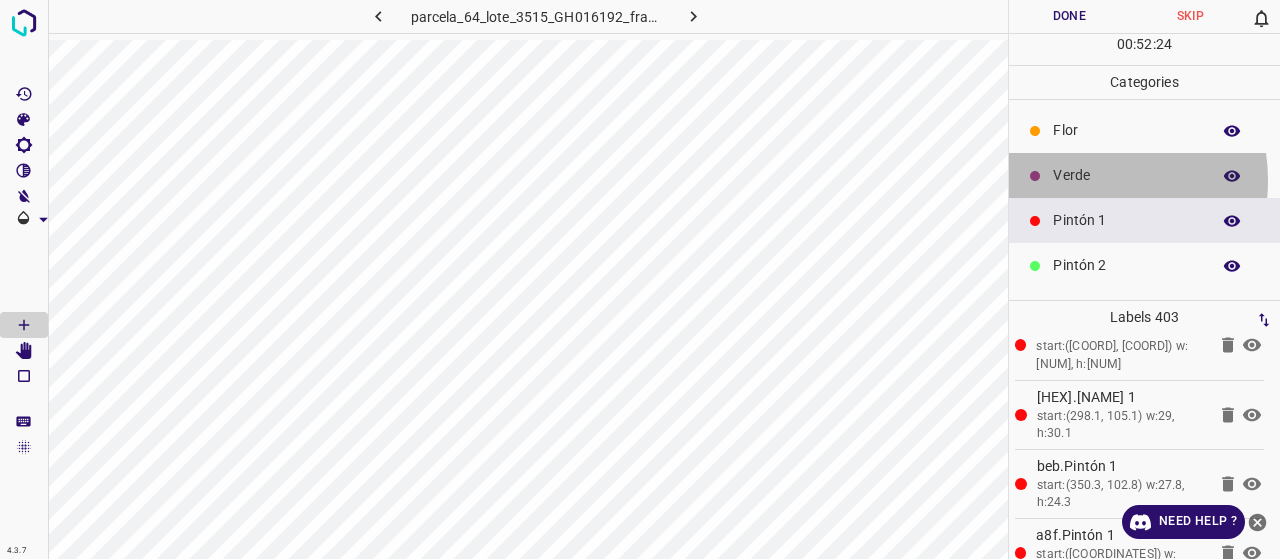 click on "Verde" at bounding box center [1126, 175] 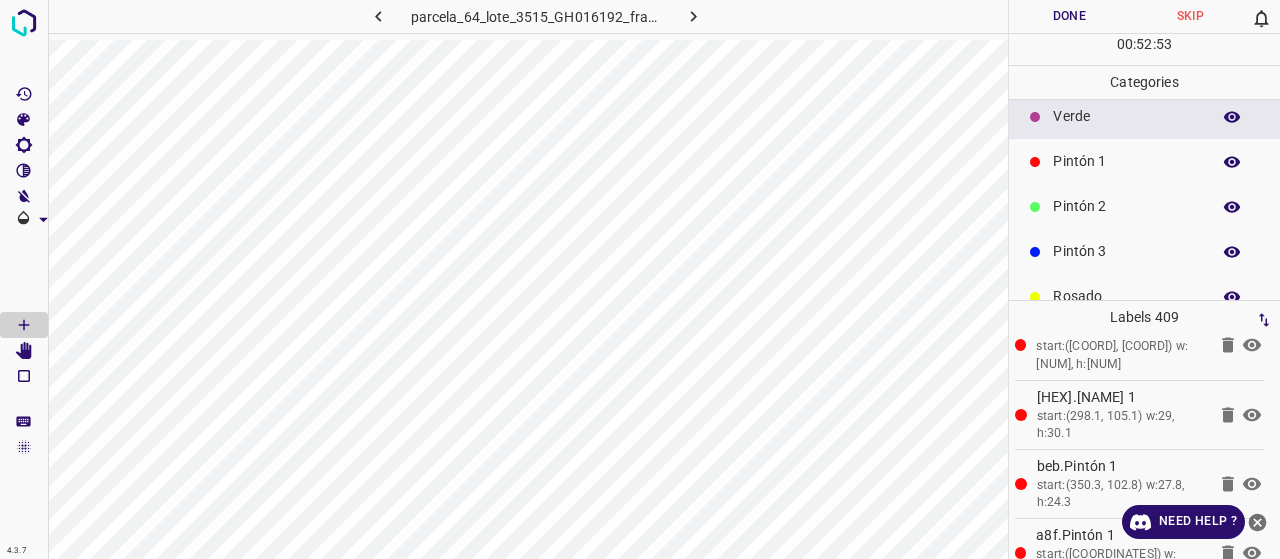 scroll, scrollTop: 100, scrollLeft: 0, axis: vertical 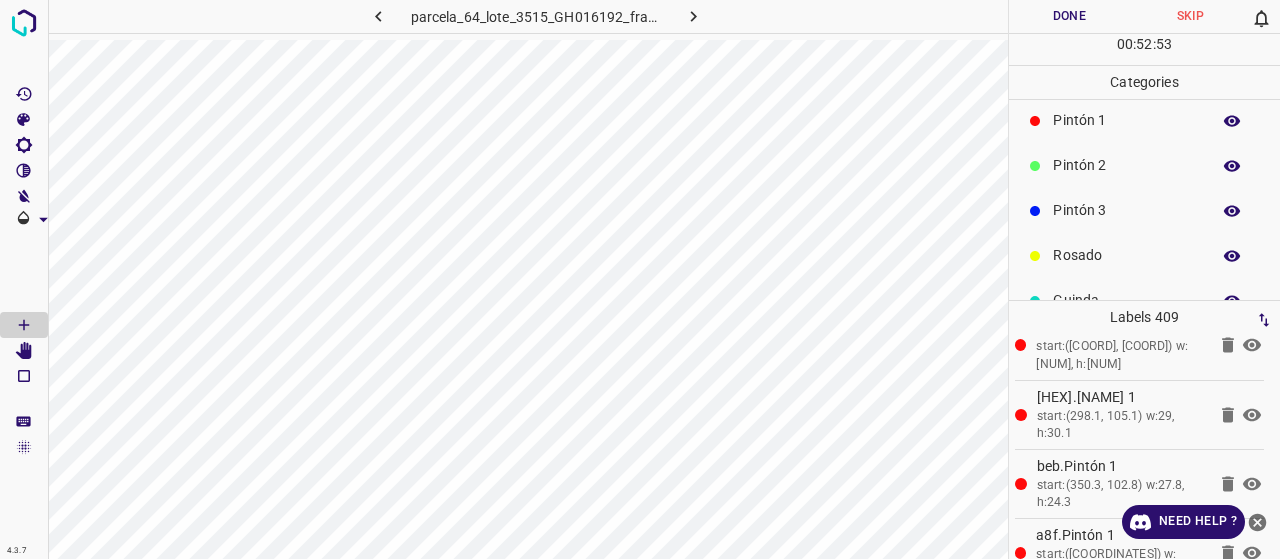 click on "Pintón 3" at bounding box center (1126, 210) 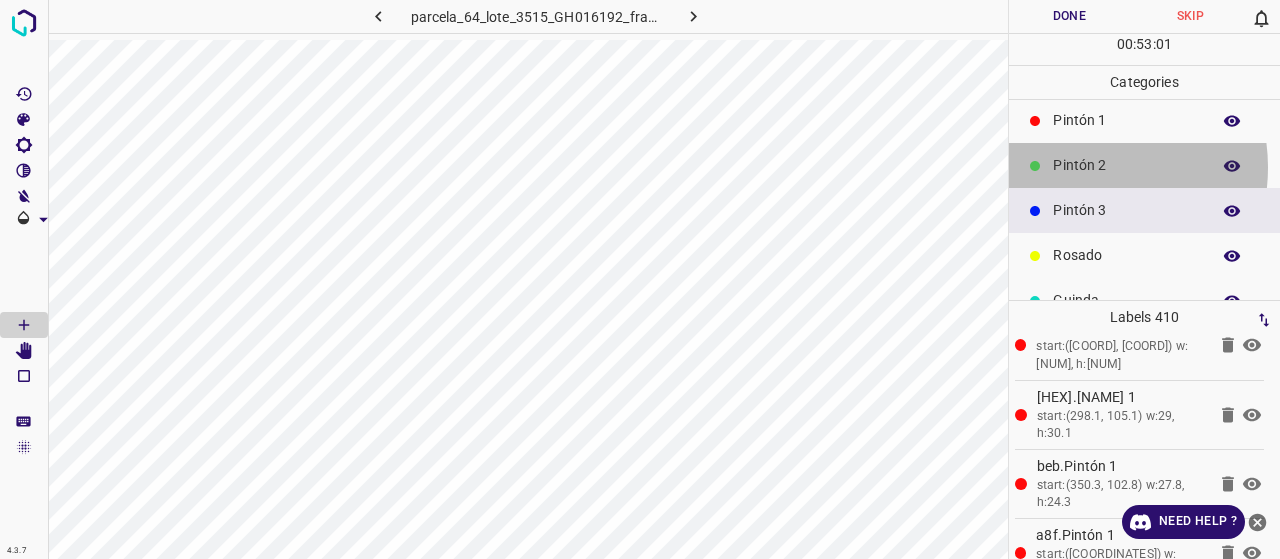click on "Pintón 2" at bounding box center [1126, 165] 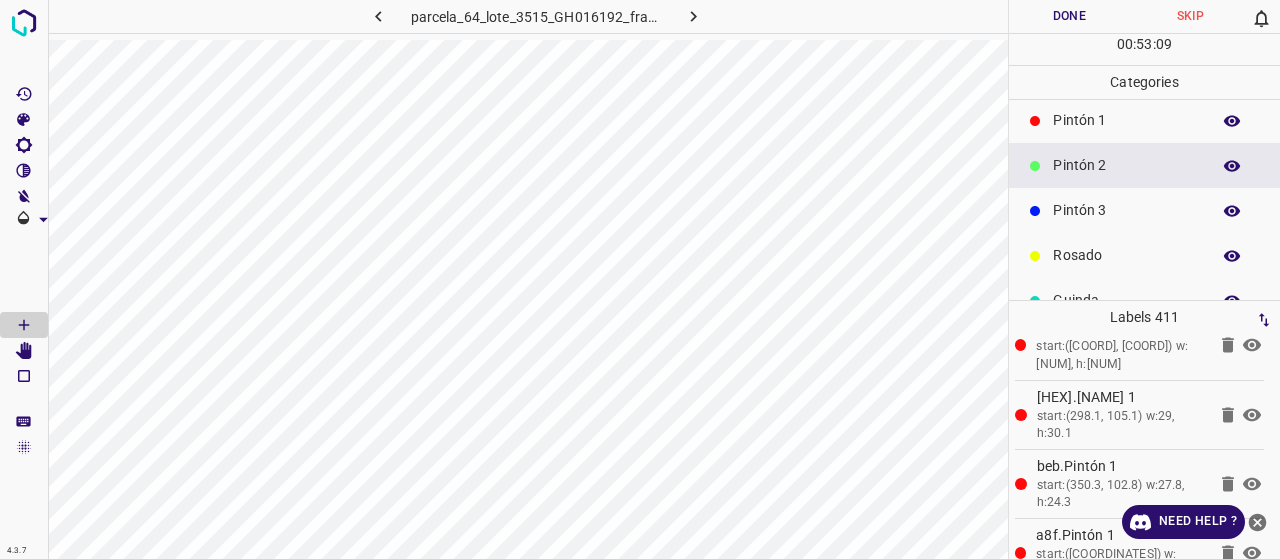 scroll, scrollTop: 0, scrollLeft: 0, axis: both 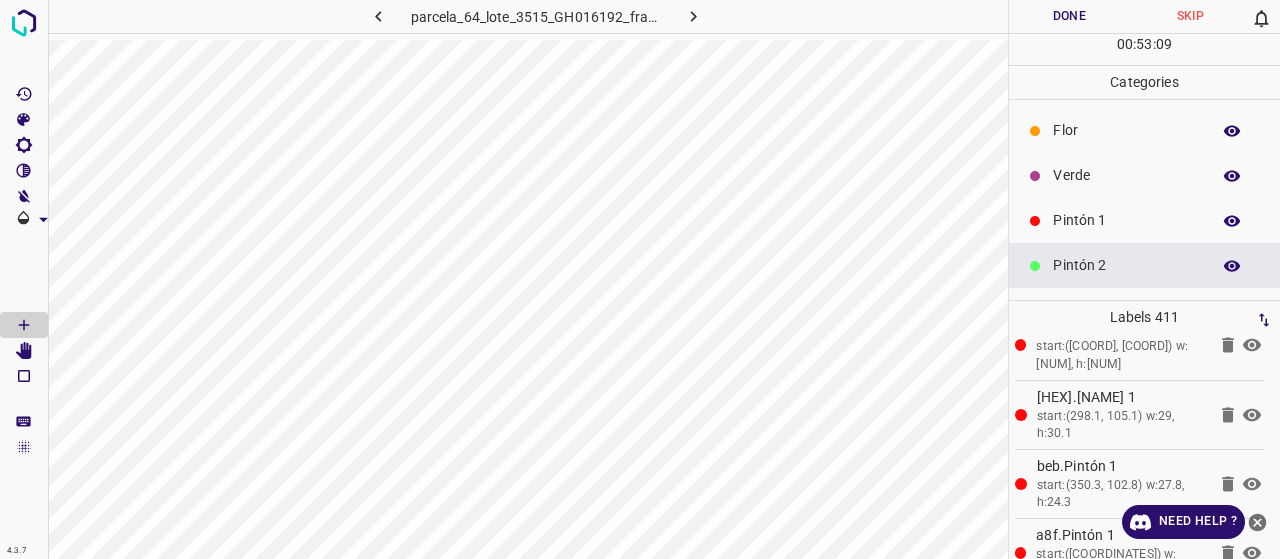 click on "Verde" at bounding box center (1126, 175) 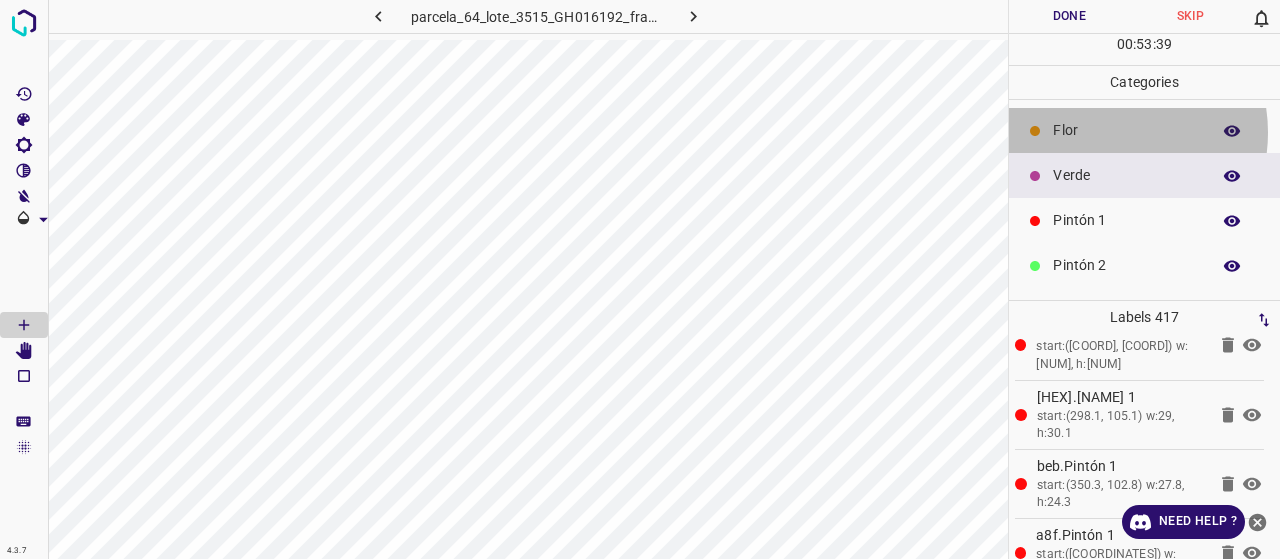 click on "Flor" at bounding box center (1126, 130) 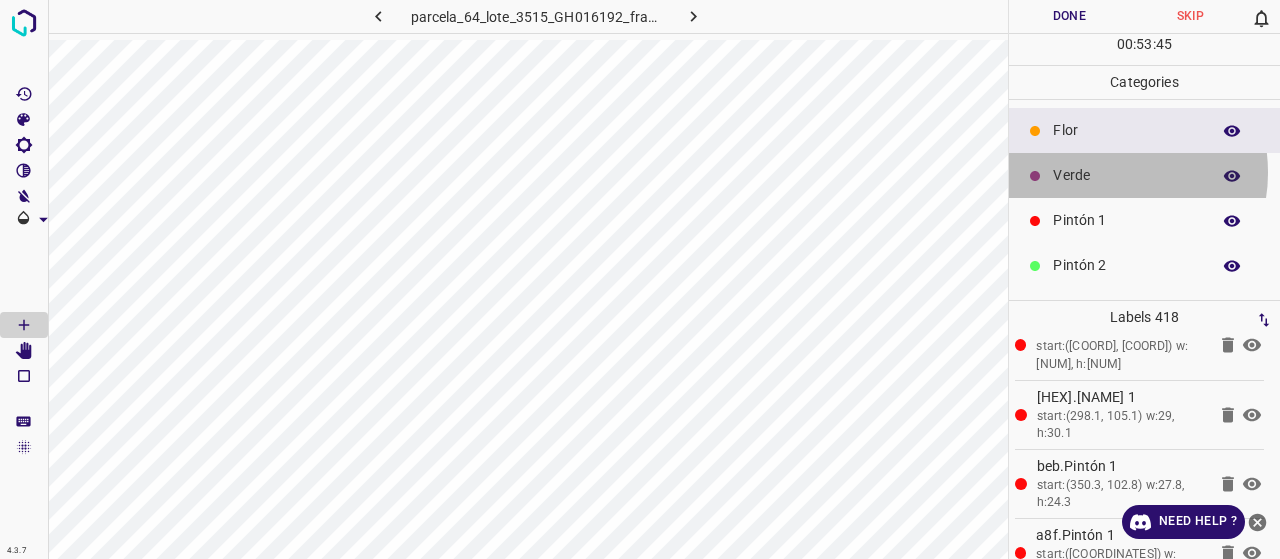click on "Verde" at bounding box center [1126, 175] 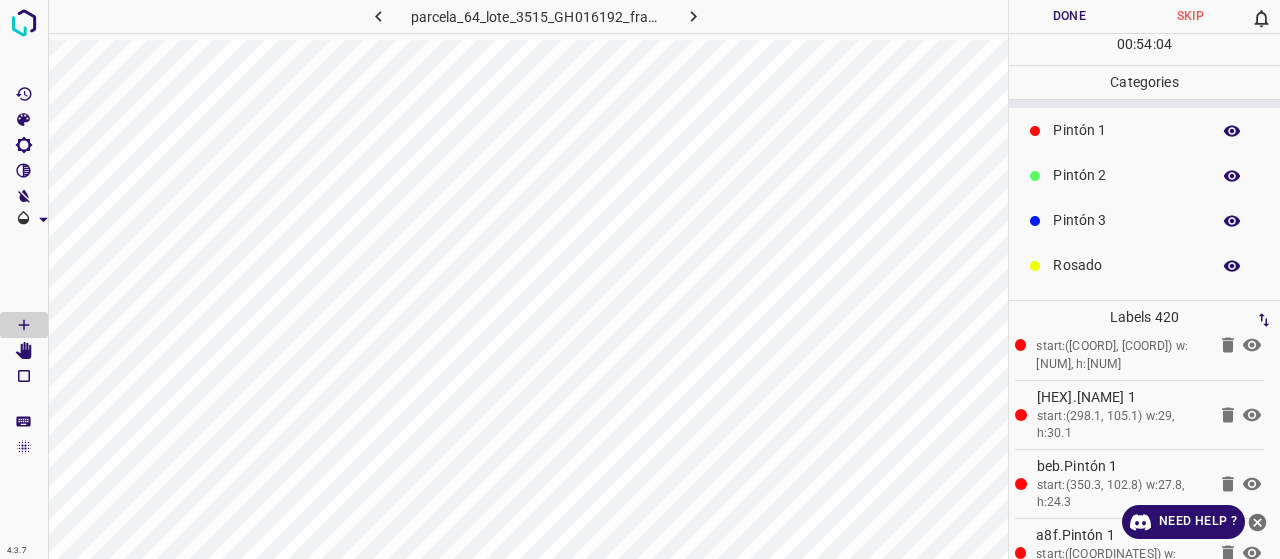 scroll, scrollTop: 176, scrollLeft: 0, axis: vertical 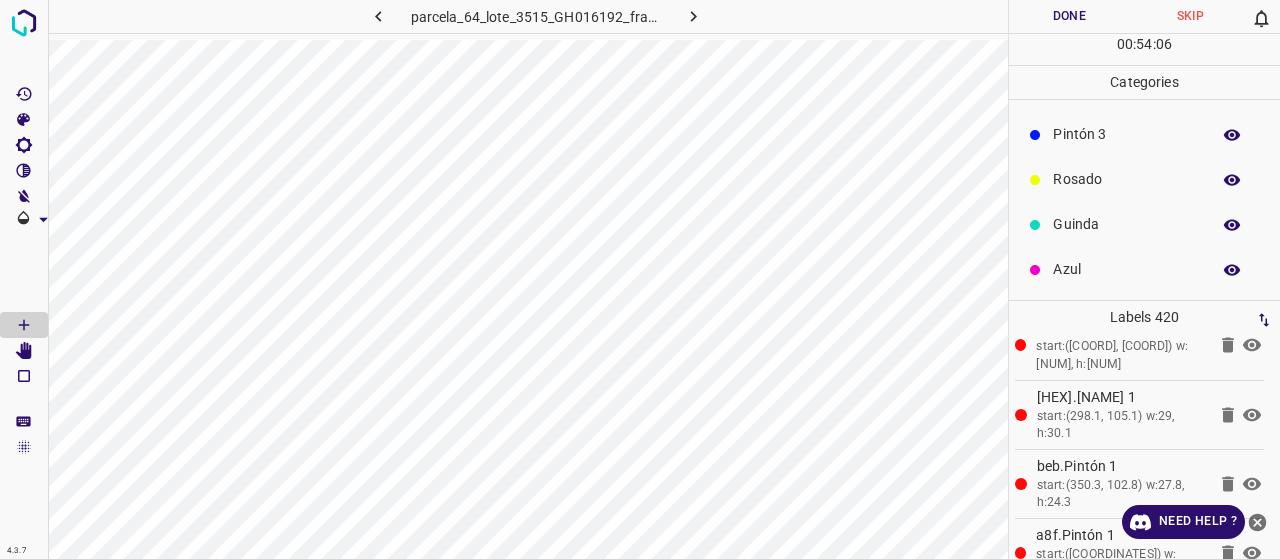 click on "Azul" at bounding box center [1144, 269] 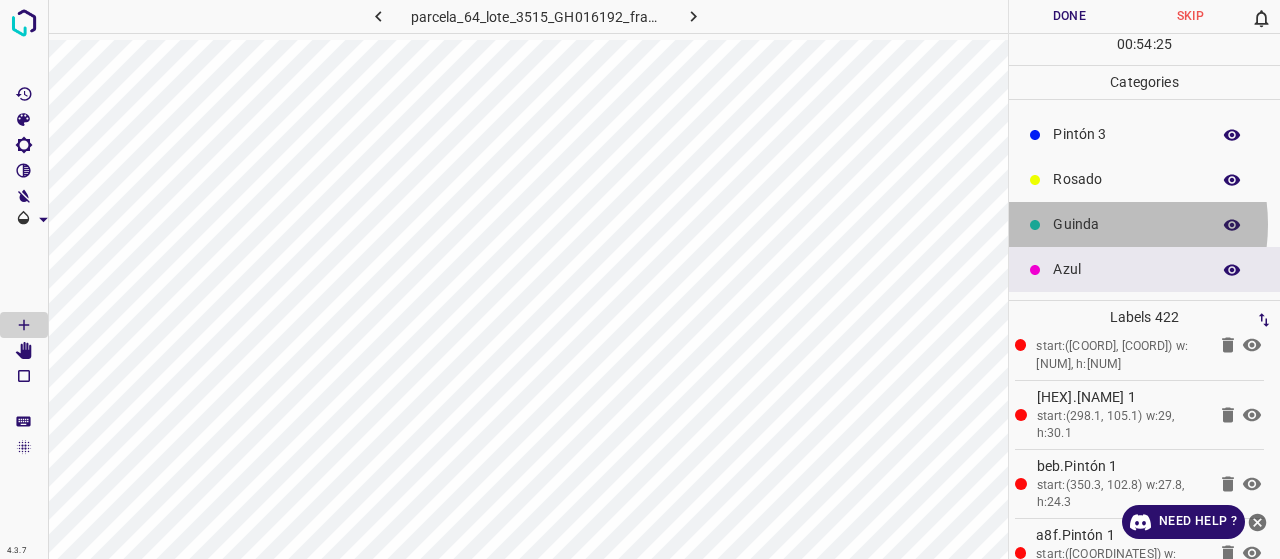 click on "Guinda" at bounding box center [1126, 224] 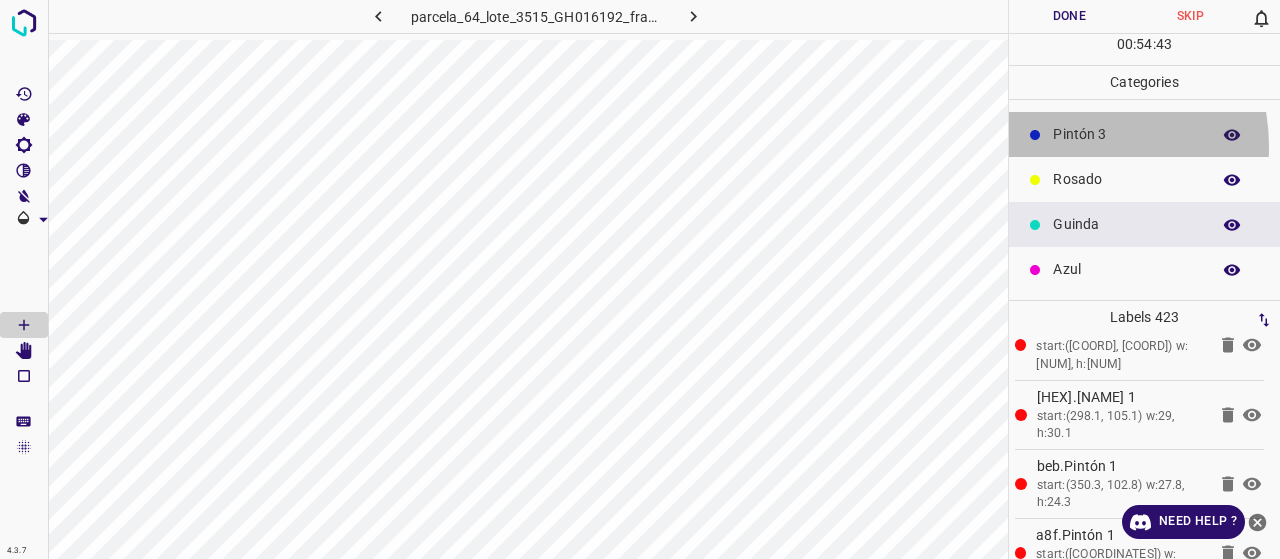 click on "Pintón 3" at bounding box center (1144, 134) 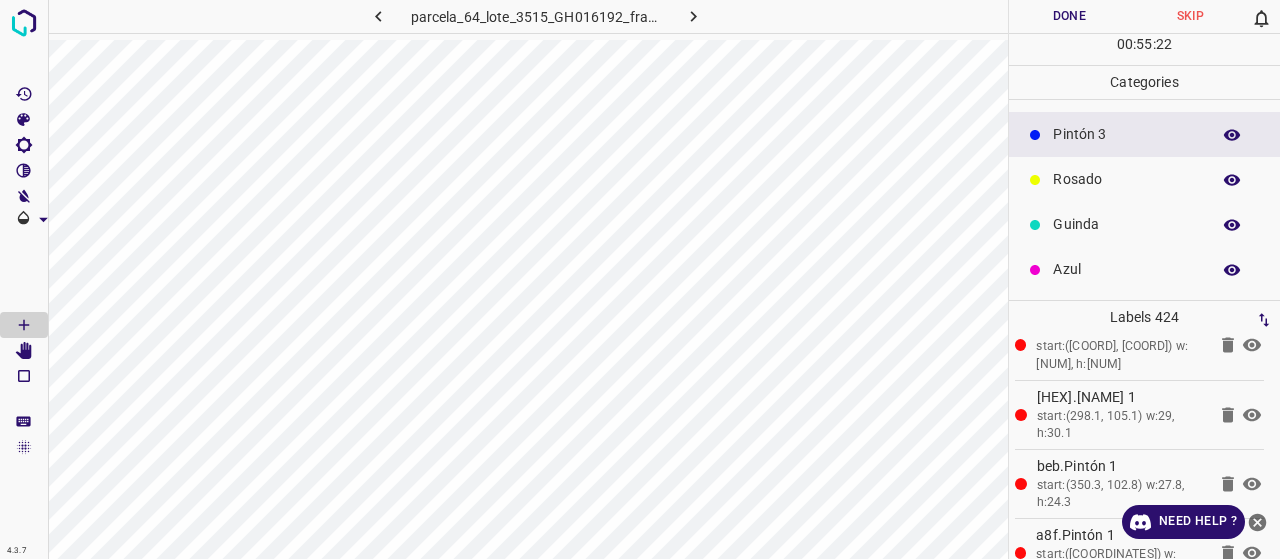 scroll, scrollTop: 0, scrollLeft: 0, axis: both 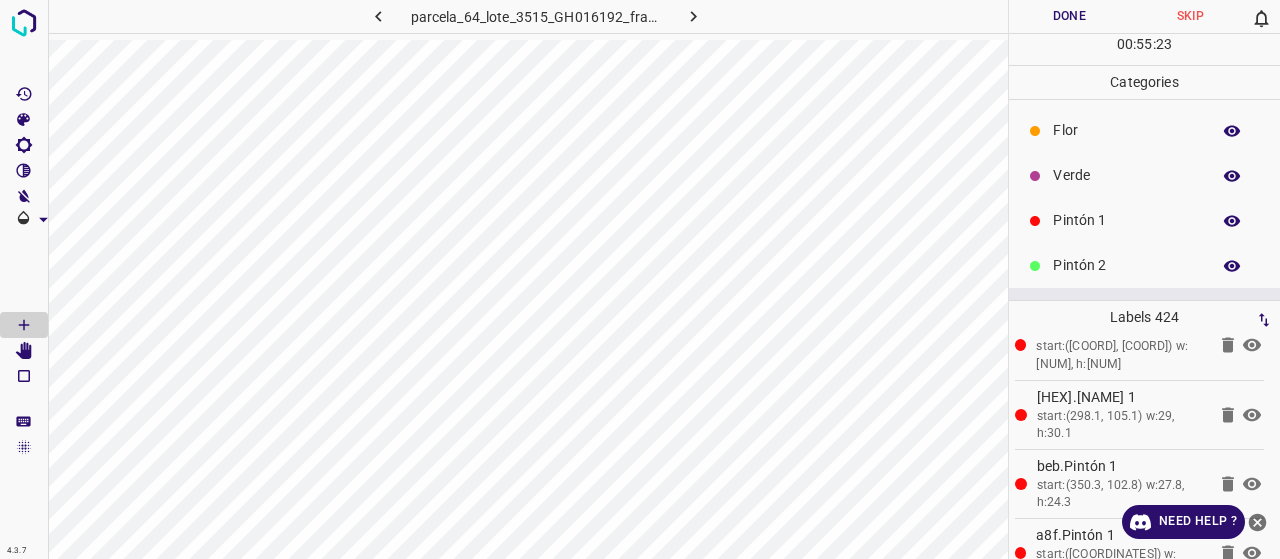 click on "Verde" at bounding box center [1126, 175] 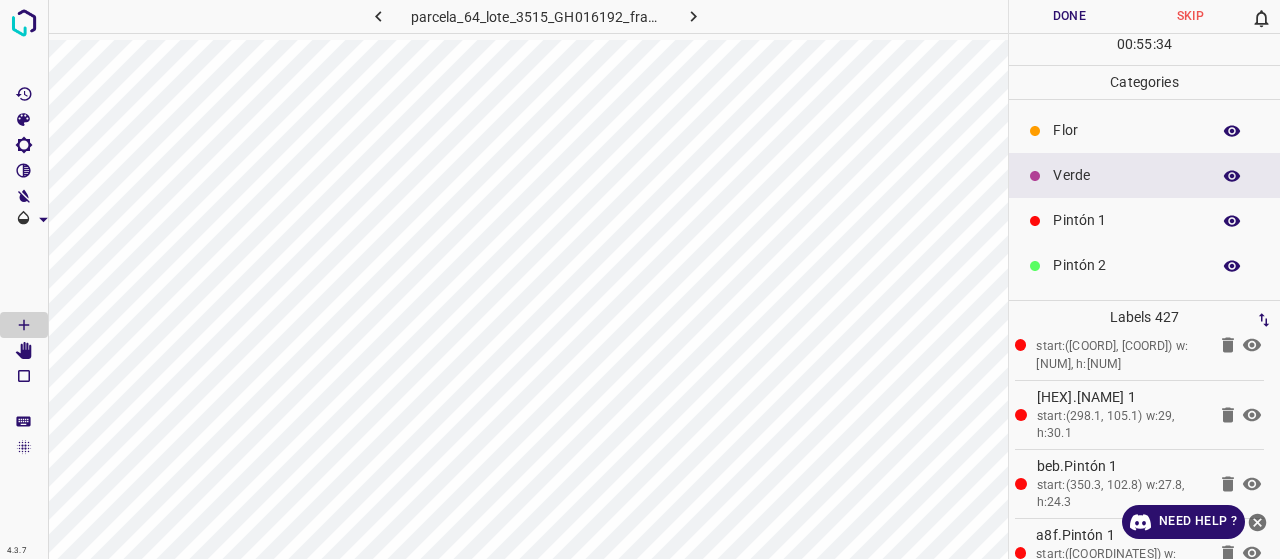 click on "Pintón 2" at bounding box center [1126, 265] 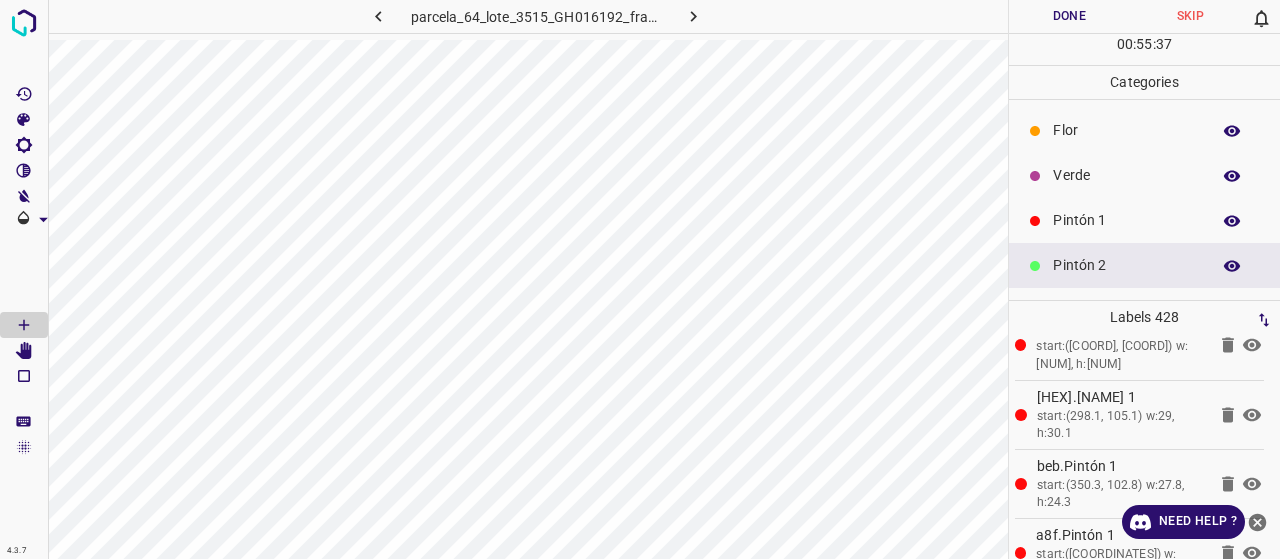 click 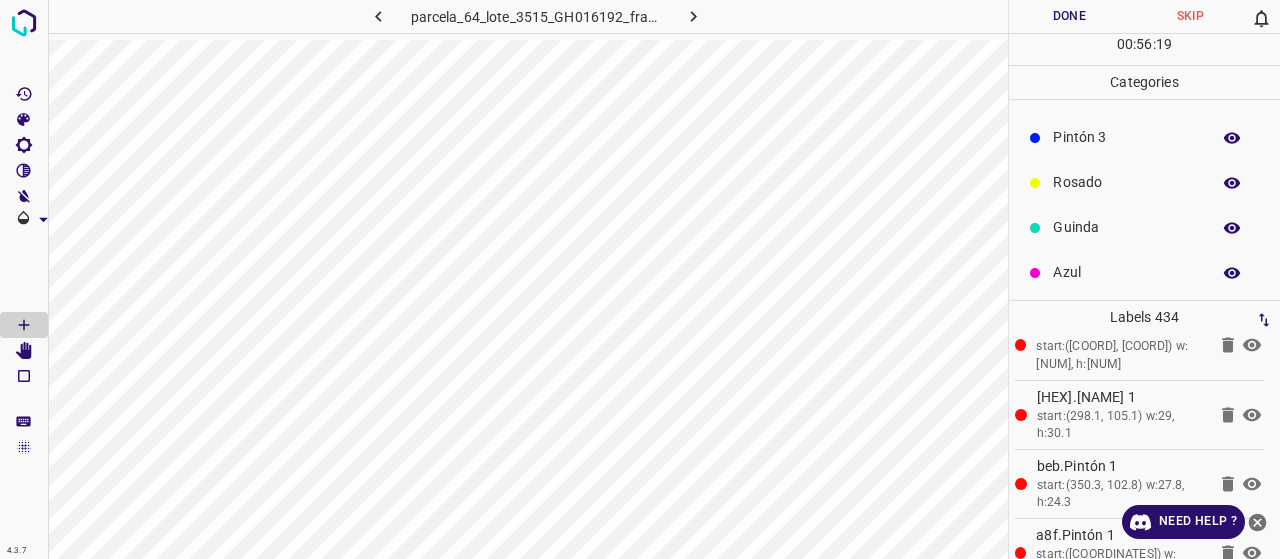 scroll, scrollTop: 176, scrollLeft: 0, axis: vertical 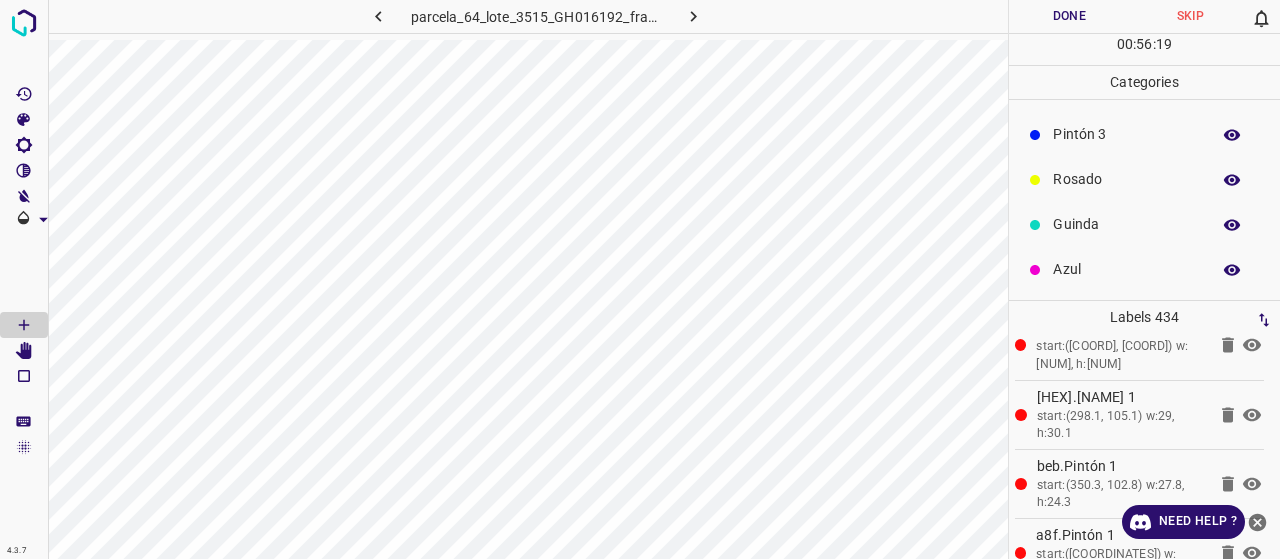 click on "Azul" at bounding box center (1126, 269) 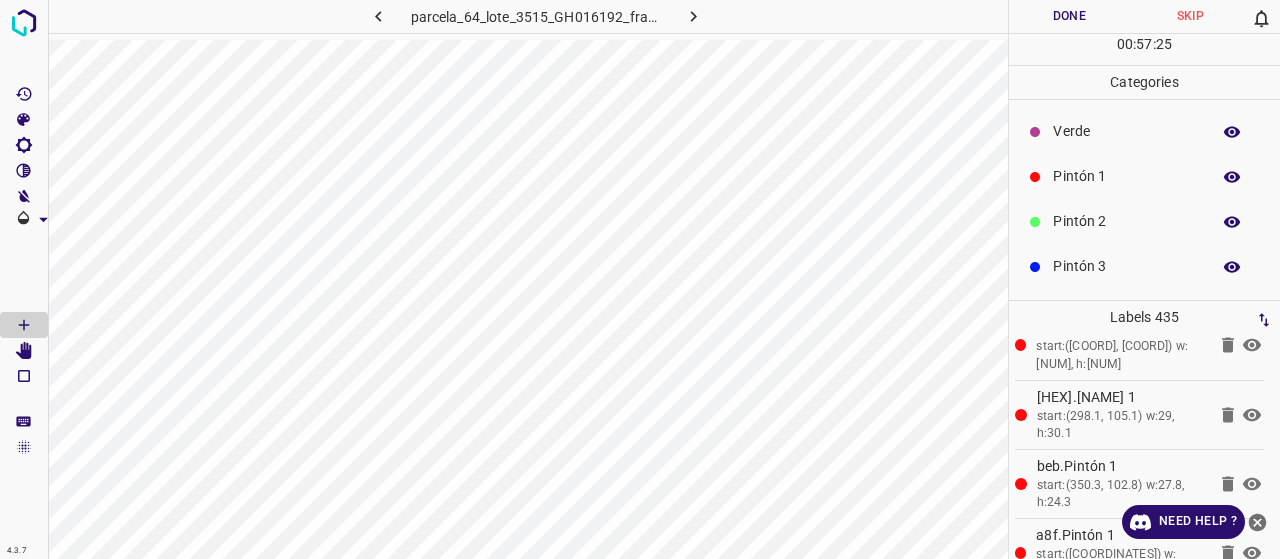 scroll, scrollTop: 0, scrollLeft: 0, axis: both 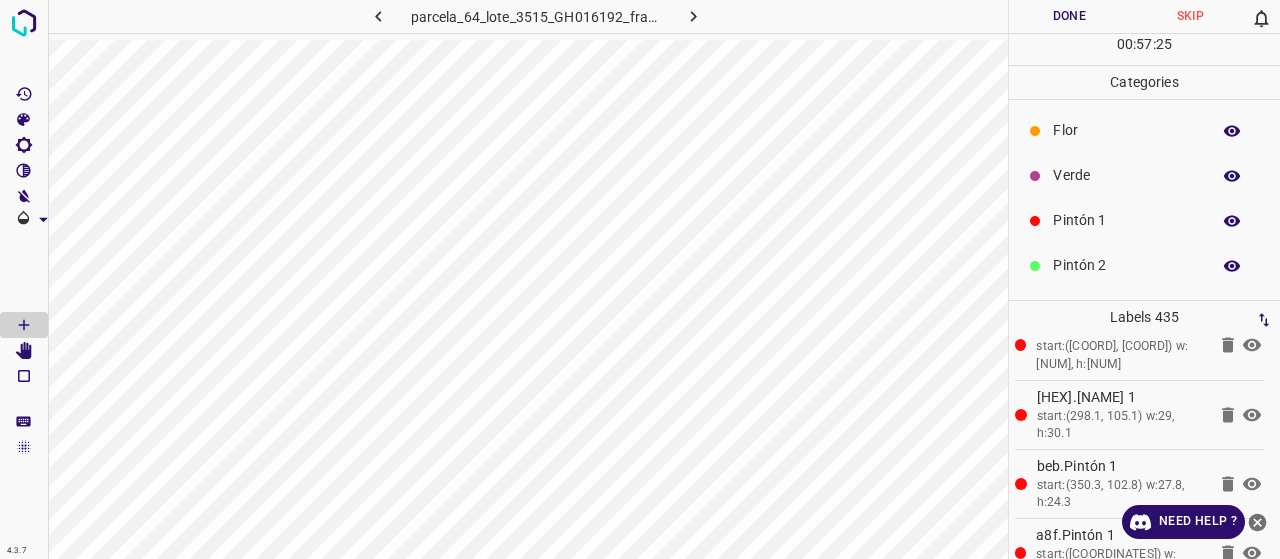 click on "Pintón 1" at bounding box center [1126, 220] 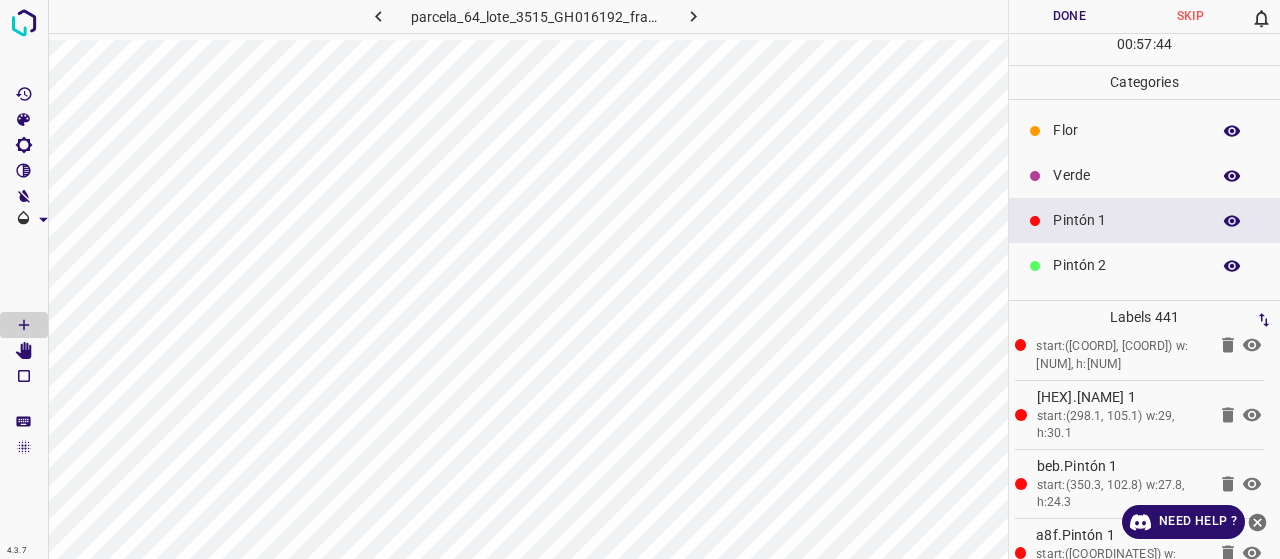 click on "Verde" at bounding box center [1126, 175] 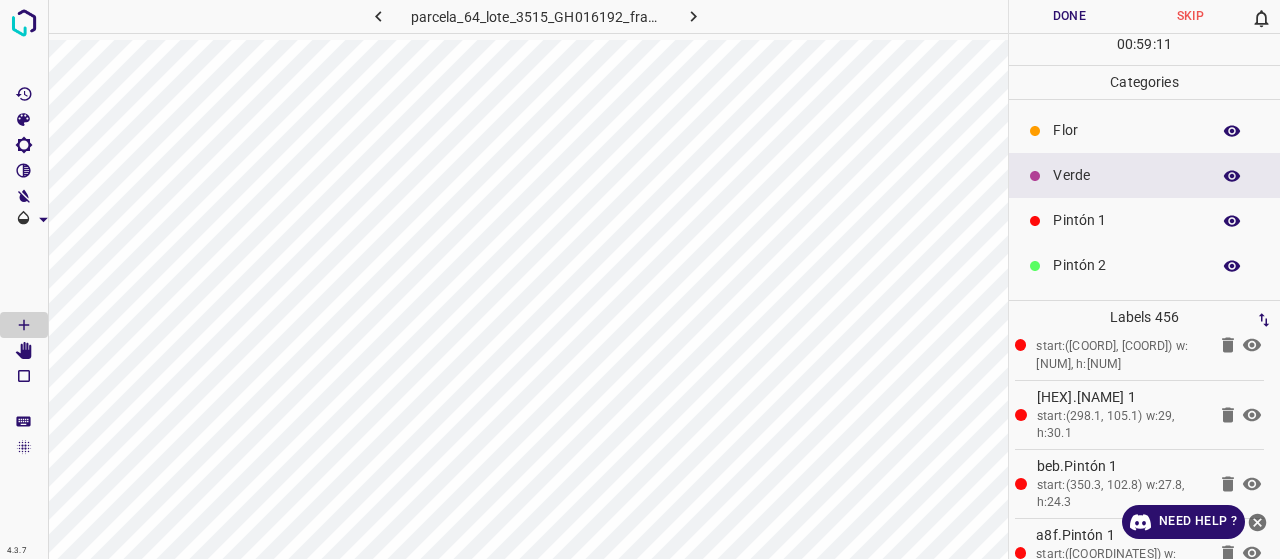 click on "Pintón 1" at bounding box center (1126, 220) 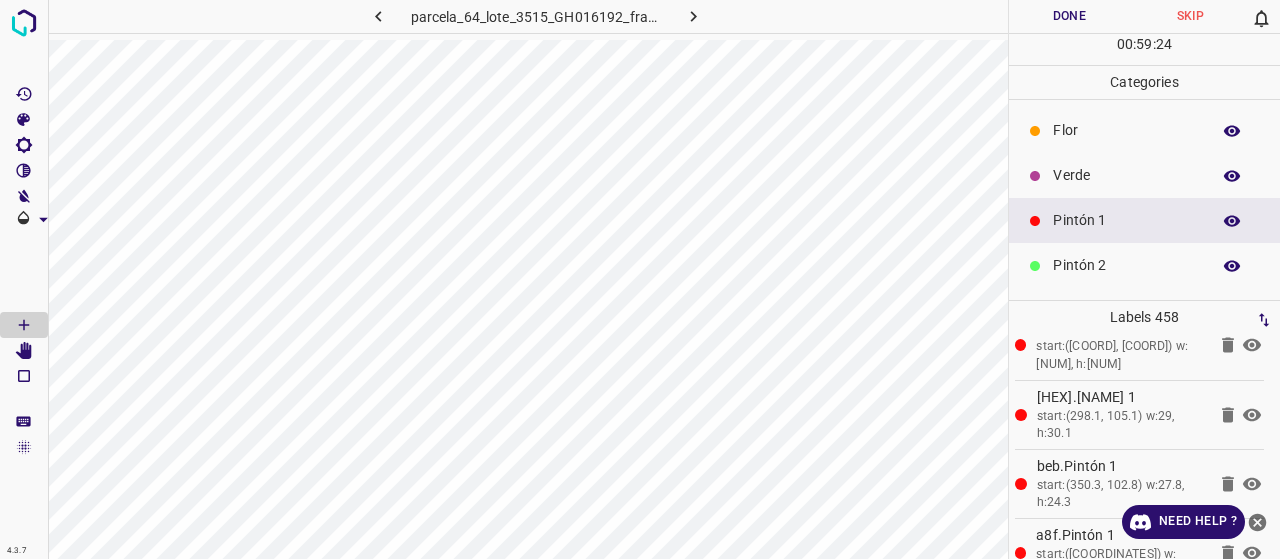 click on "Verde" at bounding box center (1126, 175) 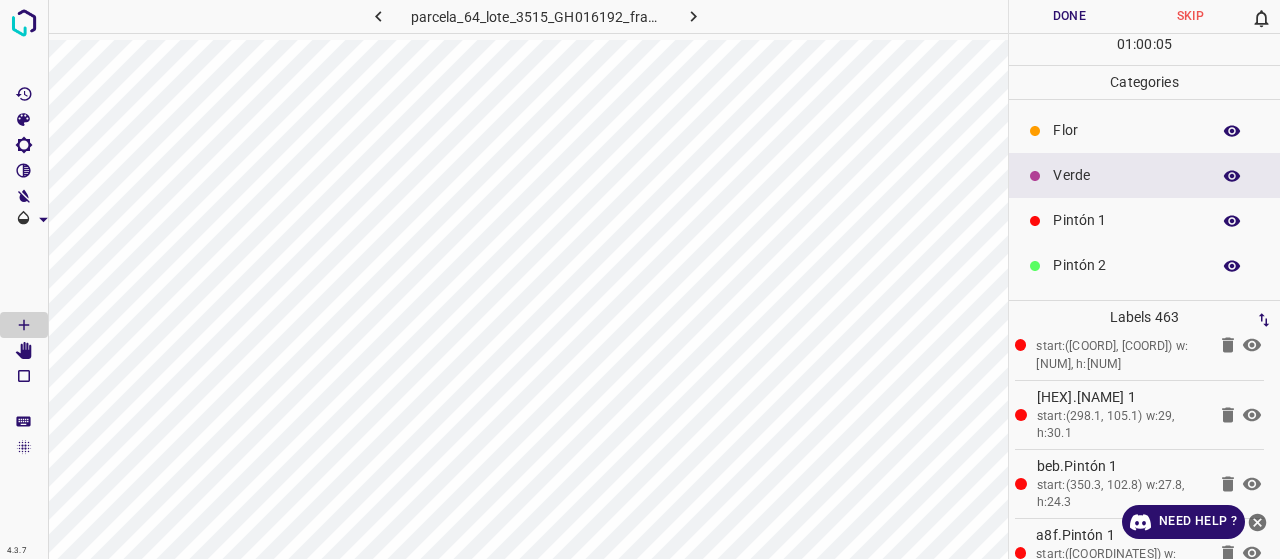 click on "Pintón 1" at bounding box center [1144, 220] 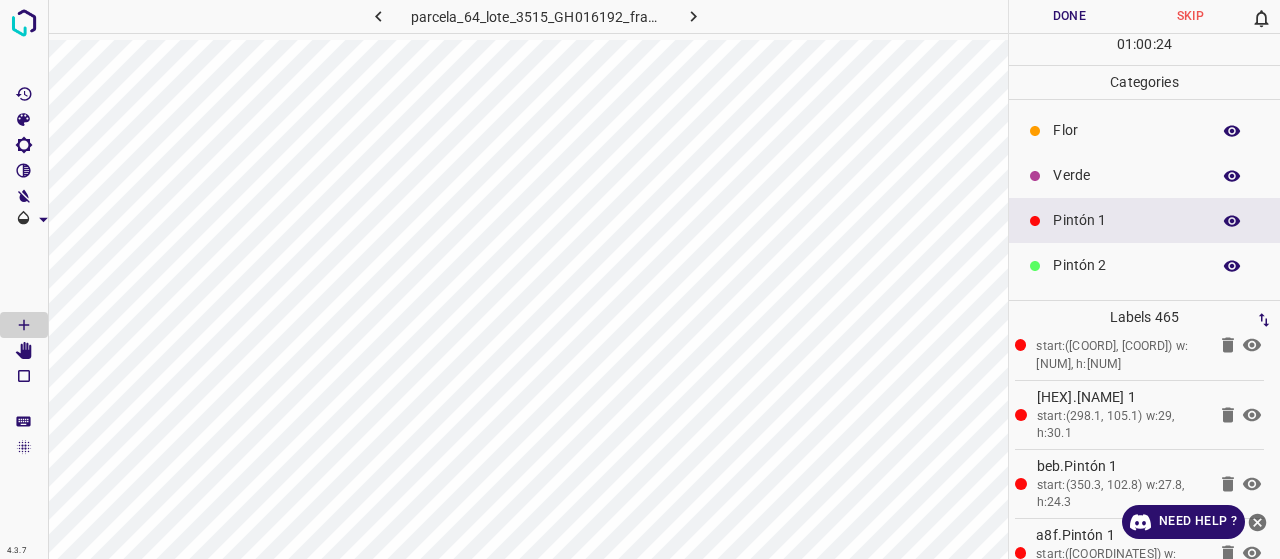 click on "Verde" at bounding box center [1126, 175] 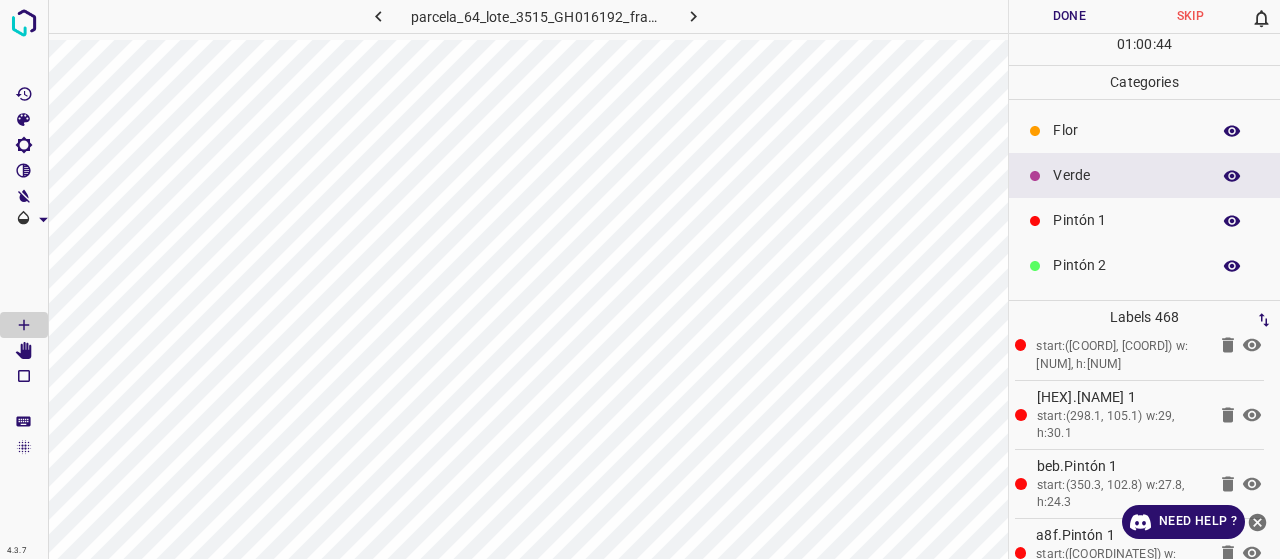 click on "Pintón 2" at bounding box center [1126, 265] 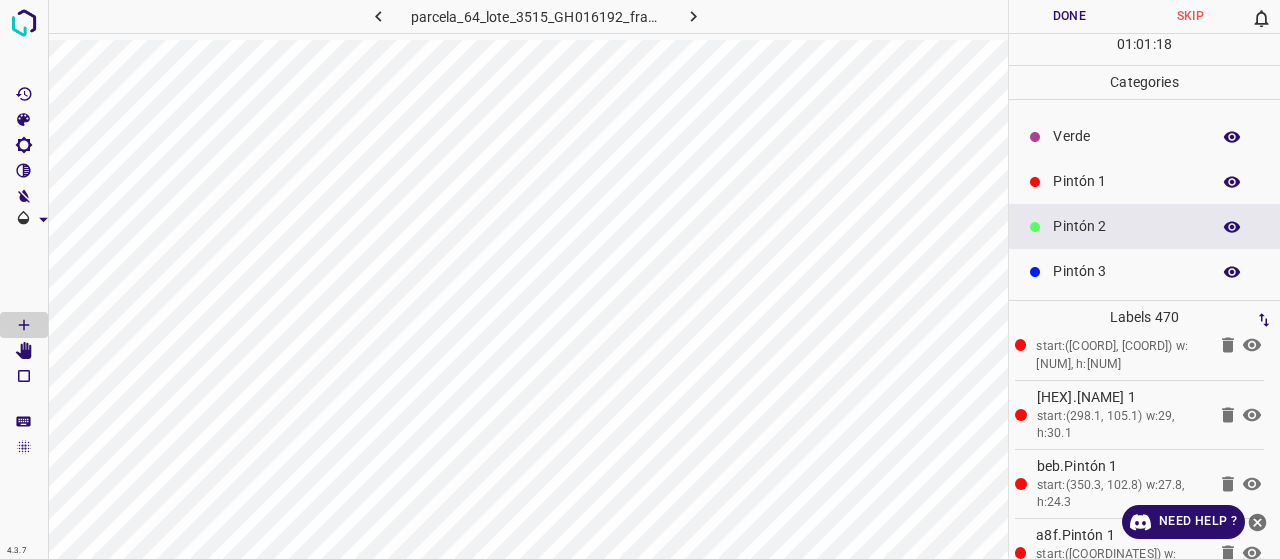 scroll, scrollTop: 100, scrollLeft: 0, axis: vertical 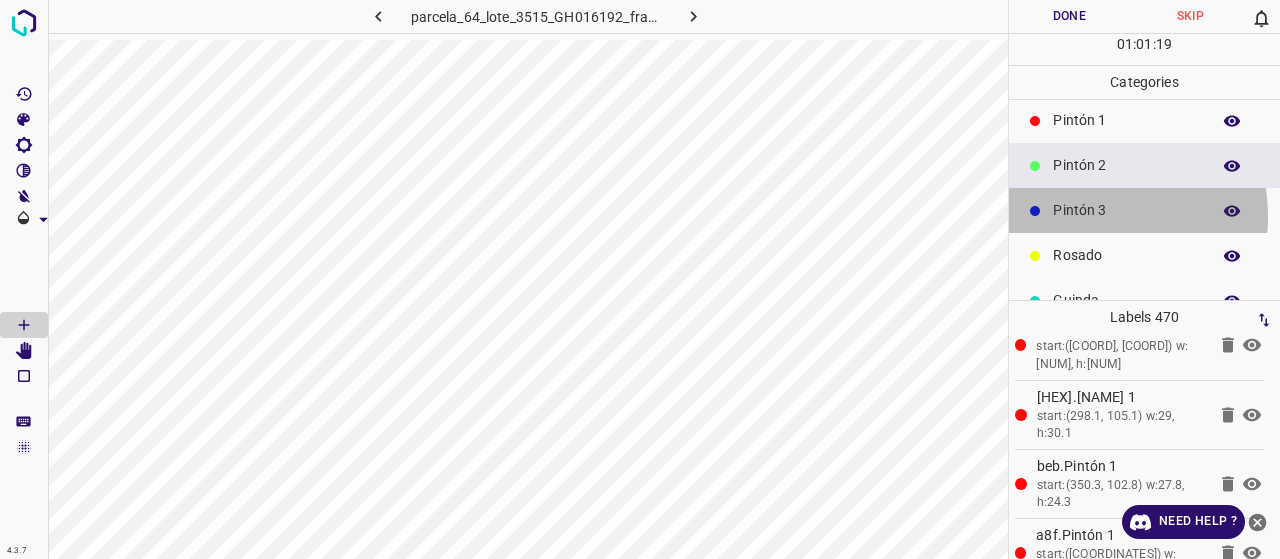 click on "Pintón 3" at bounding box center [1126, 210] 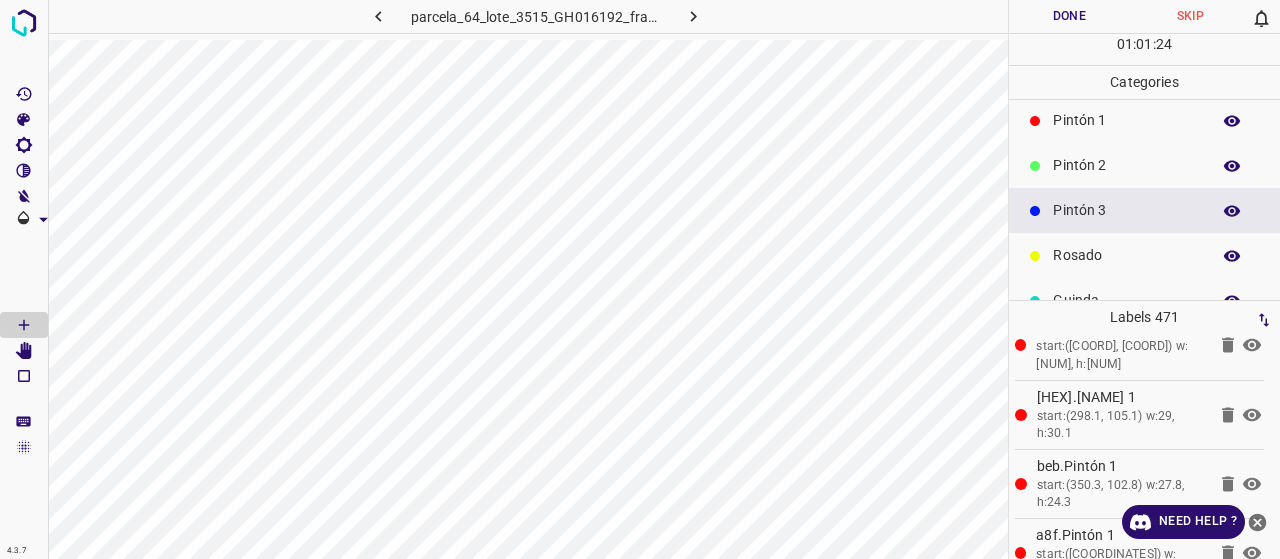 scroll, scrollTop: 176, scrollLeft: 0, axis: vertical 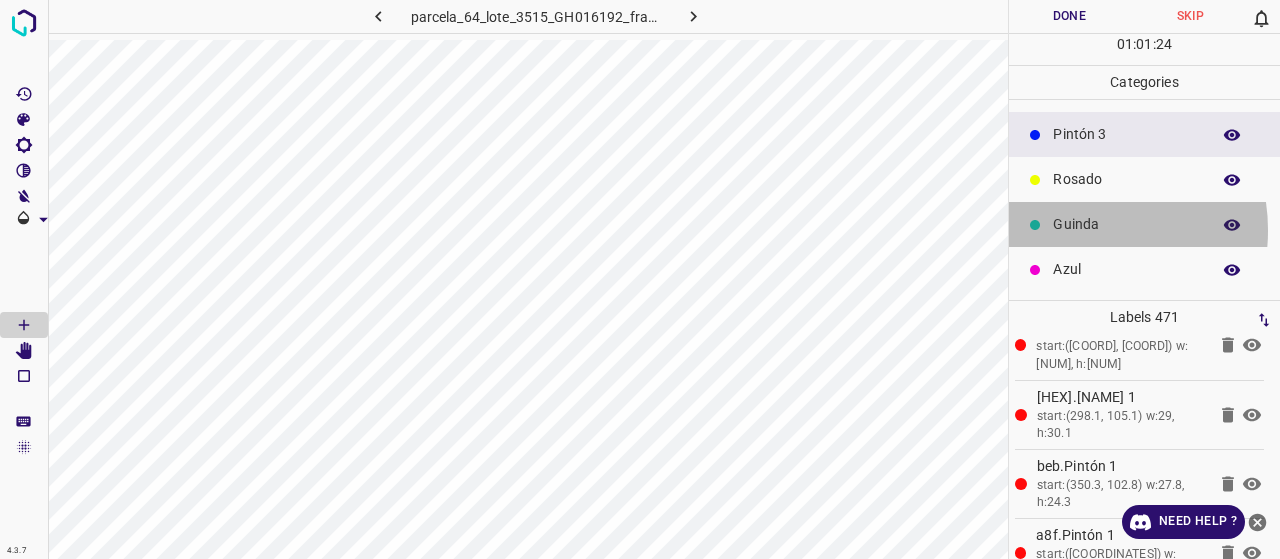 click on "Guinda" at bounding box center [1126, 224] 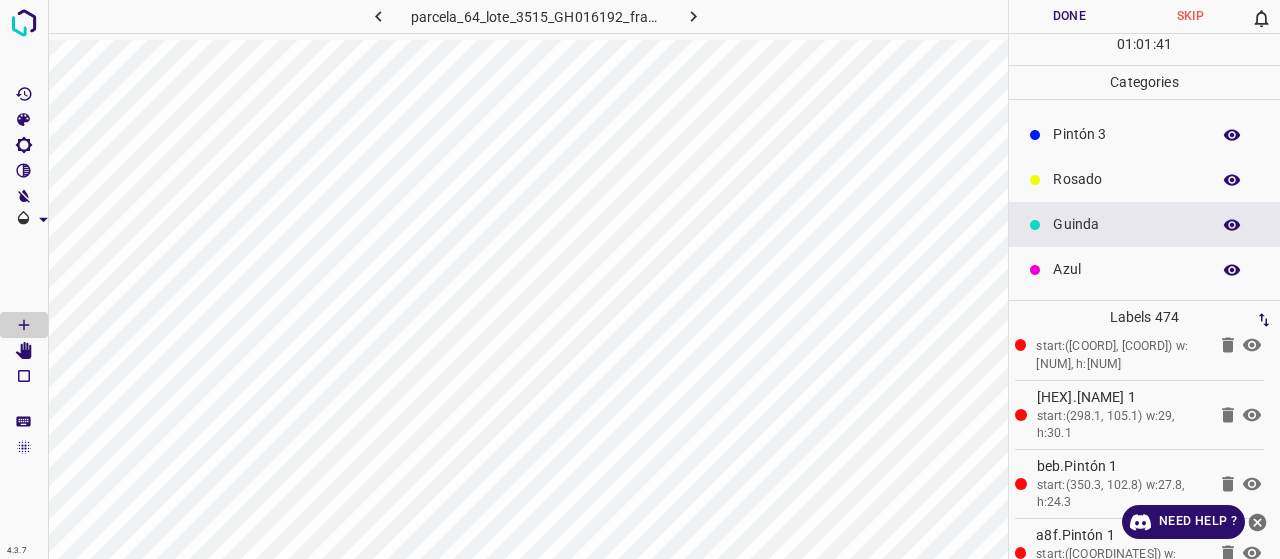 click on "Azul" at bounding box center [1126, 269] 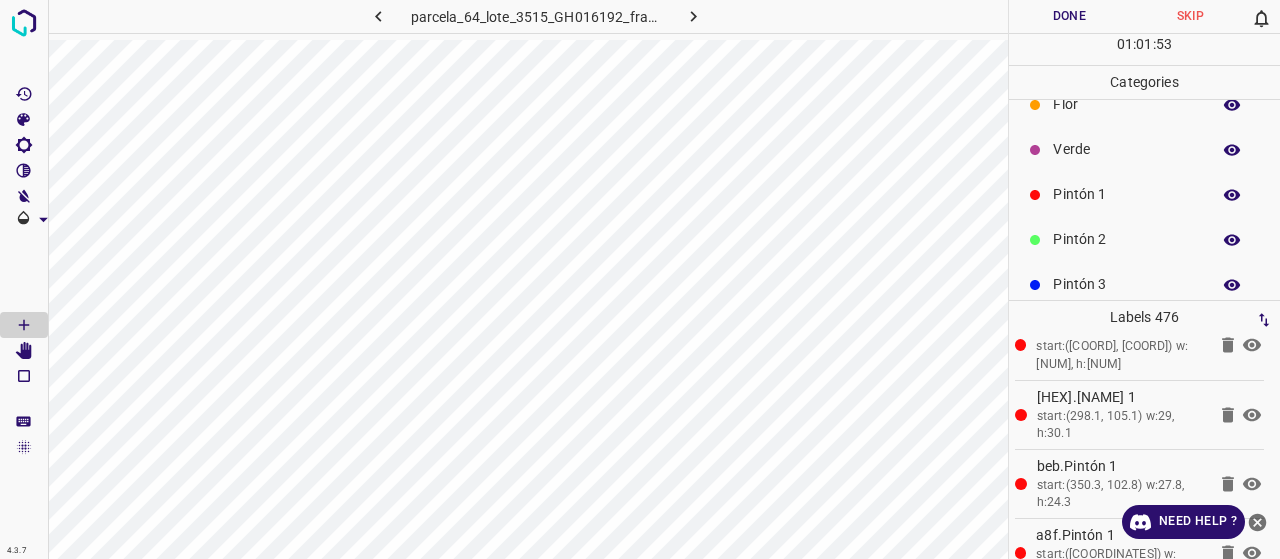 scroll, scrollTop: 0, scrollLeft: 0, axis: both 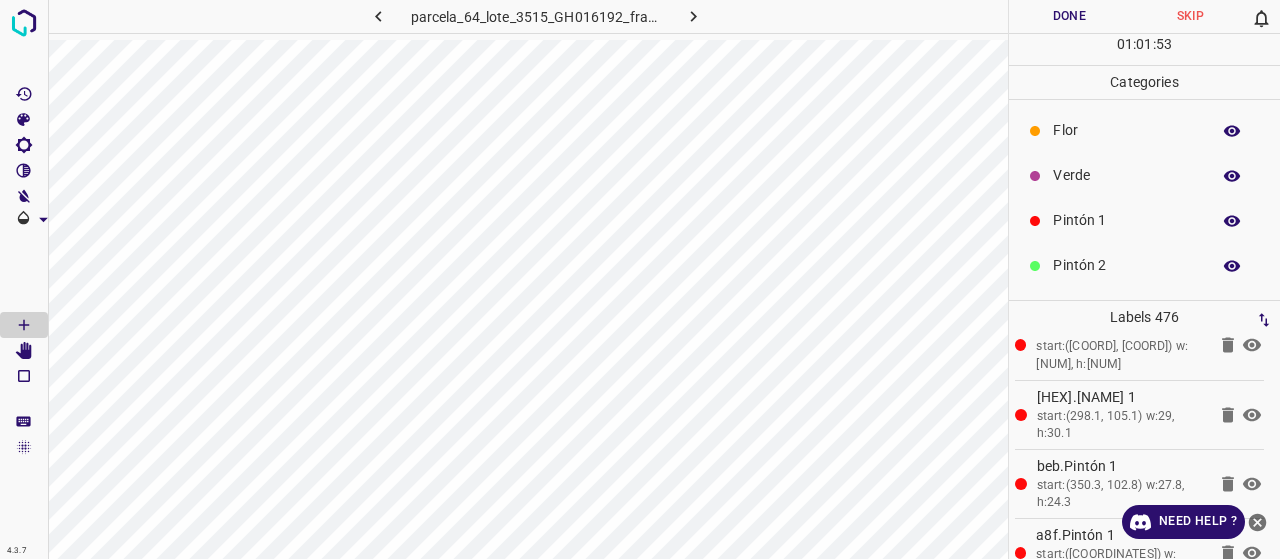click on "Verde" at bounding box center [1126, 175] 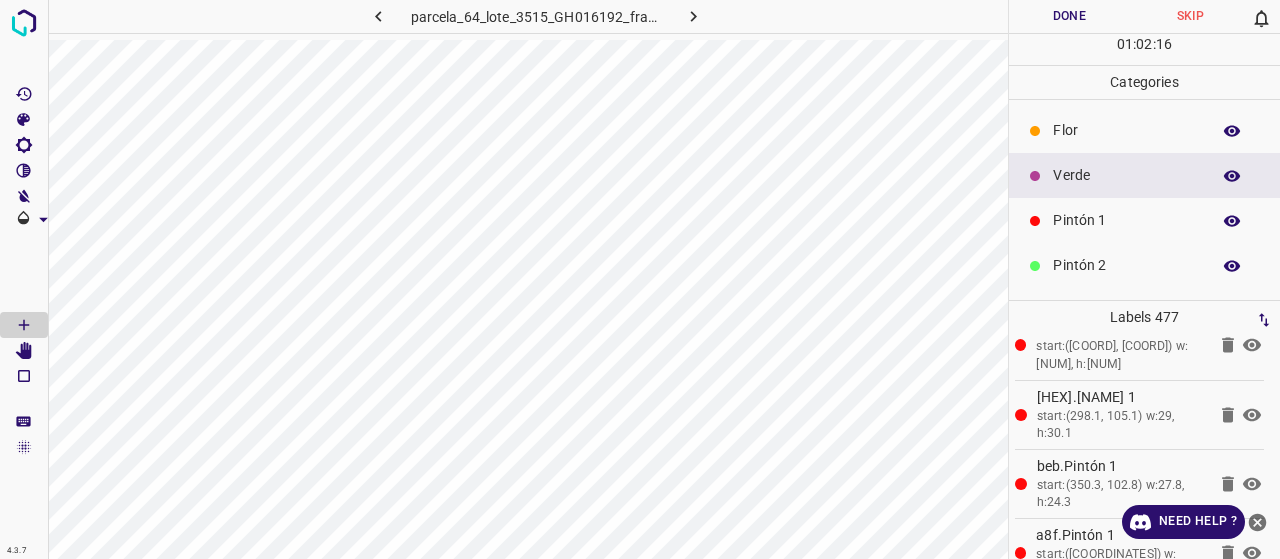 click on "Pintón 1" at bounding box center [1126, 220] 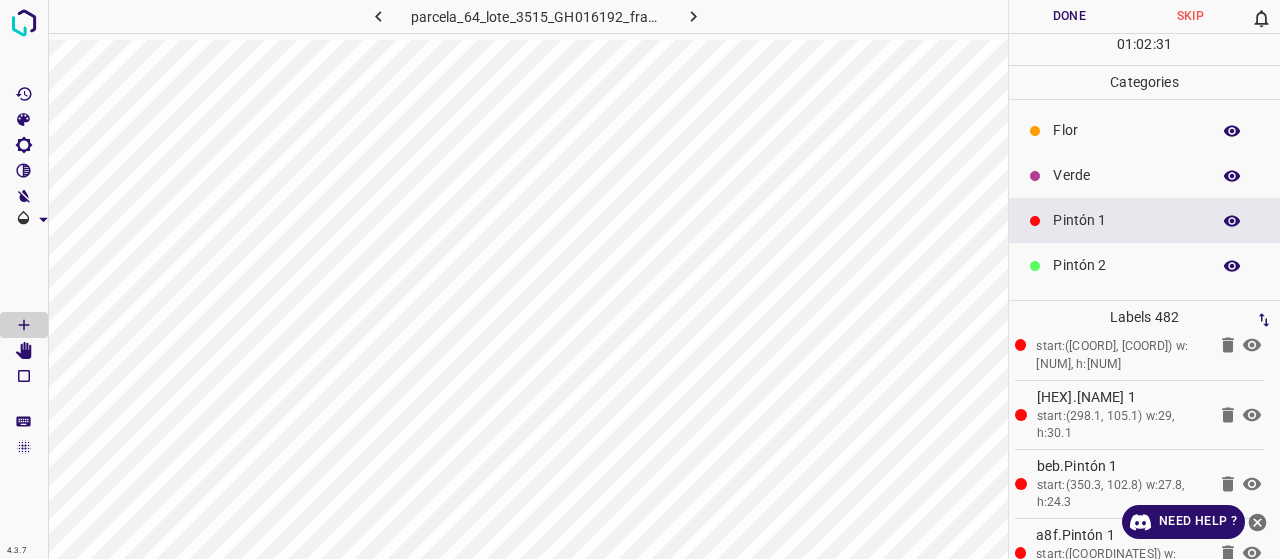 click on "Verde" at bounding box center [1144, 175] 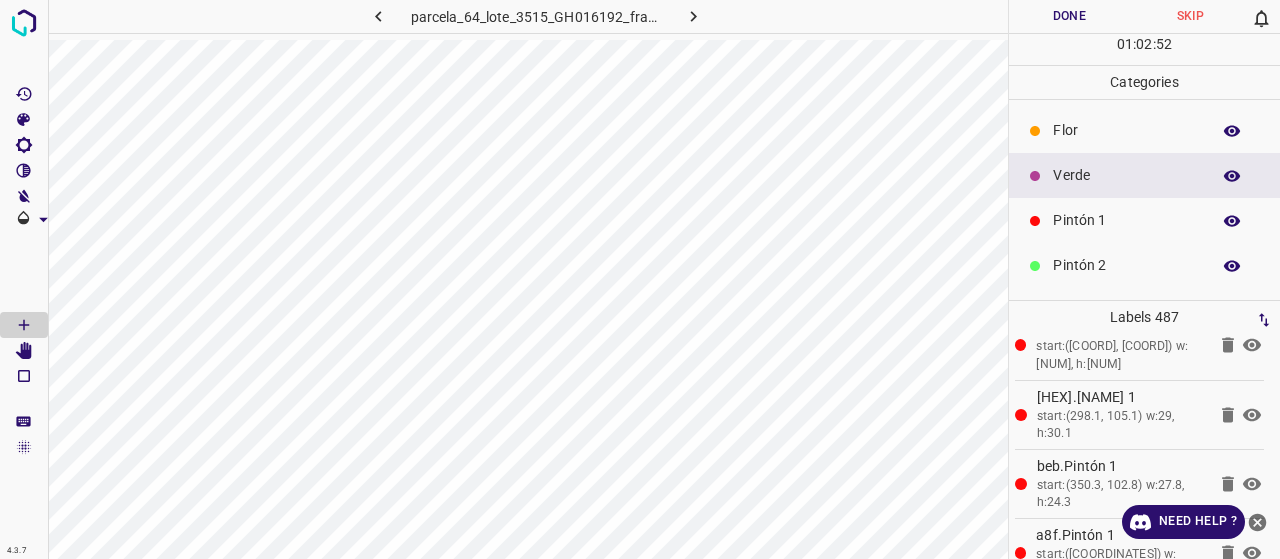 scroll, scrollTop: 100, scrollLeft: 0, axis: vertical 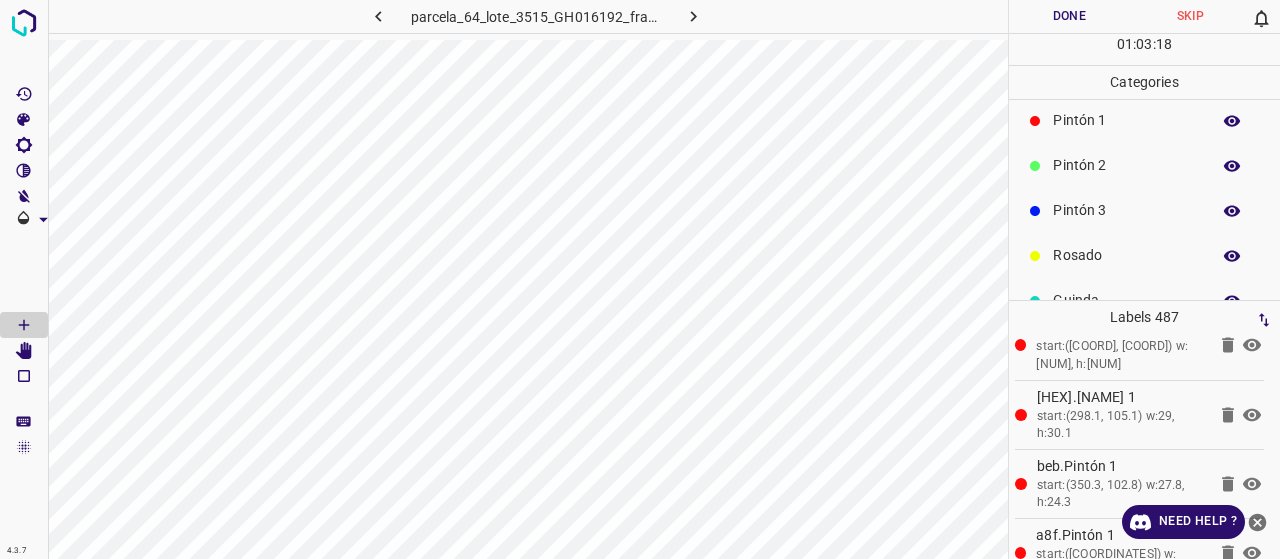 click on "Rosado" at bounding box center [1126, 255] 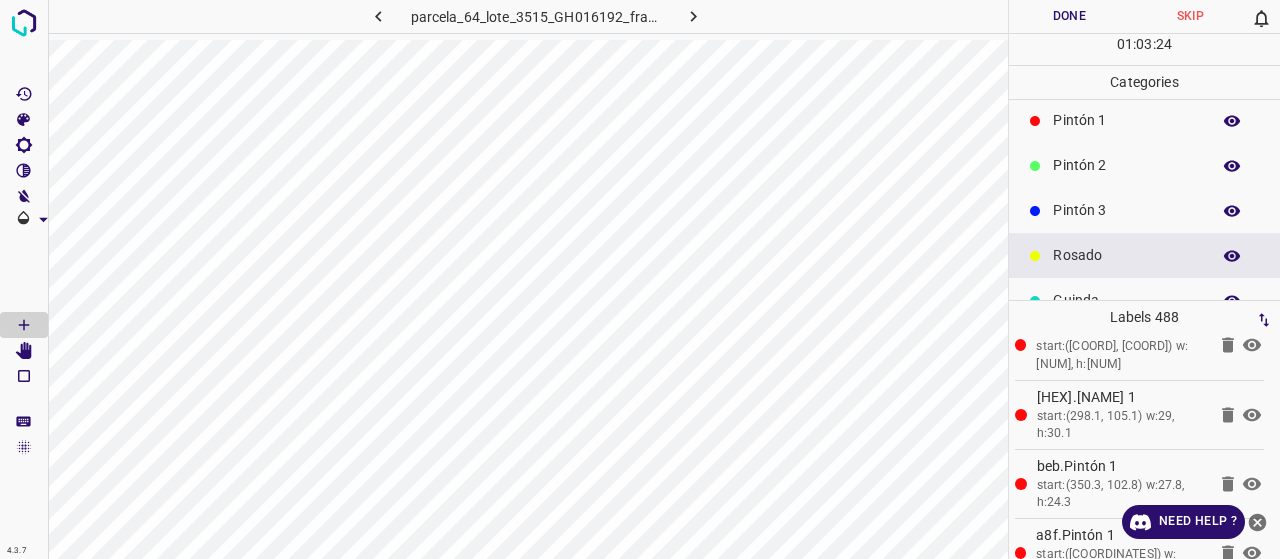 click on "Pintón 3" at bounding box center [1126, 210] 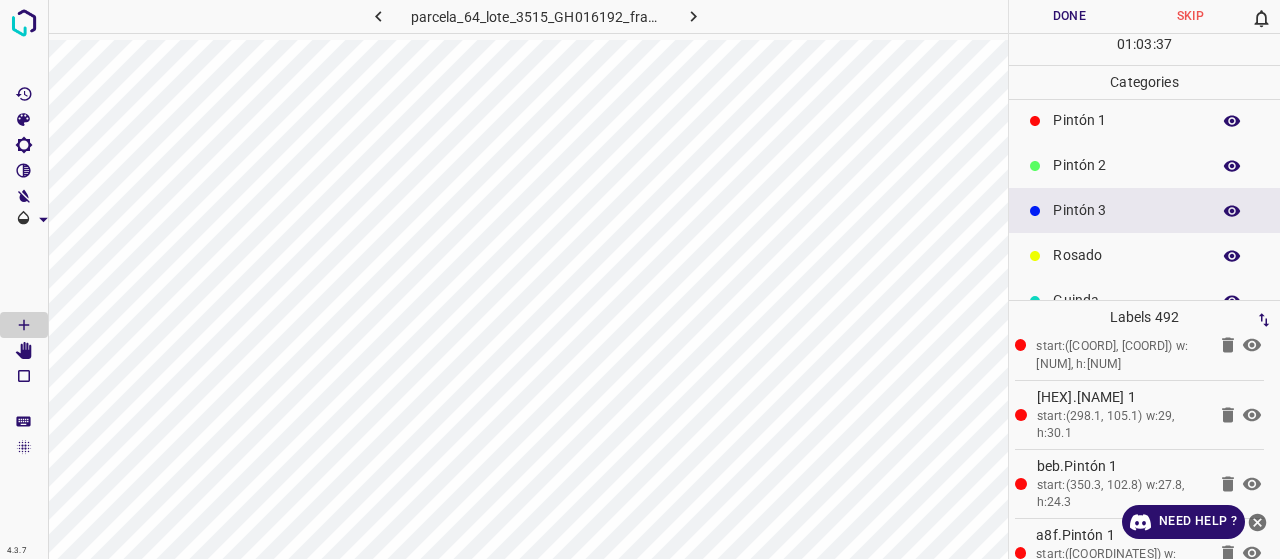 click on "Pintón 2" at bounding box center [1126, 165] 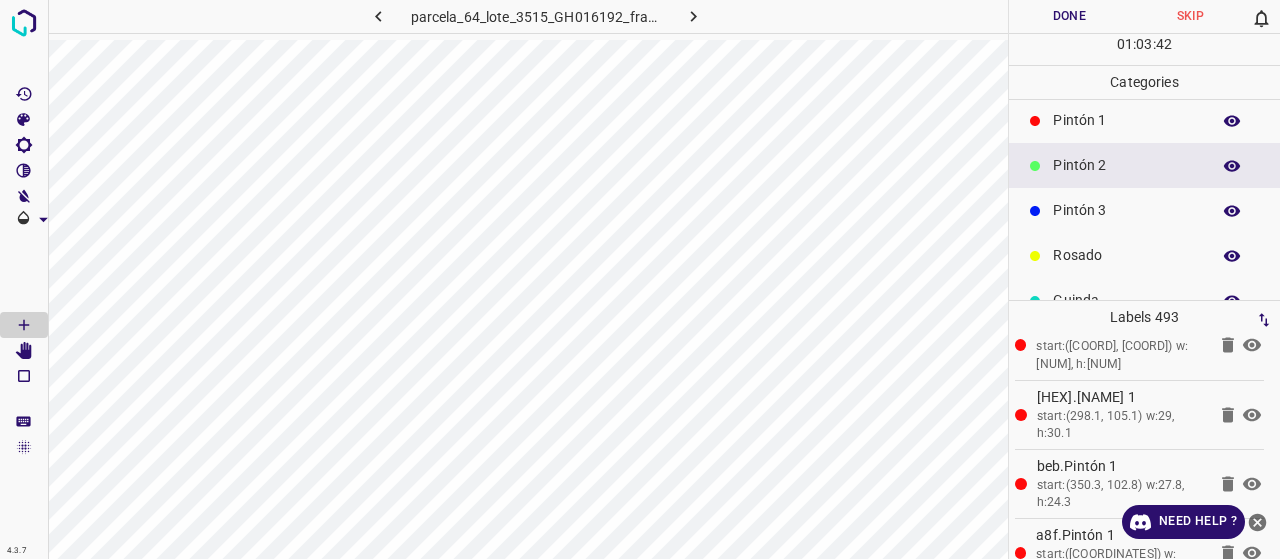 click on "Pintón 1" at bounding box center (1126, 120) 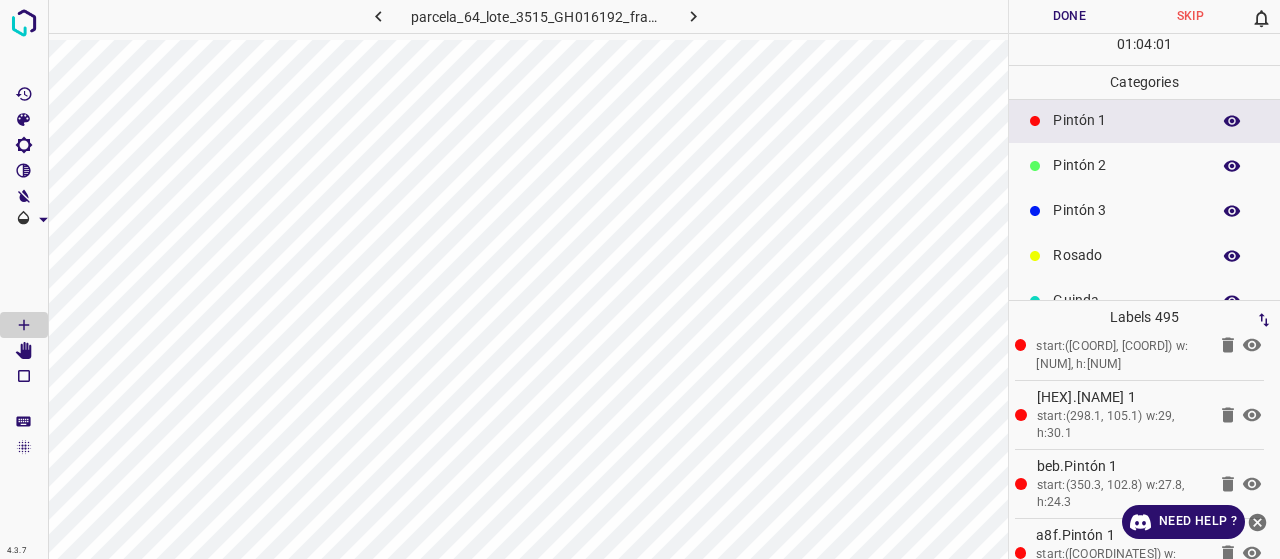 click on "Pintón 3" at bounding box center (1126, 210) 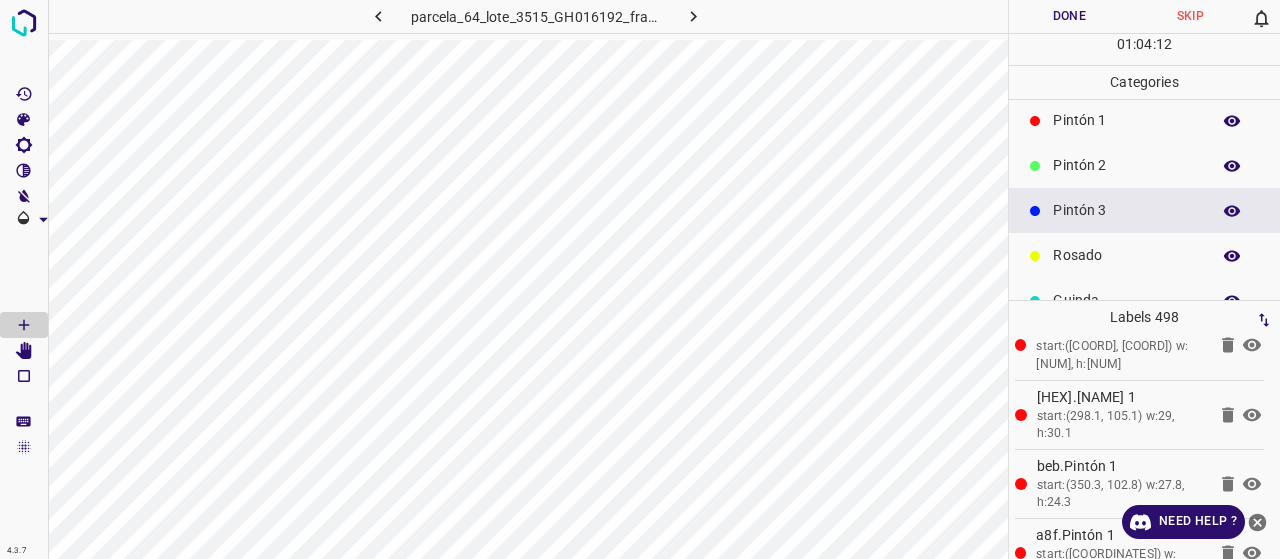 click on "Pintón 2" at bounding box center (1144, 165) 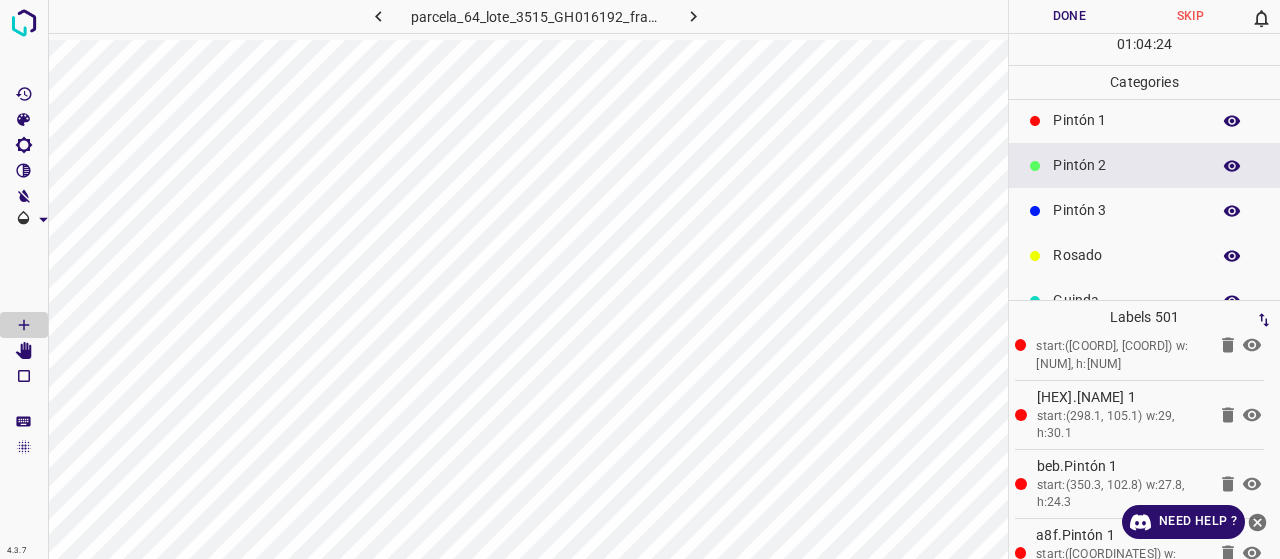 click on "Pintón 3" at bounding box center (1144, 210) 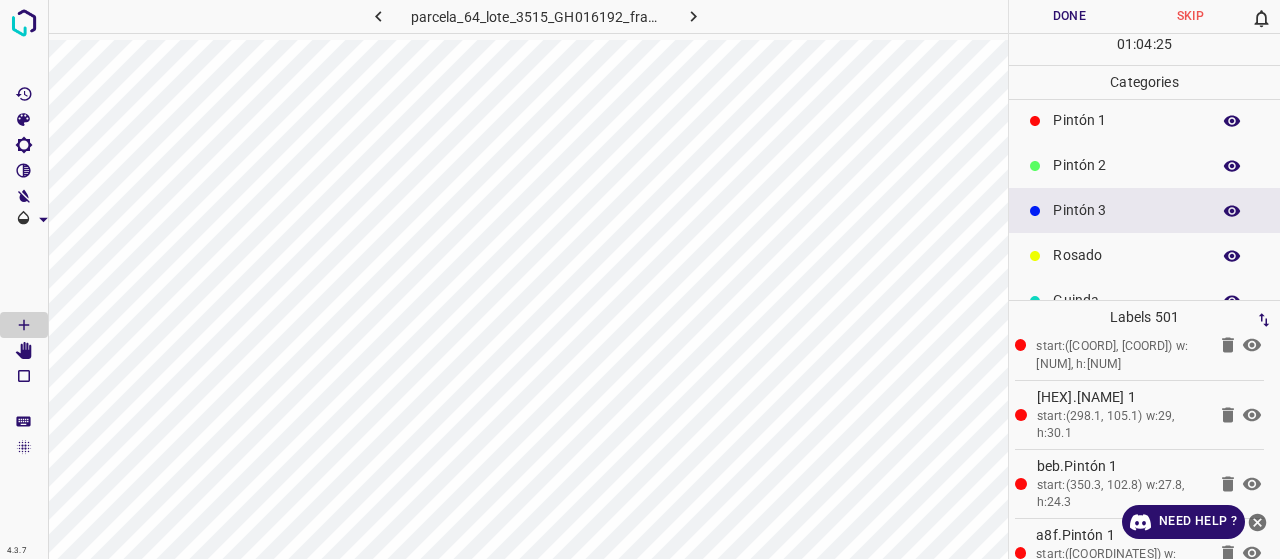 click on "Pintón 3" at bounding box center (1126, 210) 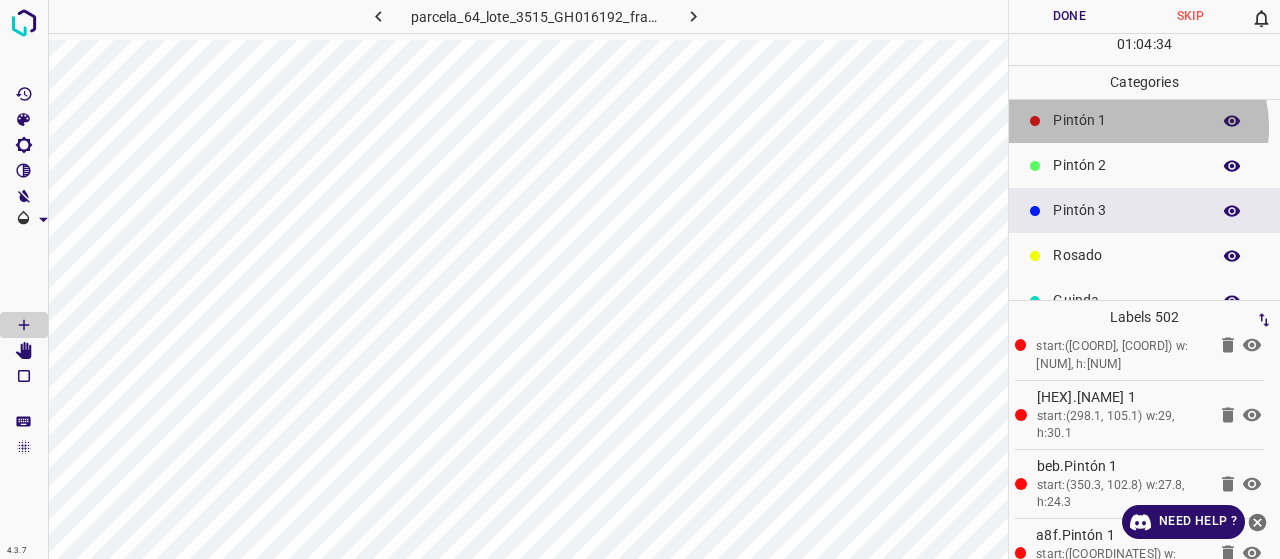 click on "Pintón 1" at bounding box center [1126, 120] 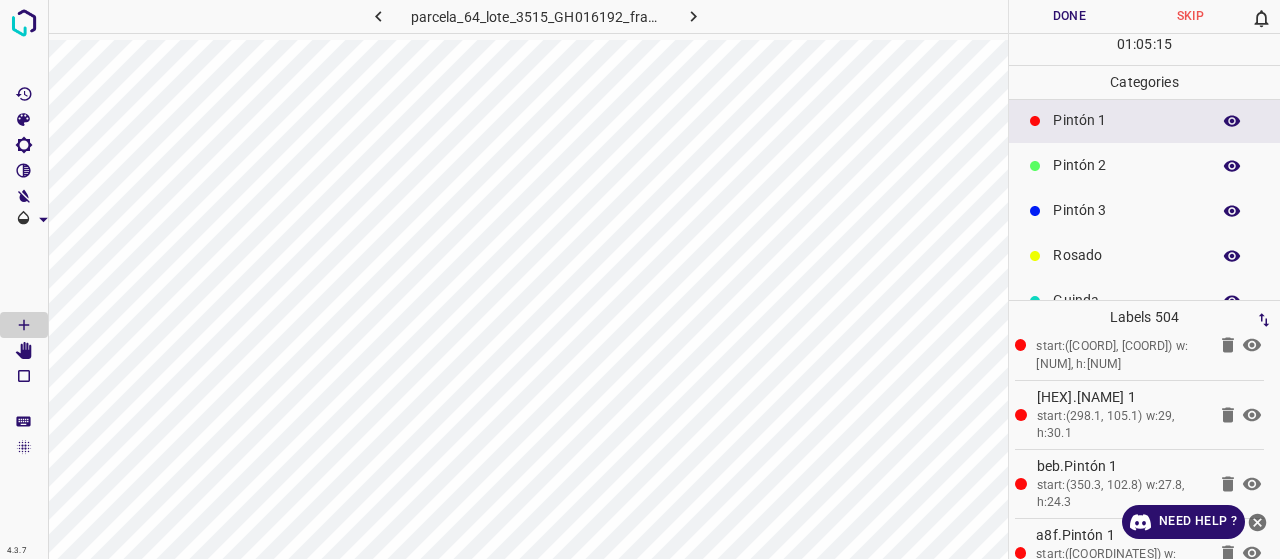 scroll, scrollTop: 176, scrollLeft: 0, axis: vertical 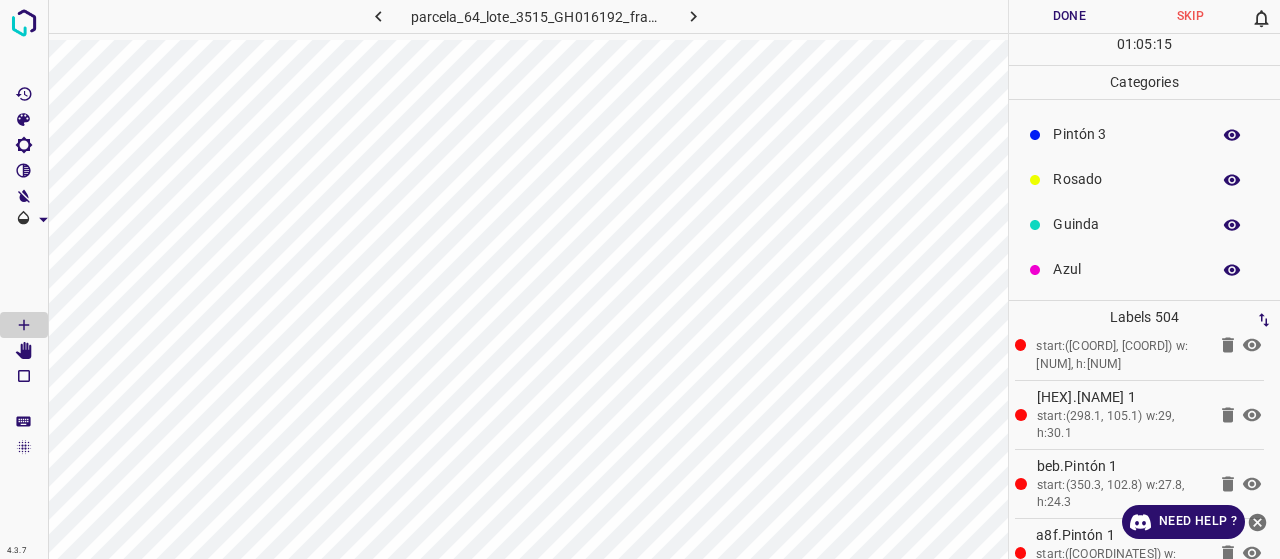 click on "Azul" at bounding box center [1126, 269] 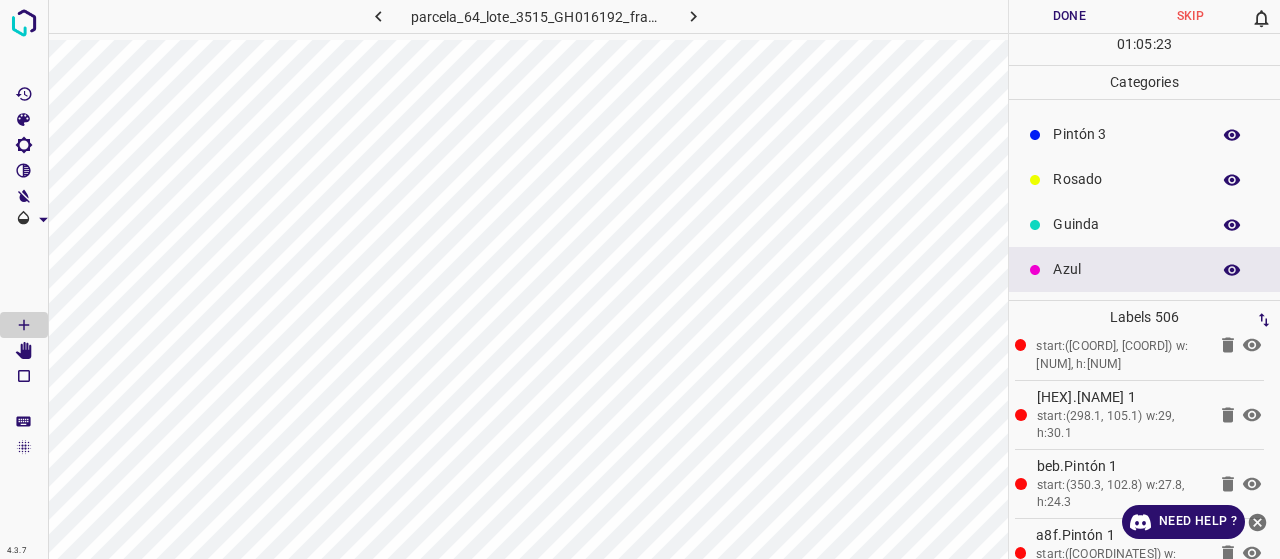 click on "Pintón 3" at bounding box center [1144, 134] 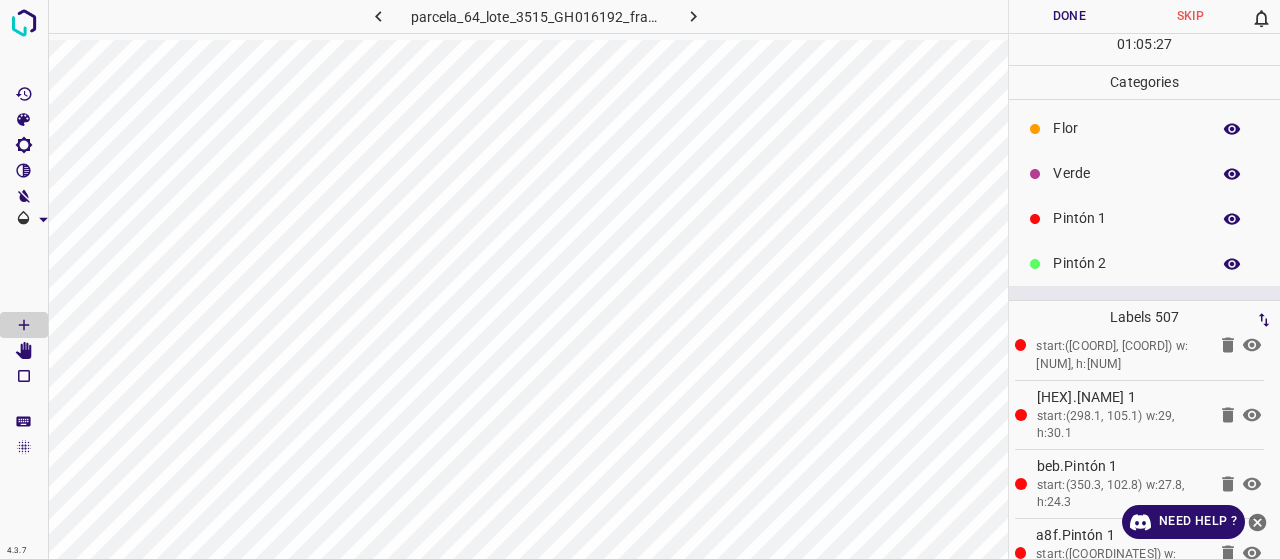 scroll, scrollTop: 0, scrollLeft: 0, axis: both 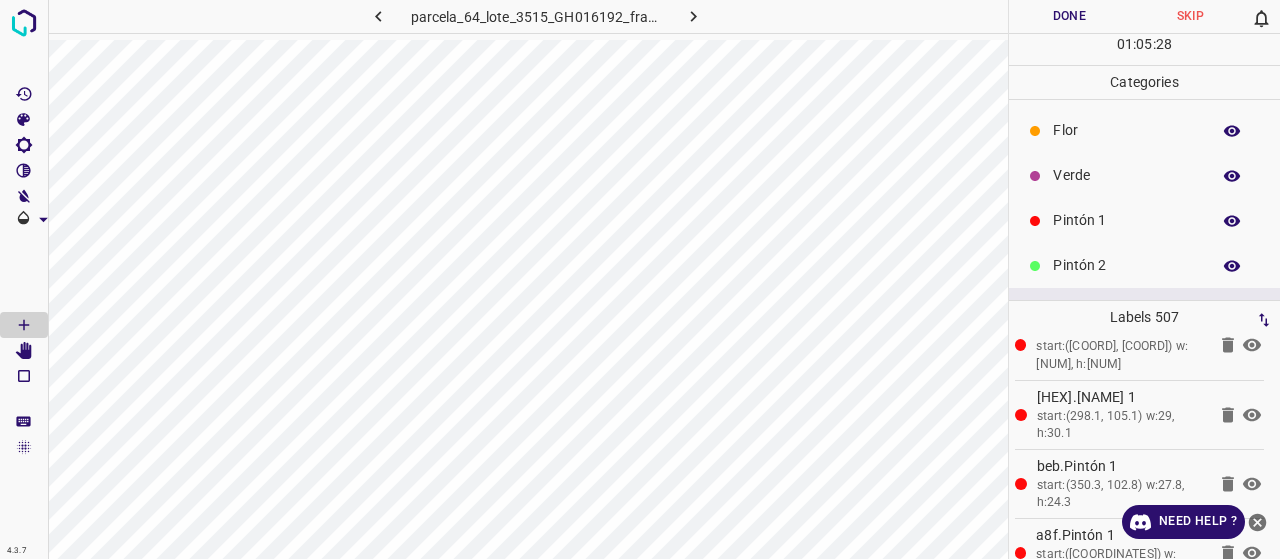 click on "Pintón 1" at bounding box center (1126, 220) 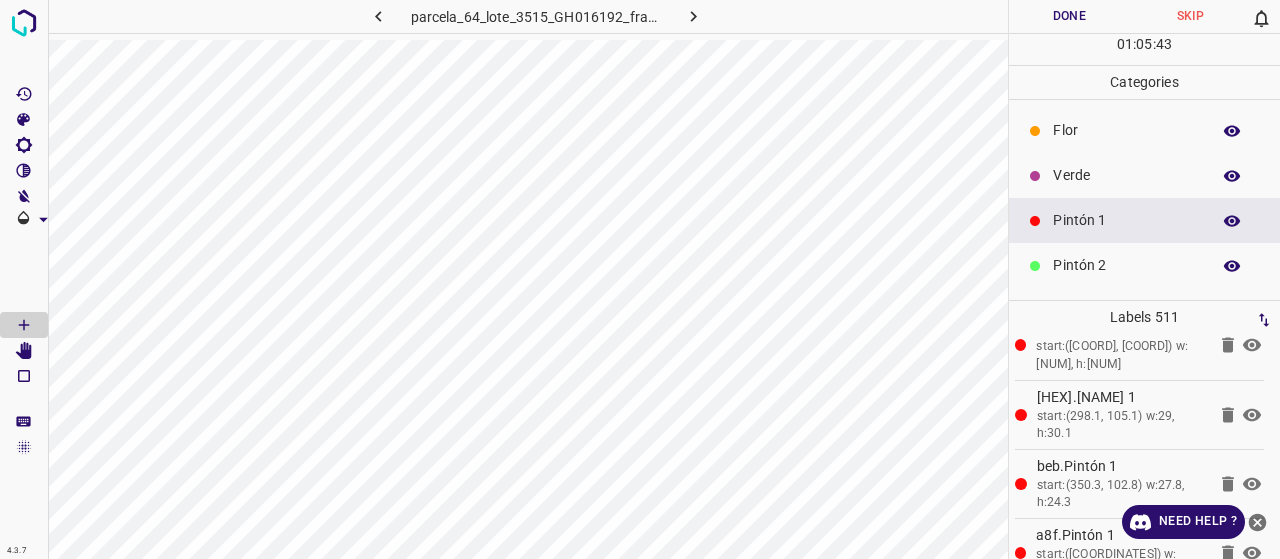 click on "Verde" at bounding box center (1126, 175) 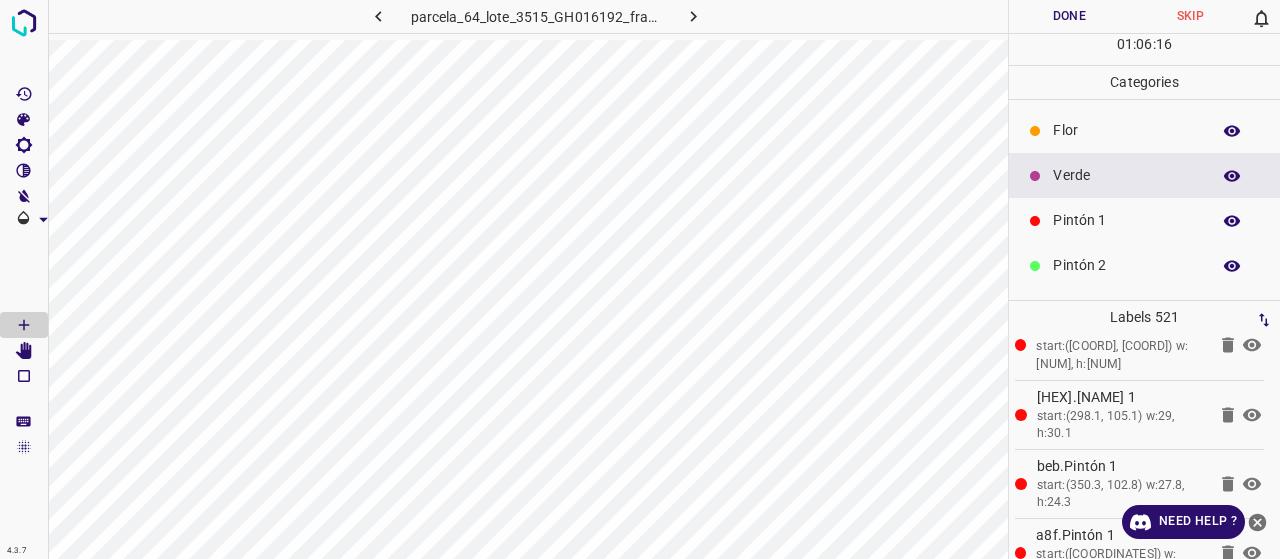 scroll, scrollTop: 100, scrollLeft: 0, axis: vertical 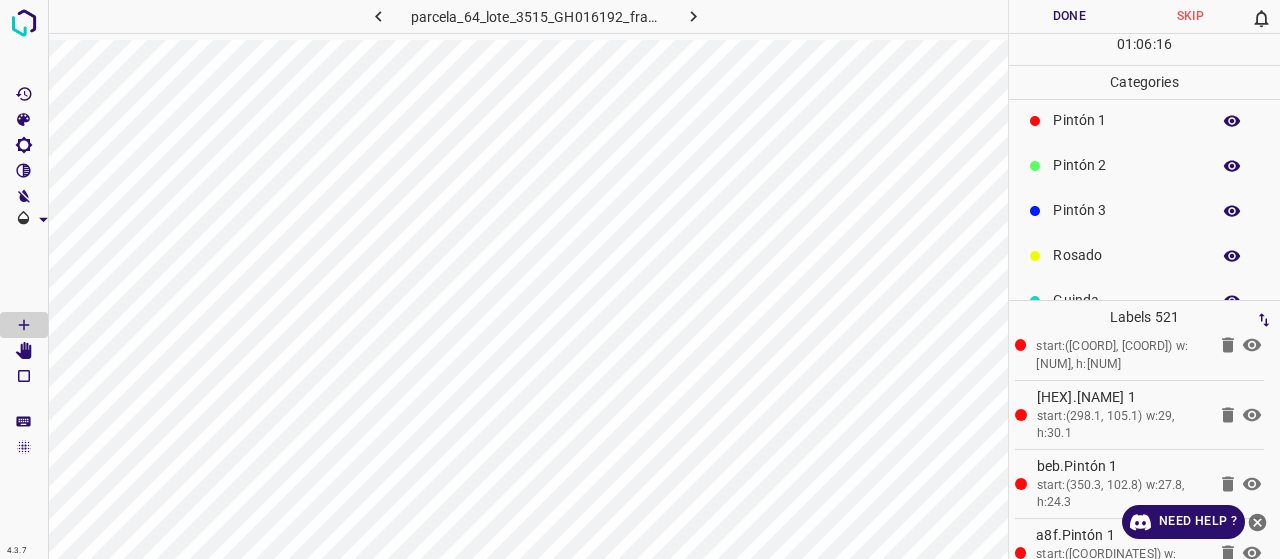 click on "Pintón 3" at bounding box center [1126, 210] 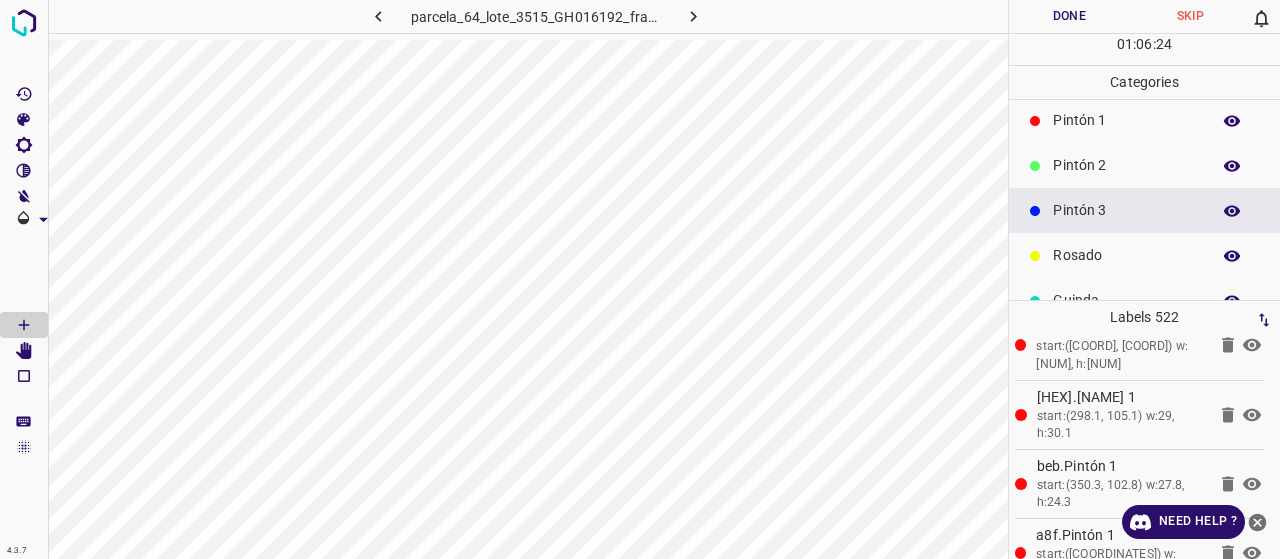 click on "Pintón 2" at bounding box center (1126, 165) 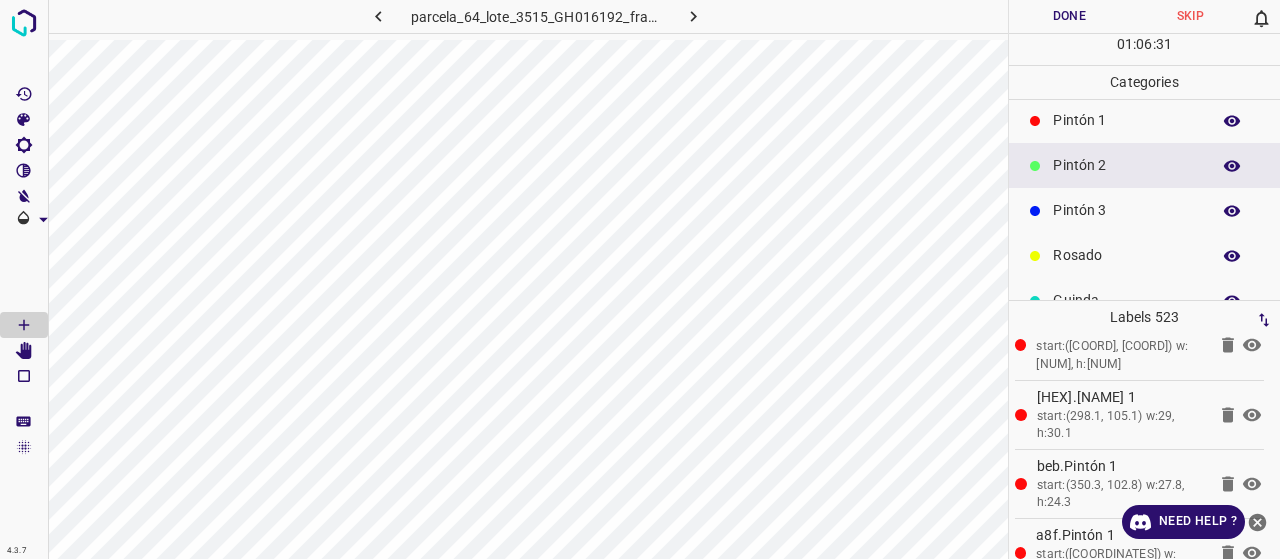 scroll, scrollTop: 176, scrollLeft: 0, axis: vertical 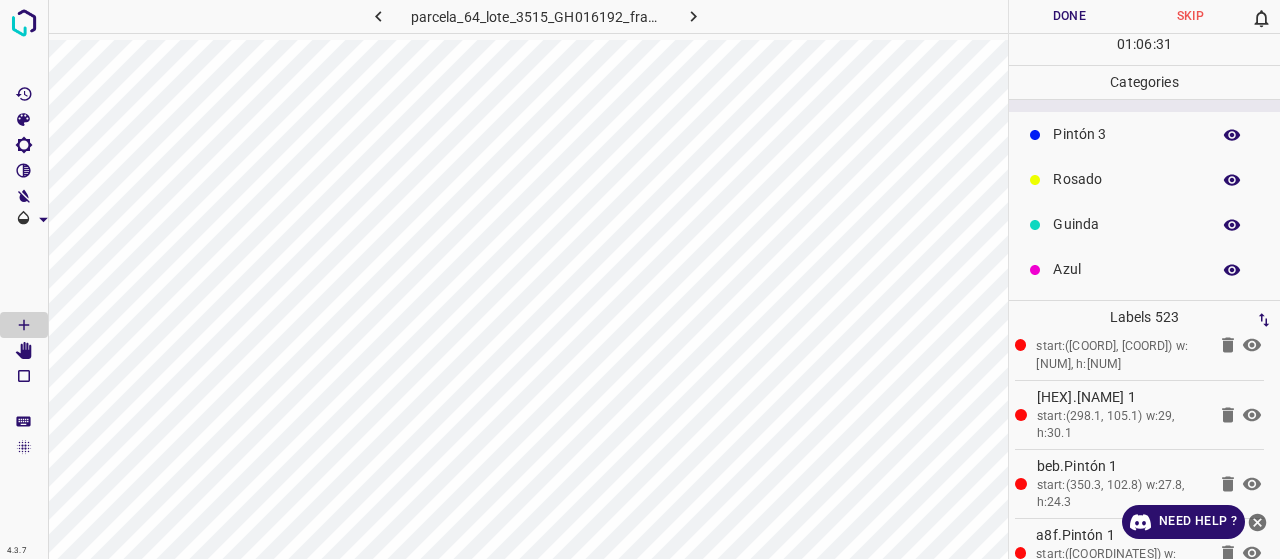 click on "Azul" at bounding box center (1126, 269) 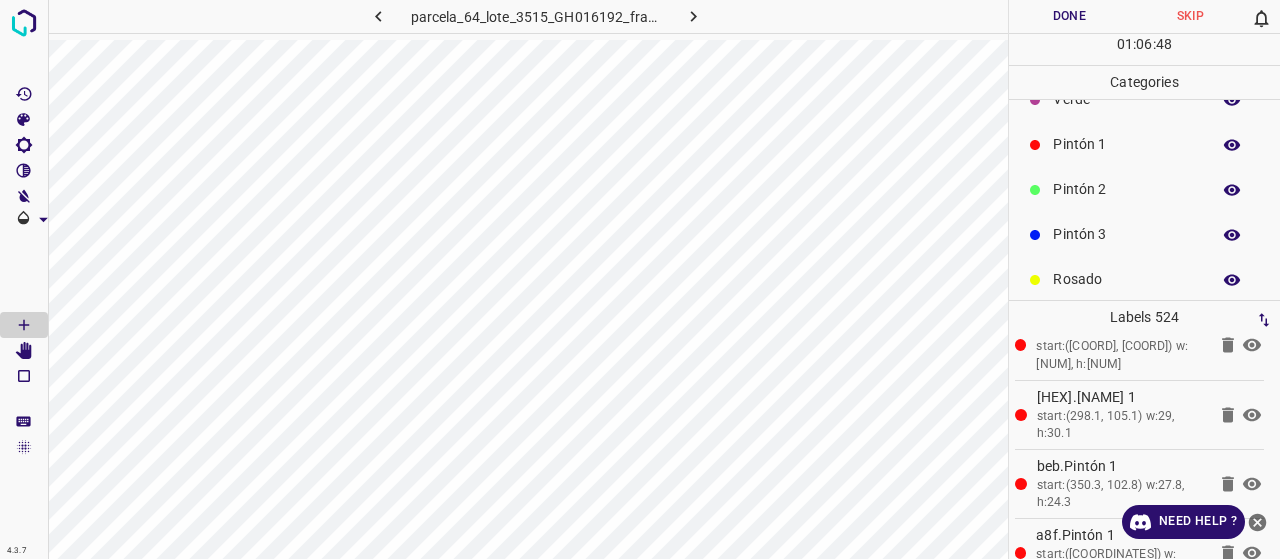 scroll, scrollTop: 0, scrollLeft: 0, axis: both 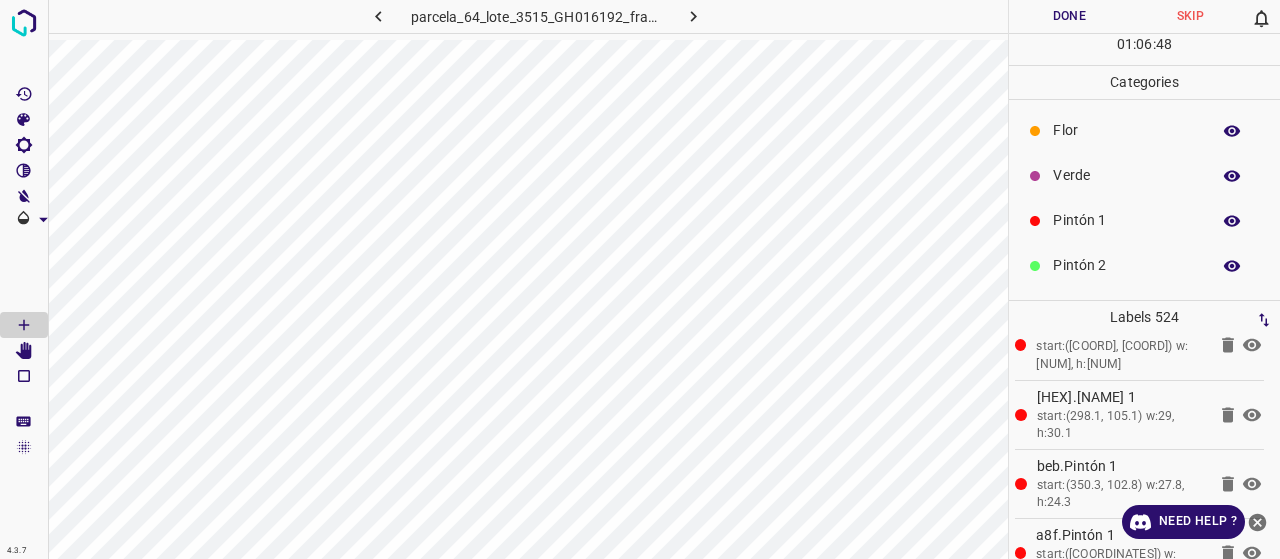 click on "Verde" at bounding box center [1144, 175] 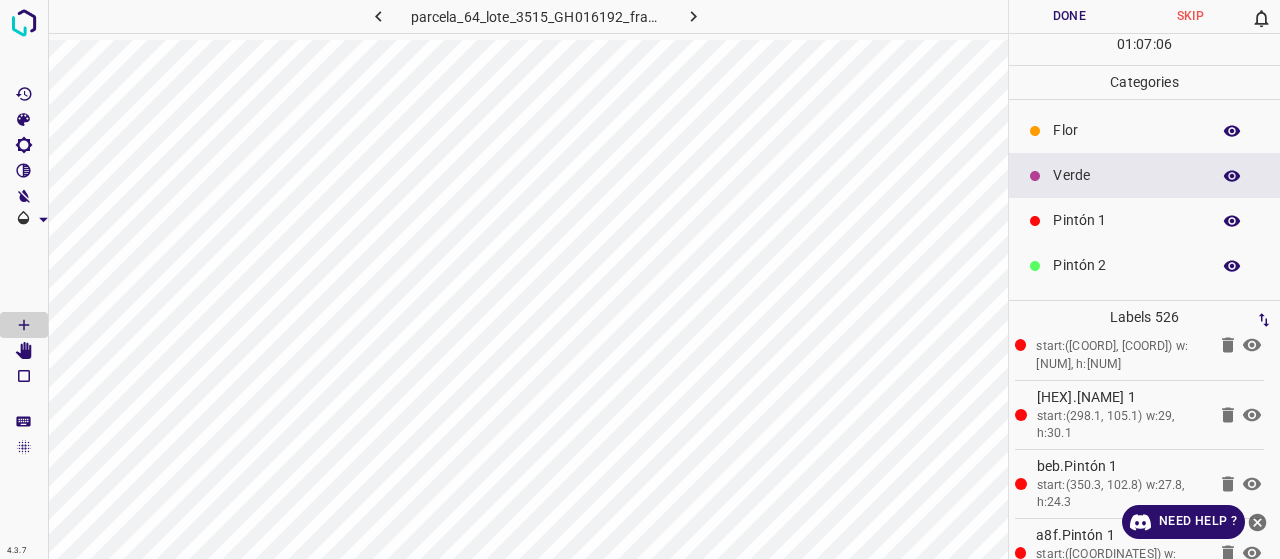 click 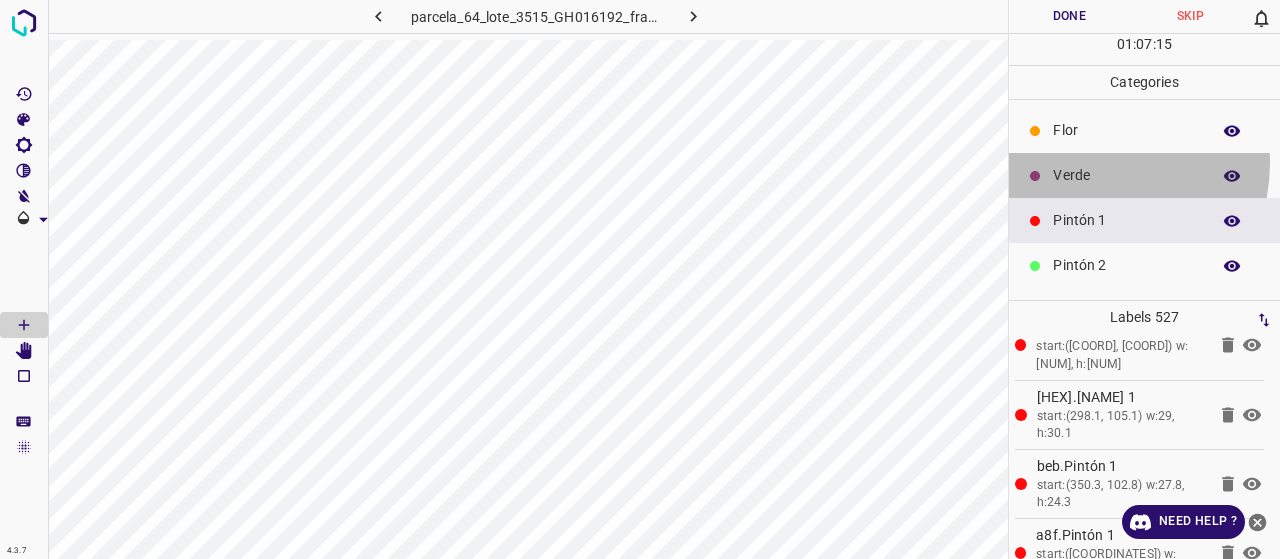 click on "Verde" at bounding box center [1144, 175] 